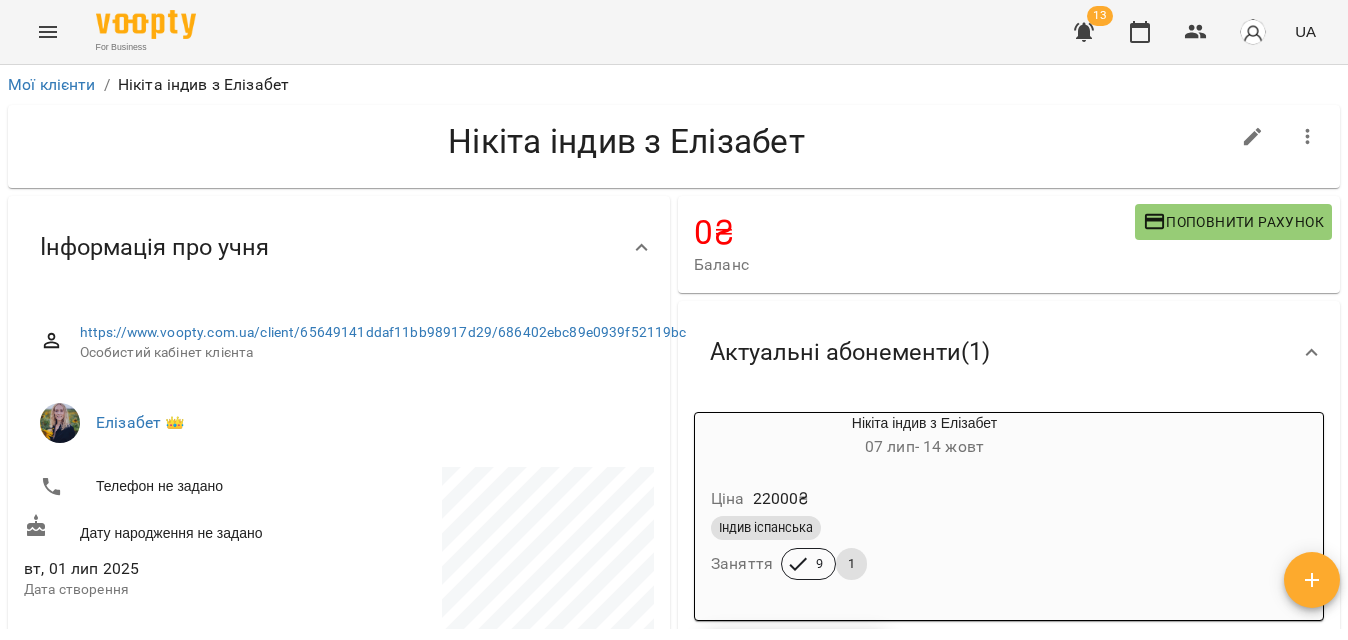 scroll, scrollTop: 0, scrollLeft: 0, axis: both 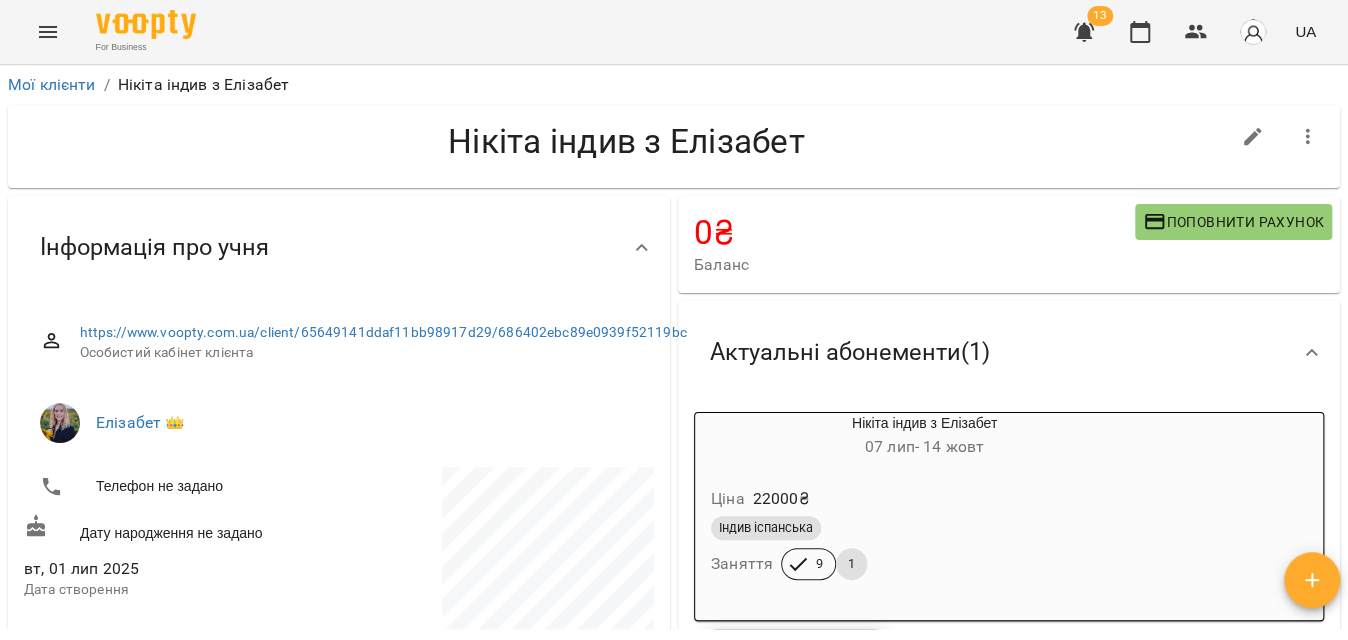 click at bounding box center (48, 32) 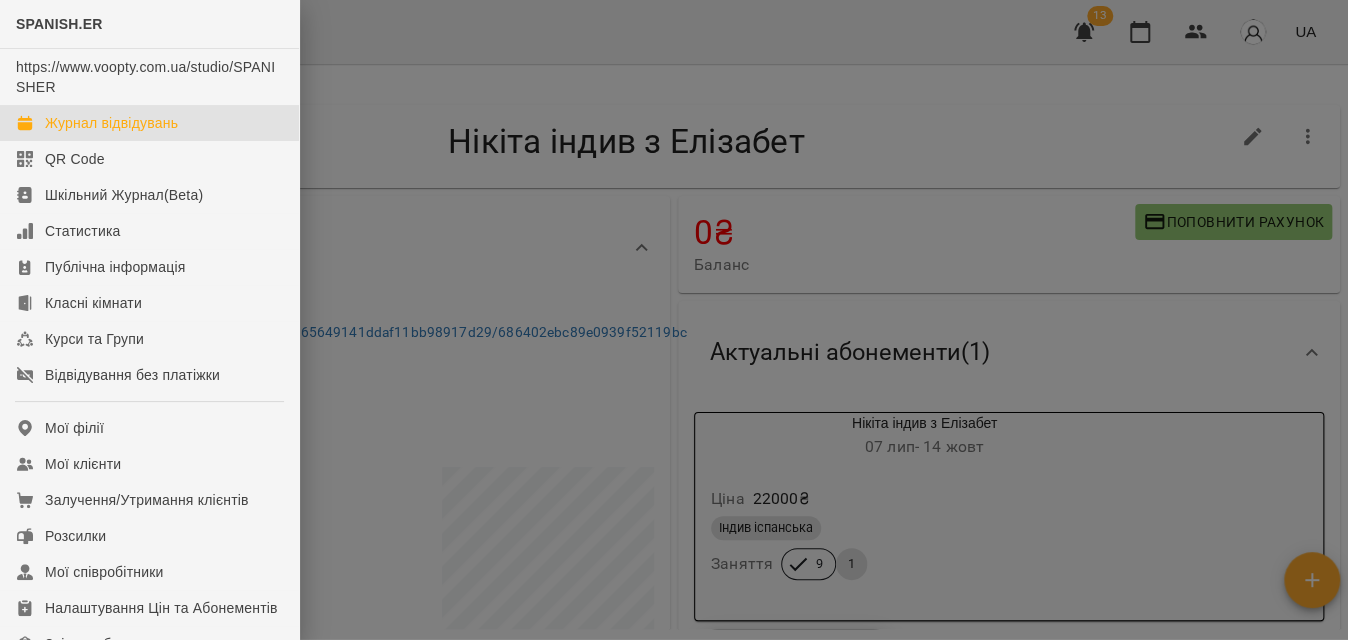 click on "Журнал відвідувань" at bounding box center (111, 123) 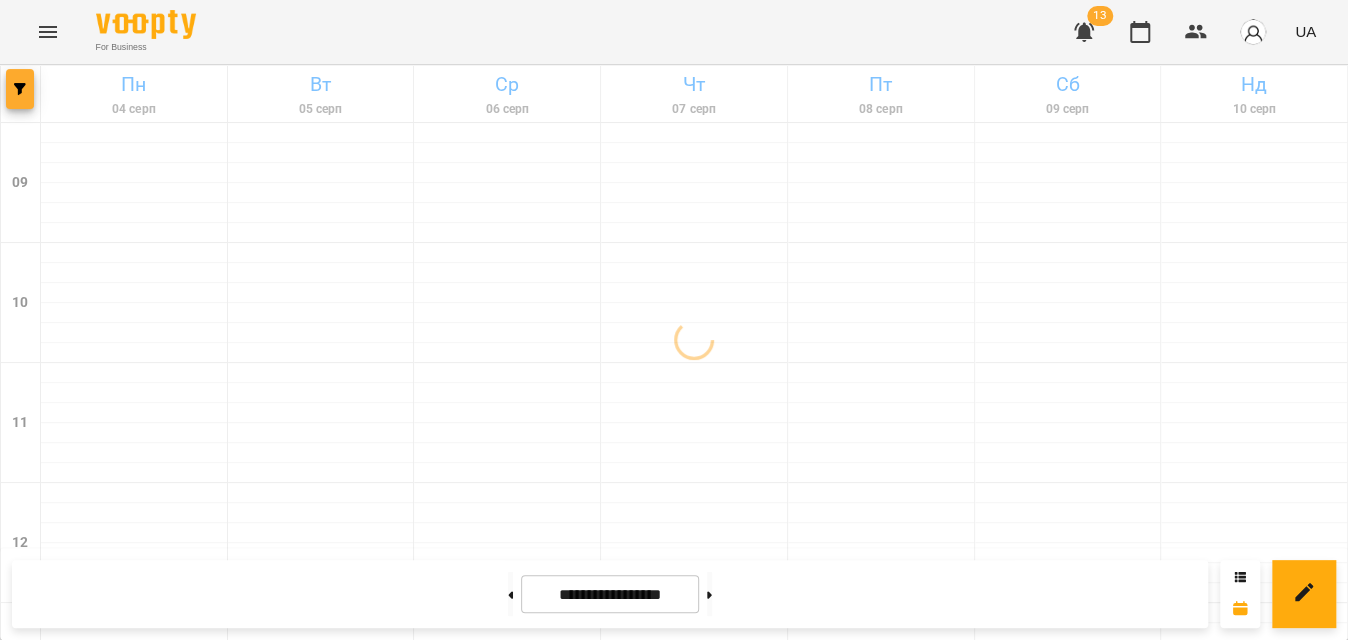 click at bounding box center [20, 89] 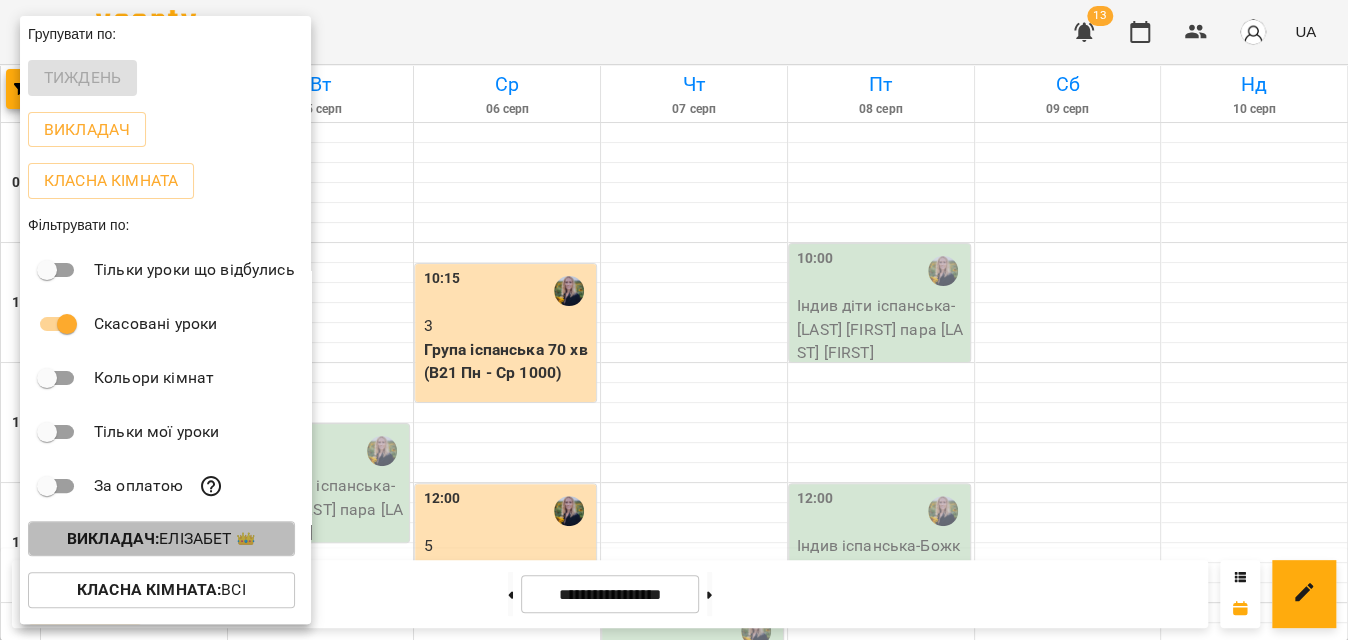 click on "Викладач :  Елізабет 👑" at bounding box center (161, 539) 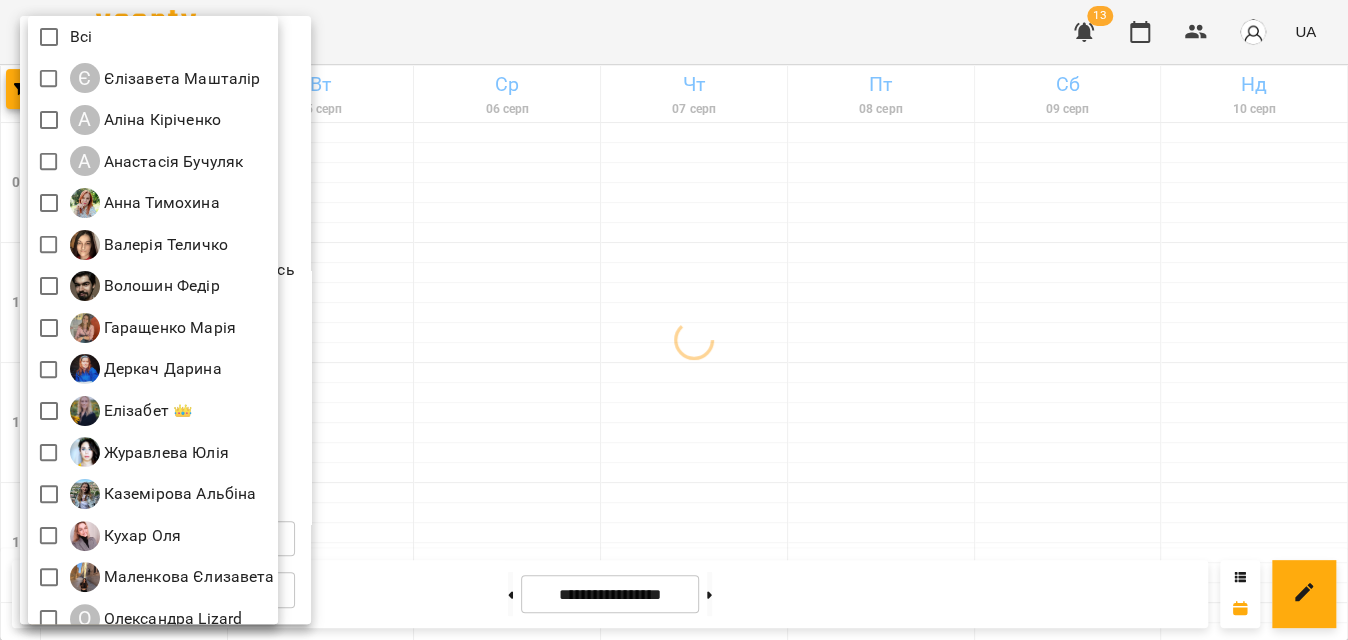 scroll, scrollTop: 269, scrollLeft: 0, axis: vertical 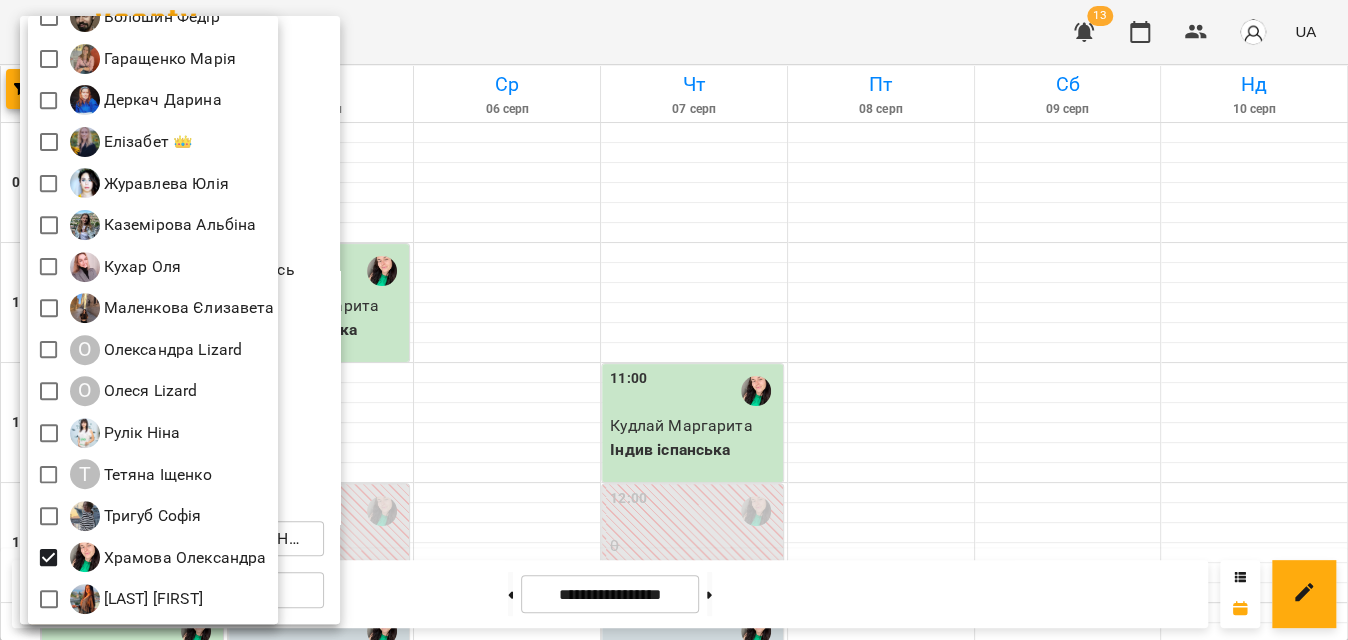 click at bounding box center [674, 320] 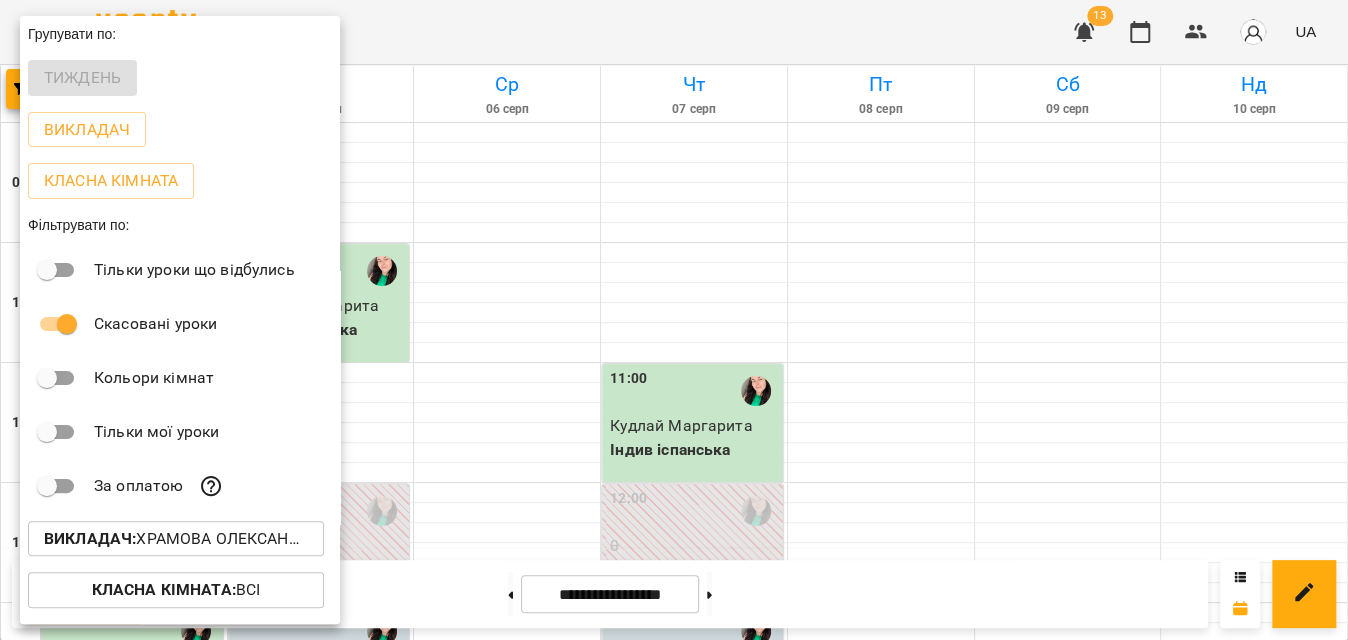 click at bounding box center [674, 320] 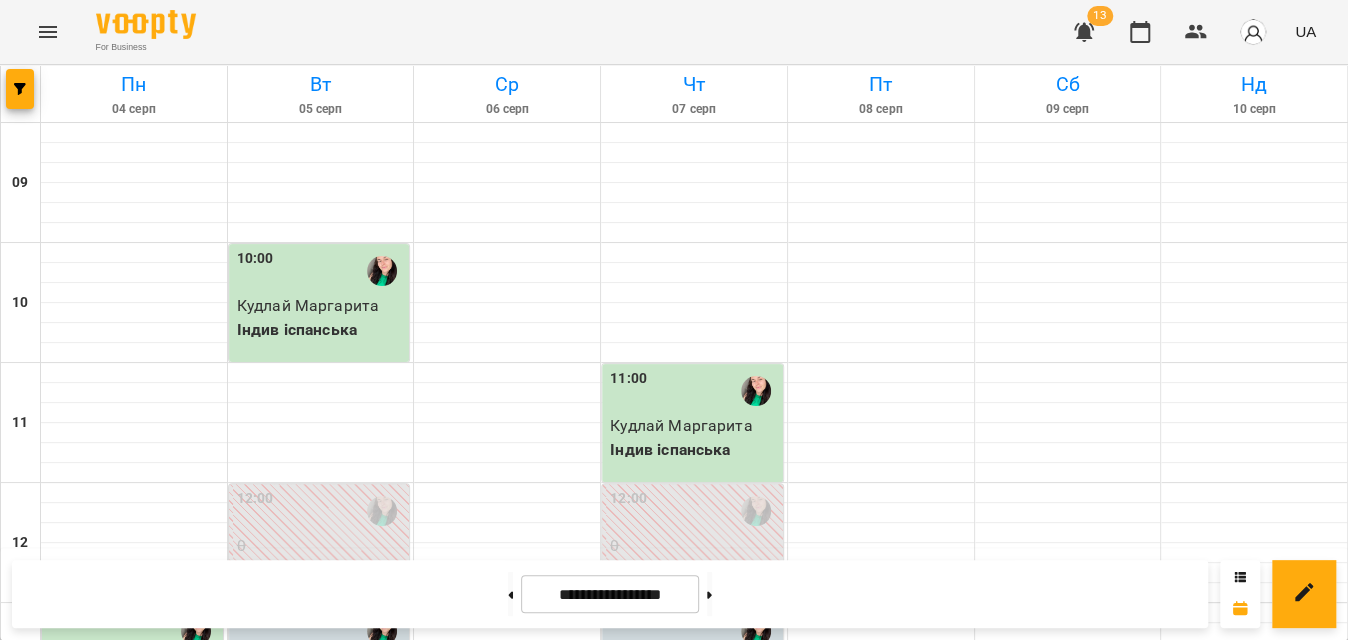 scroll, scrollTop: 90, scrollLeft: 0, axis: vertical 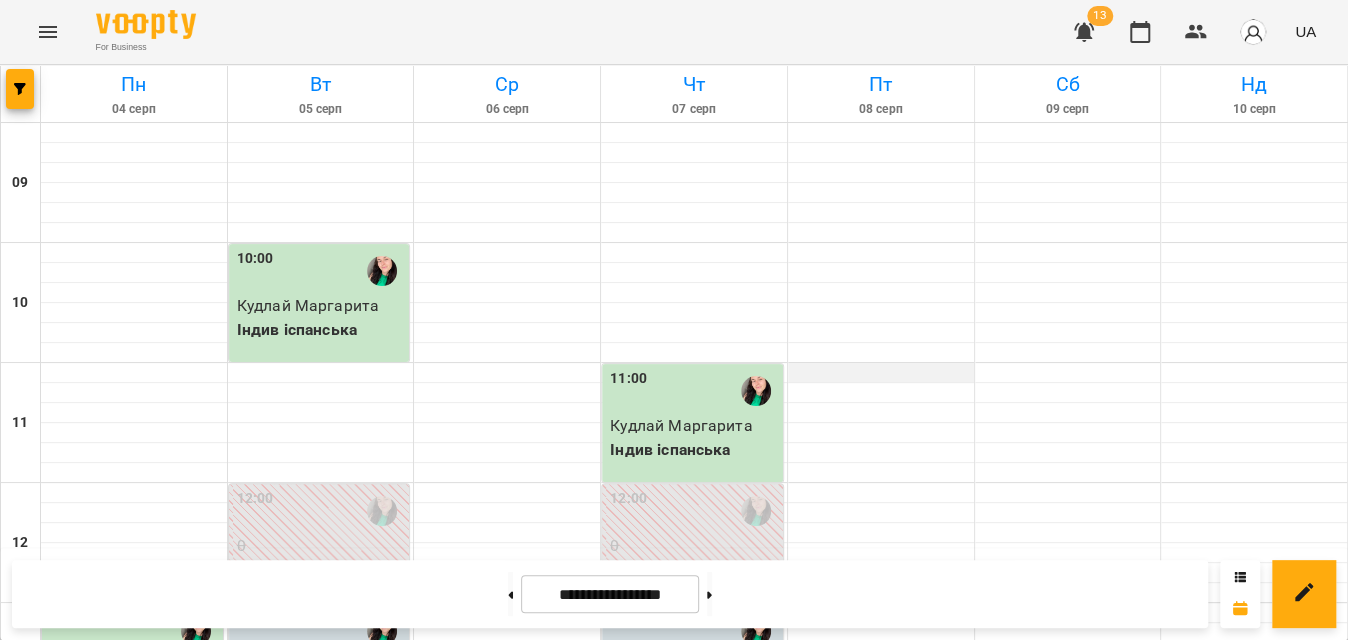 click at bounding box center [881, 373] 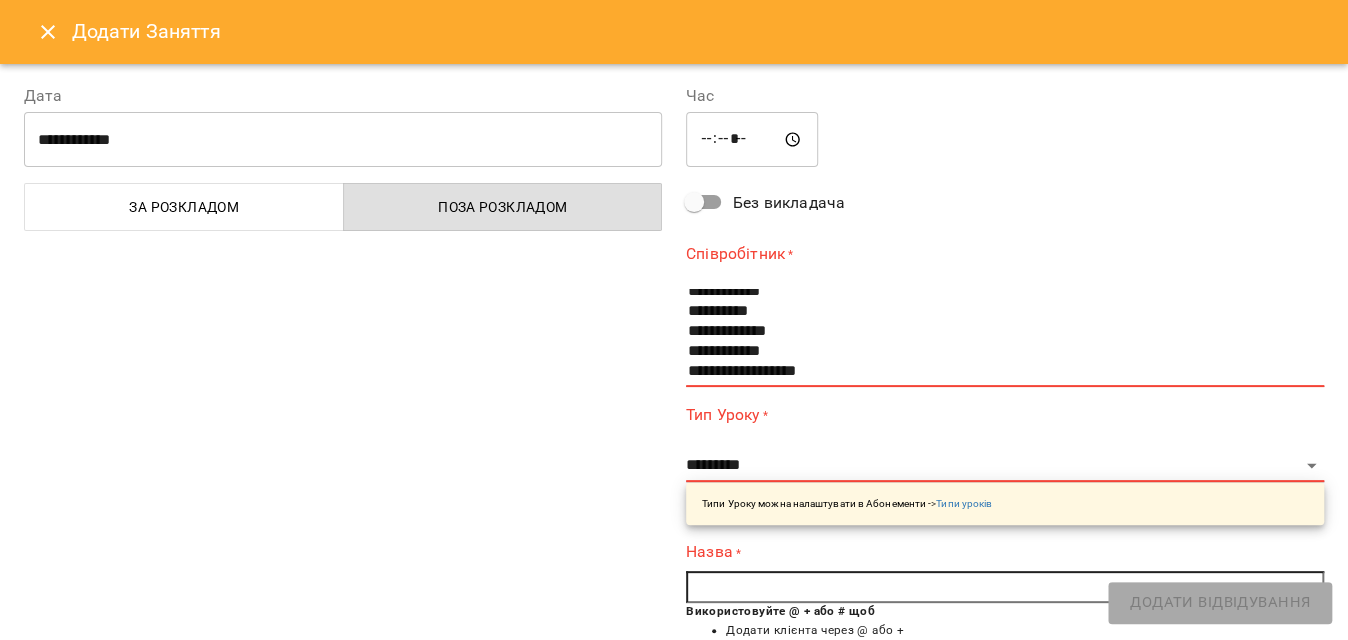 scroll, scrollTop: 314, scrollLeft: 0, axis: vertical 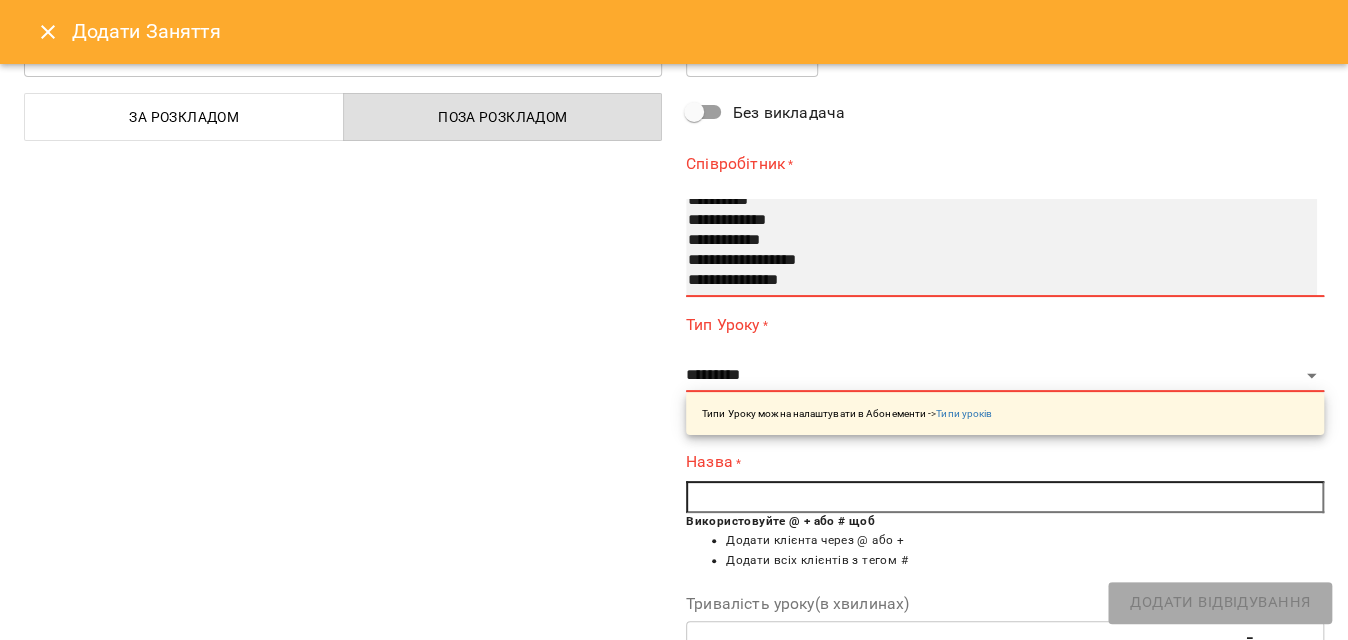 select on "**********" 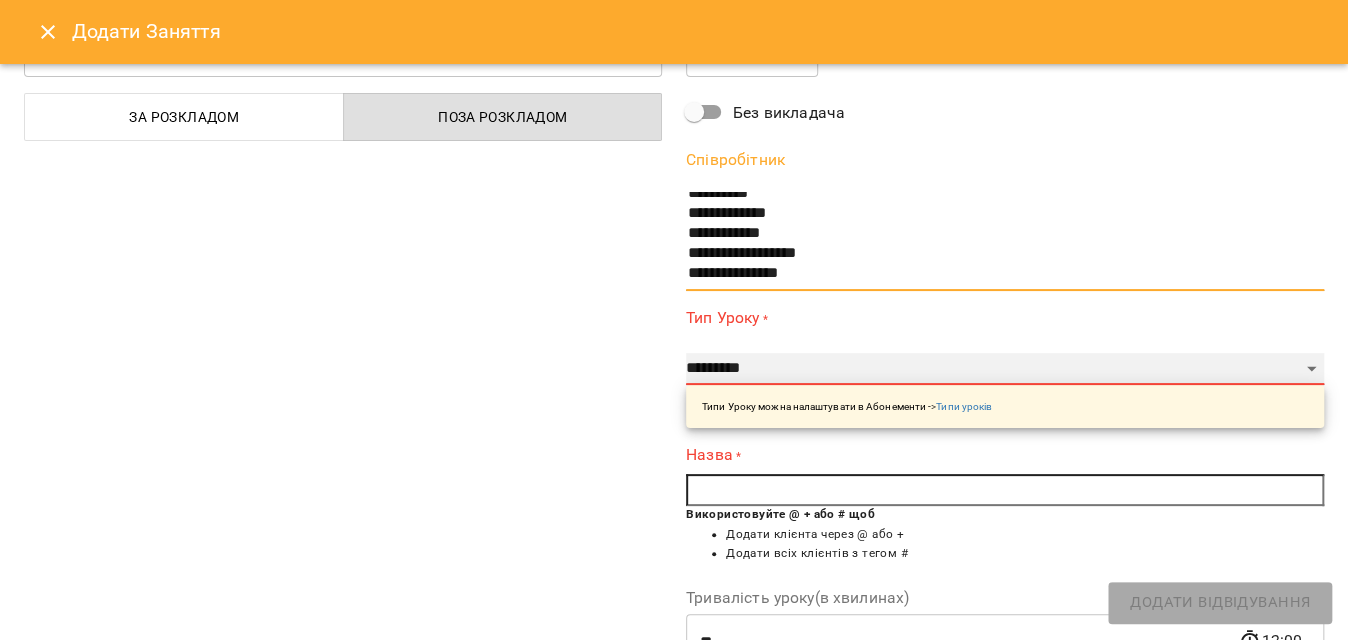 click on "**********" at bounding box center (1005, 369) 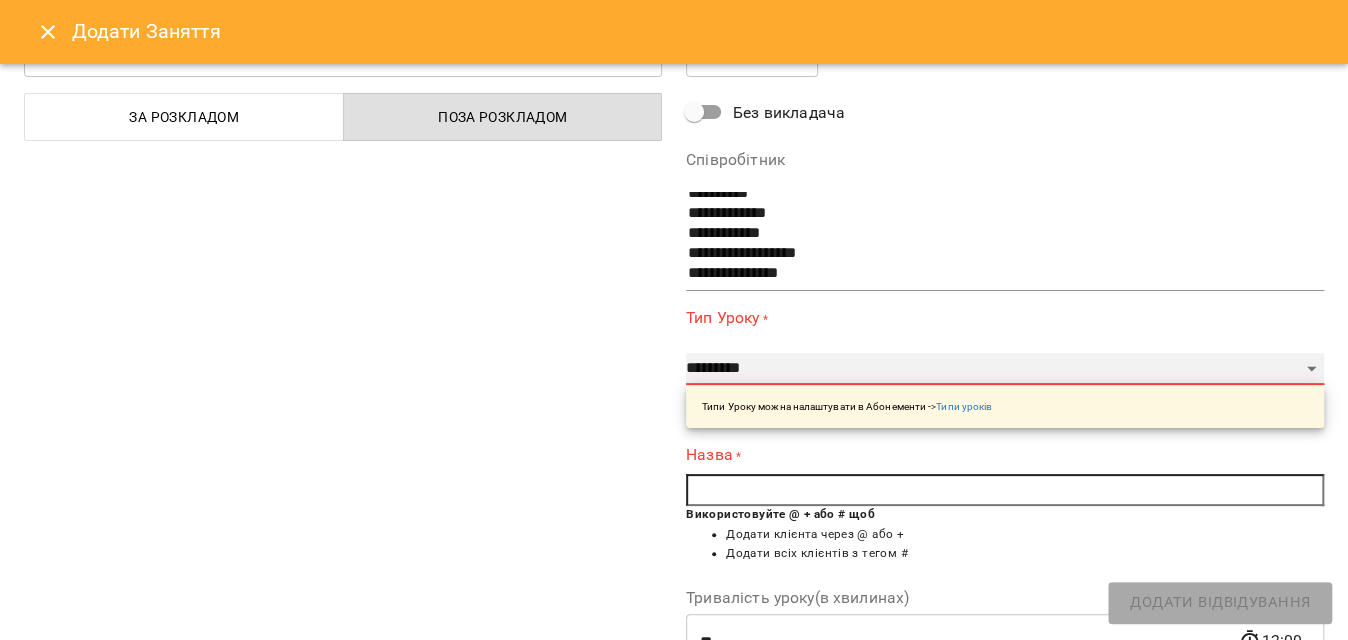 select on "**********" 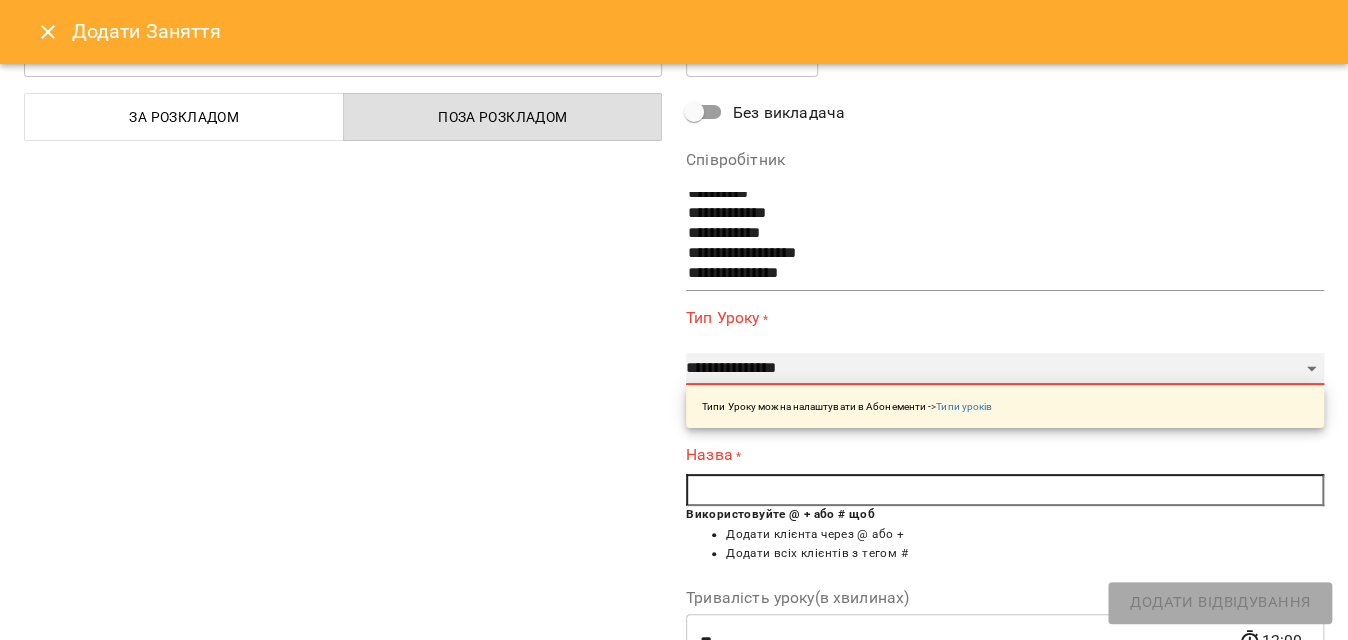 click on "**********" at bounding box center [1005, 369] 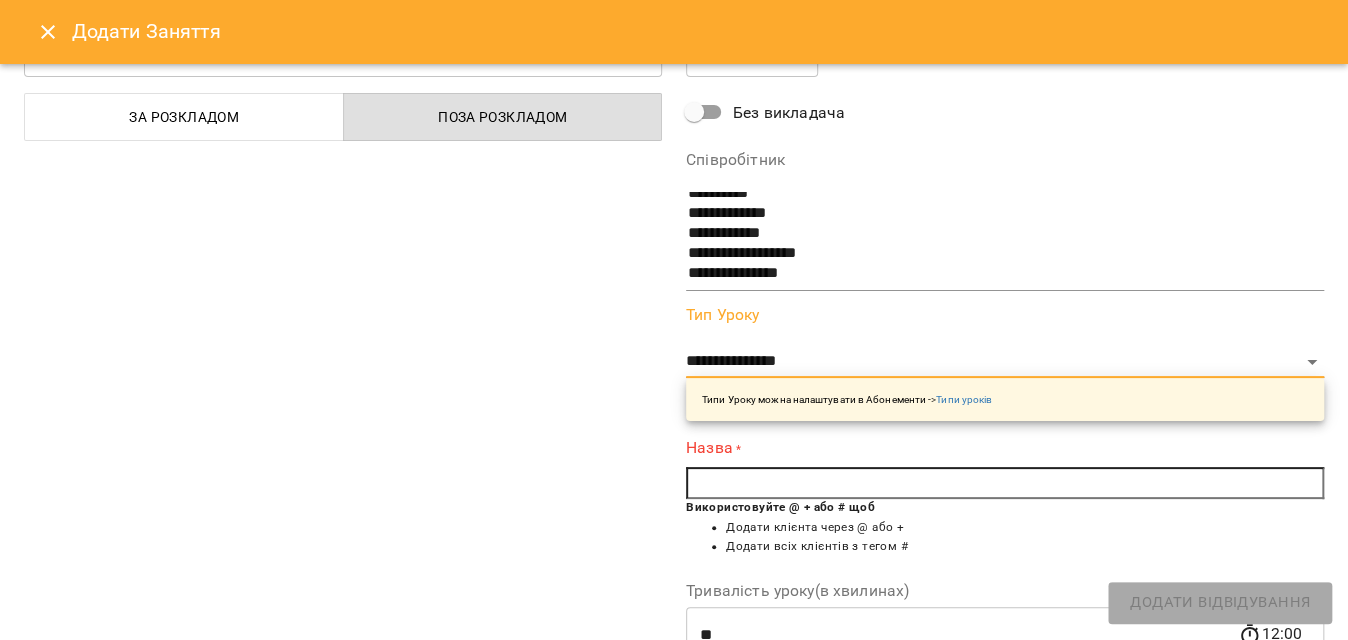 click at bounding box center [1005, 483] 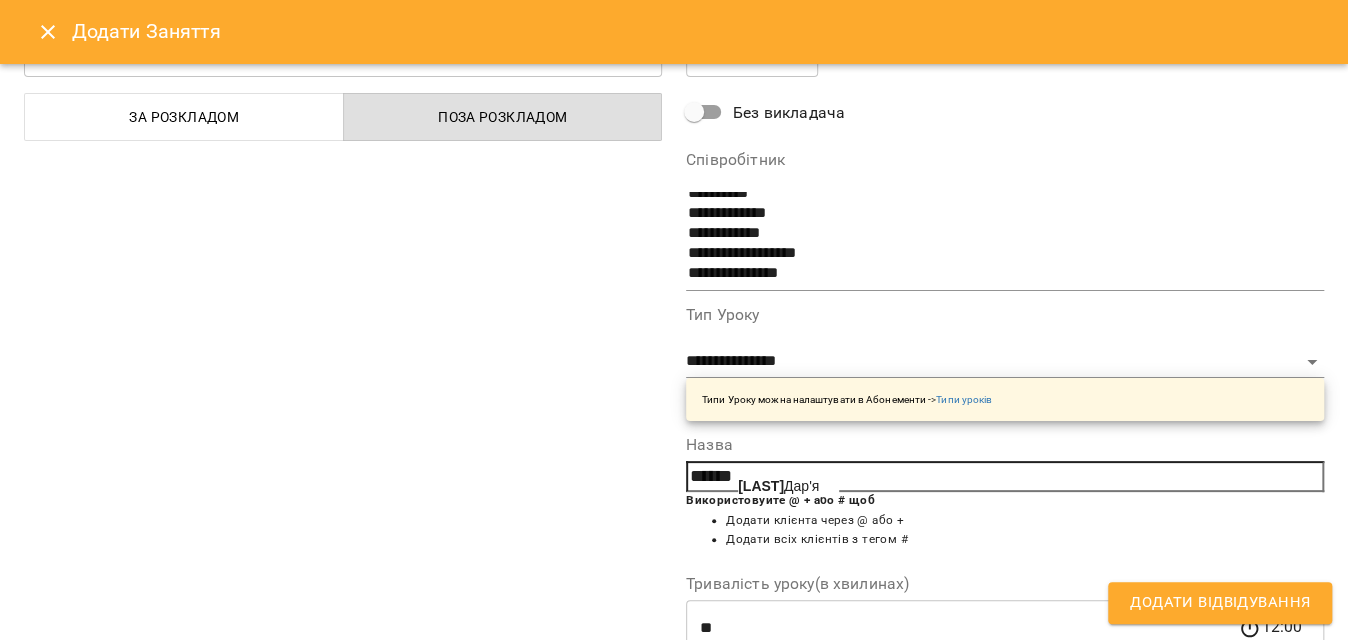 drag, startPoint x: 796, startPoint y: 479, endPoint x: 780, endPoint y: 477, distance: 16.124516 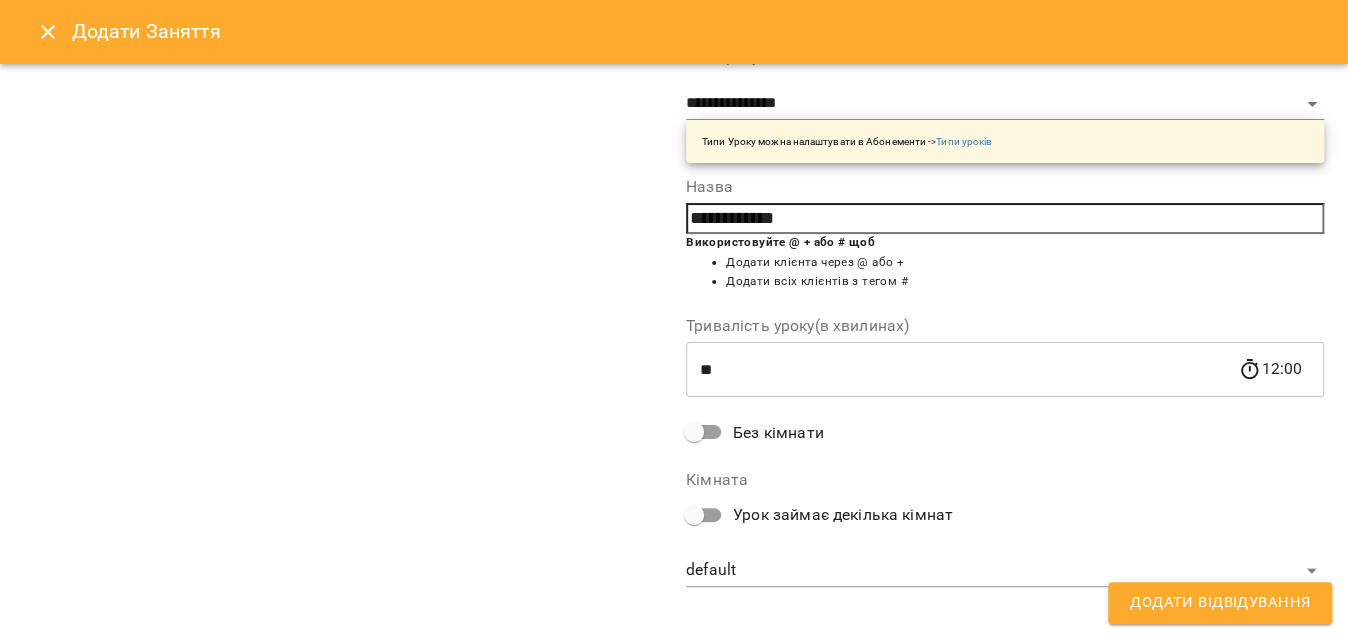 scroll, scrollTop: 362, scrollLeft: 0, axis: vertical 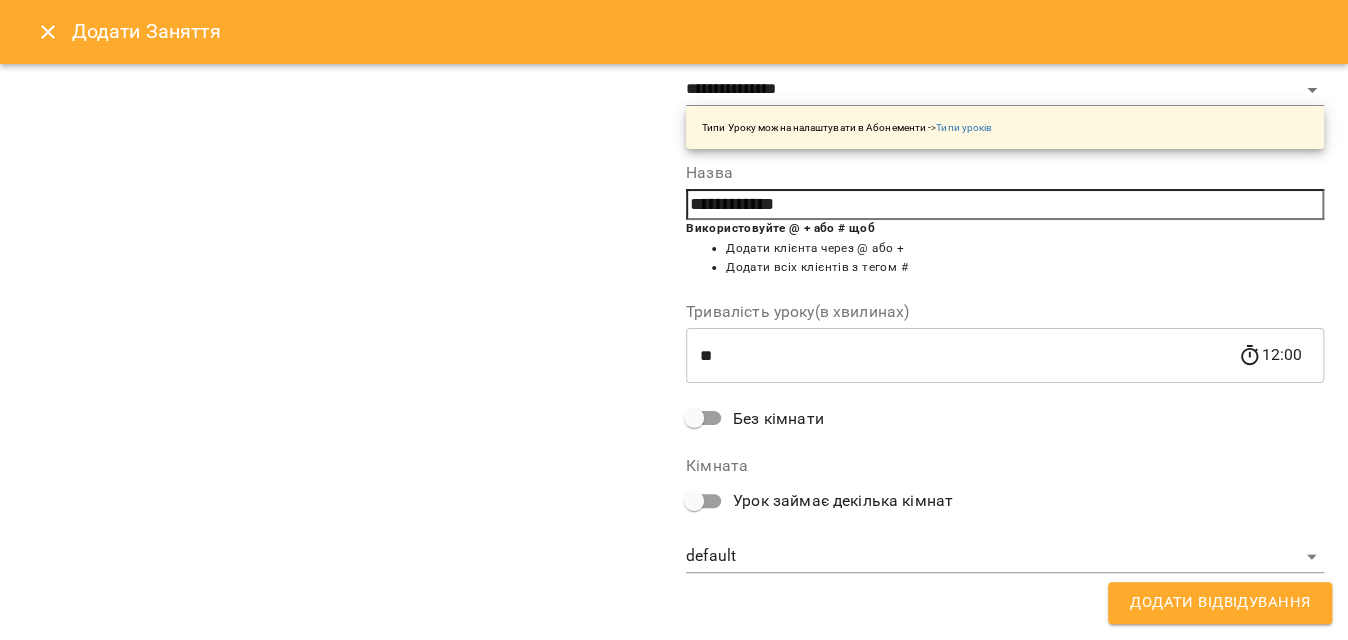 click on "For Business 13 UA Пн 04 серп Вт 05 серп Ср 06 серп Чт 07 серп Пт 08 серп Сб 09 серп Нд 10 серп 09 10 11 12 13 14 15 16 17 18 19 20 21 13:00 Богославець Ксенія Індив іспанська 14:00 0 Індив іспанська (Грінь Дар'я) 17:00 Толлаксен Єірік Індив англійська іспанська 18:00 Пара Циванюк Дар'я та Калугін Олексій  Парний іспанська 19:00 Пара Менжега Ірина та Медуха Олексій Парний іспанська 10:00 Кудлай Маргарита Індив іспанська 12:00 0 Індив англійська (Трунов Олексій англійська) 13:00 4 Група іспанська А1.2 (Група іспанська А1_2  Вт_Чт 13_00) 17:00 Пара Менжега Ірина та Медуха Олексій 18:00 19:00 -" at bounding box center [674, 886] 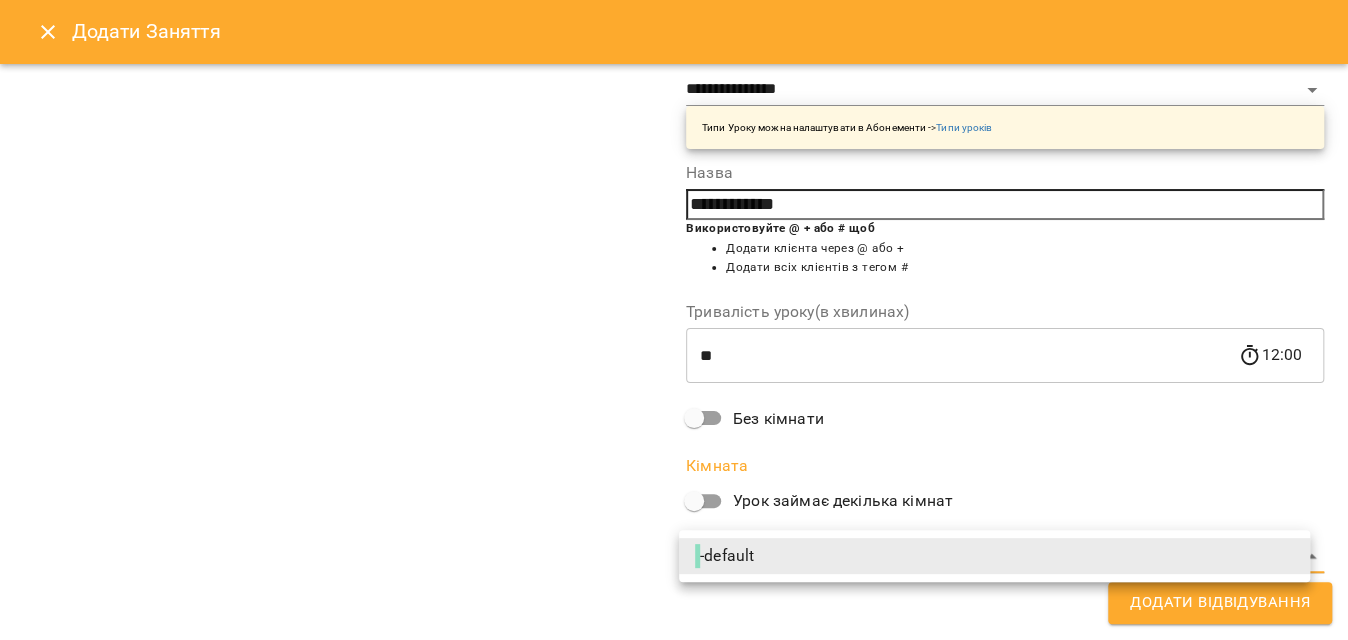 click on "-  default" at bounding box center [726, 556] 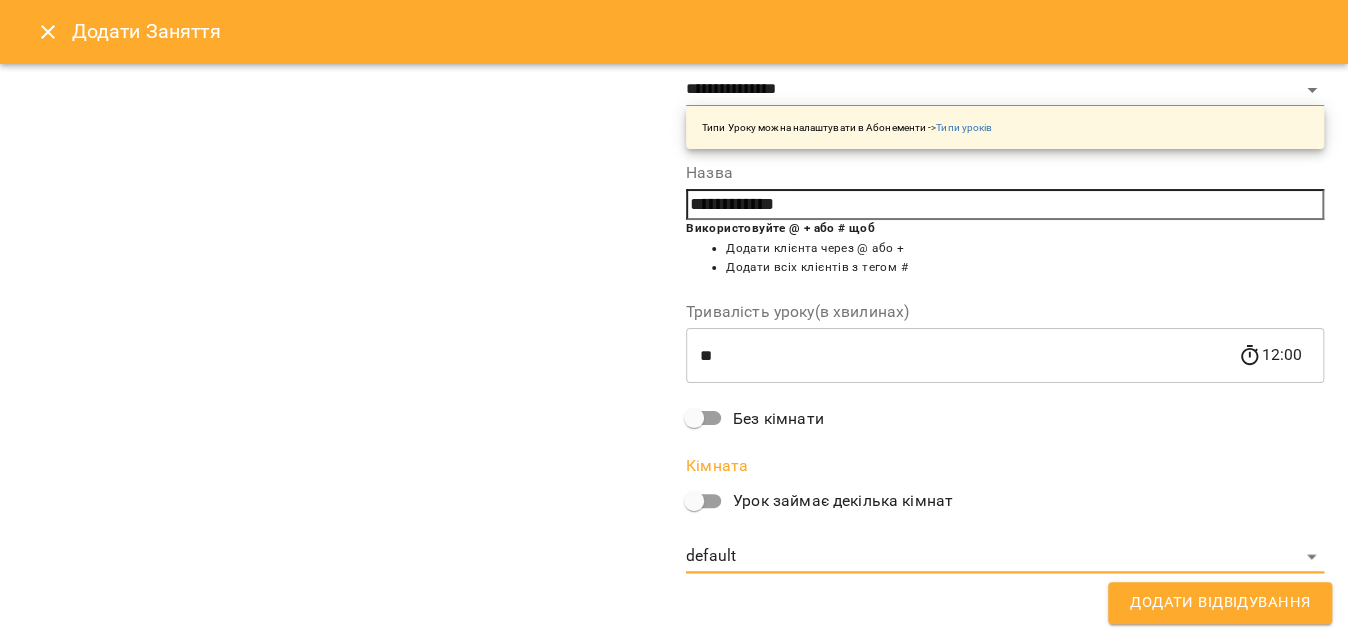 click on "Додати Відвідування" at bounding box center [1220, 603] 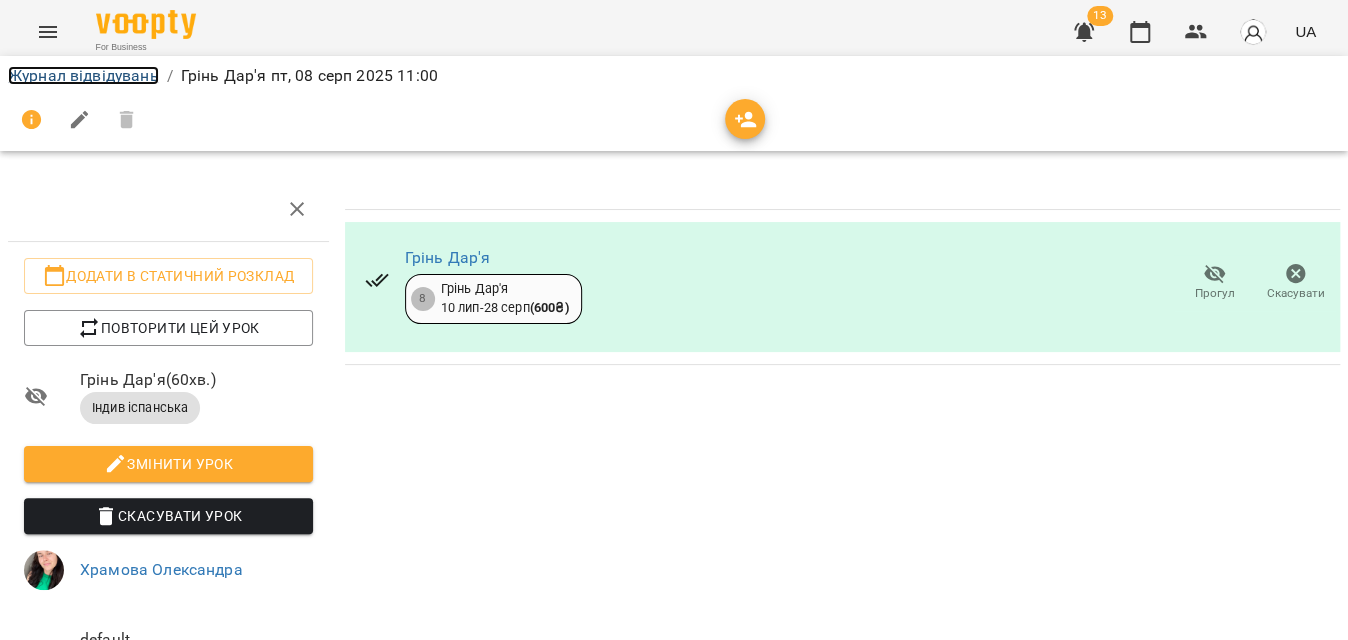 click on "Журнал відвідувань" at bounding box center [83, 75] 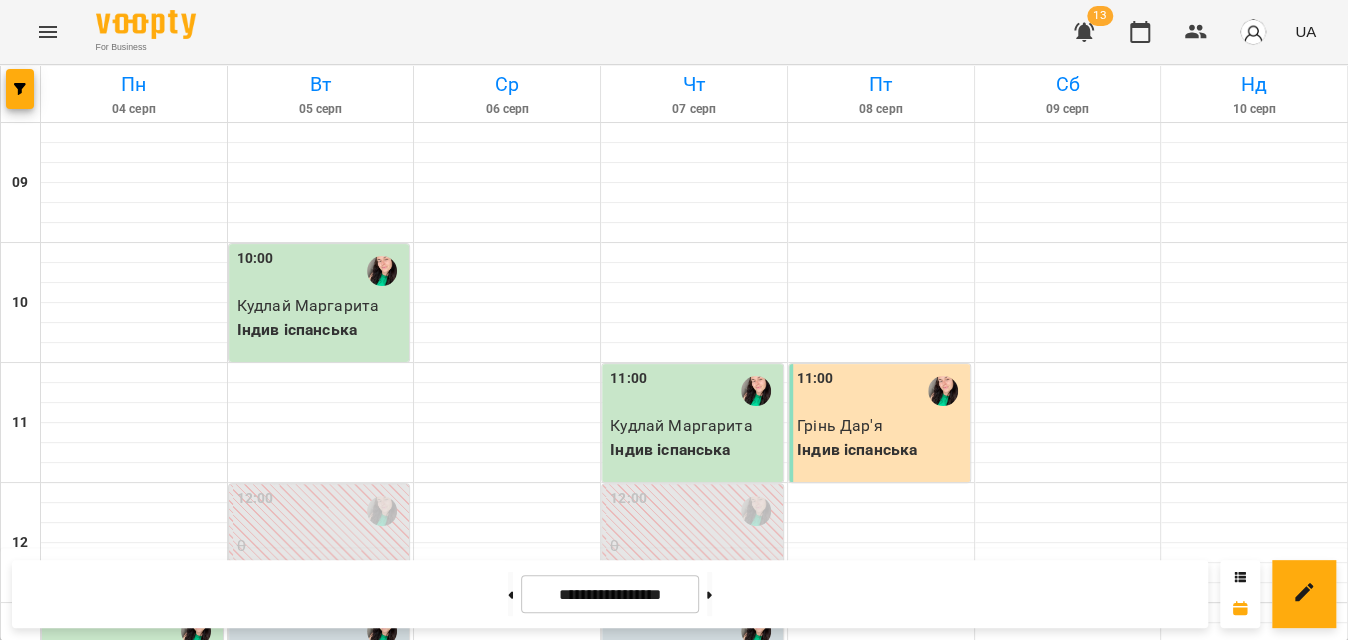 scroll, scrollTop: 818, scrollLeft: 0, axis: vertical 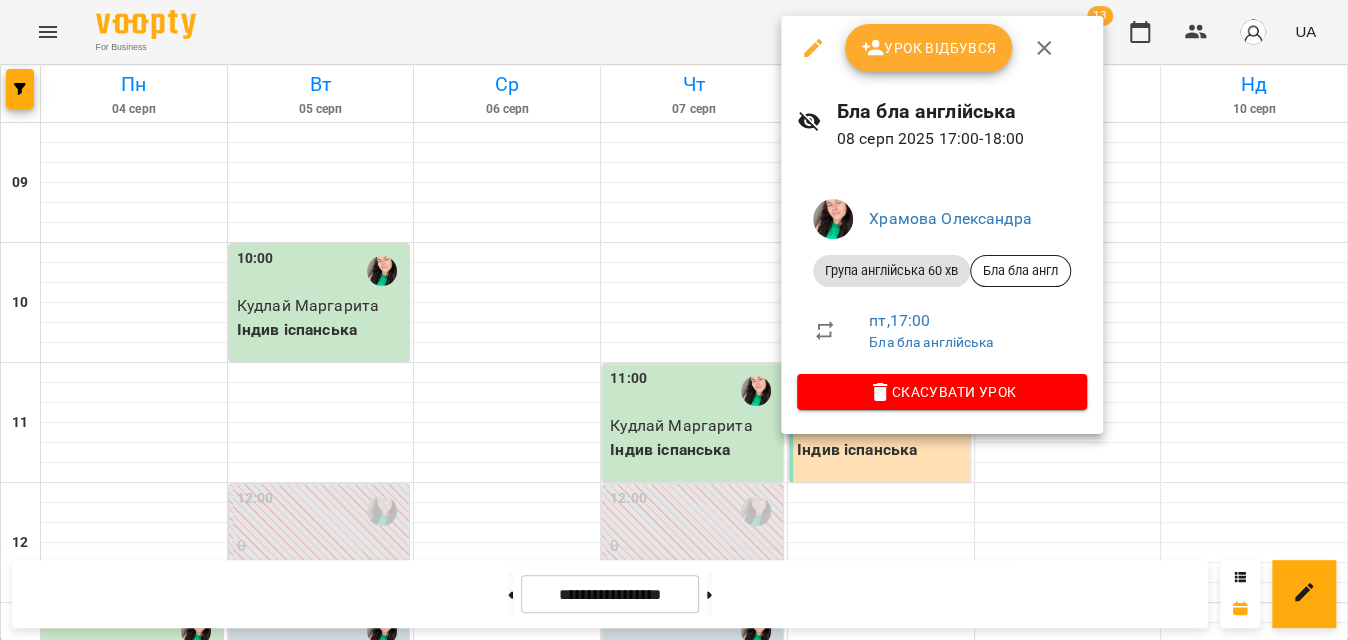 click on "Урок відбувся" at bounding box center [929, 48] 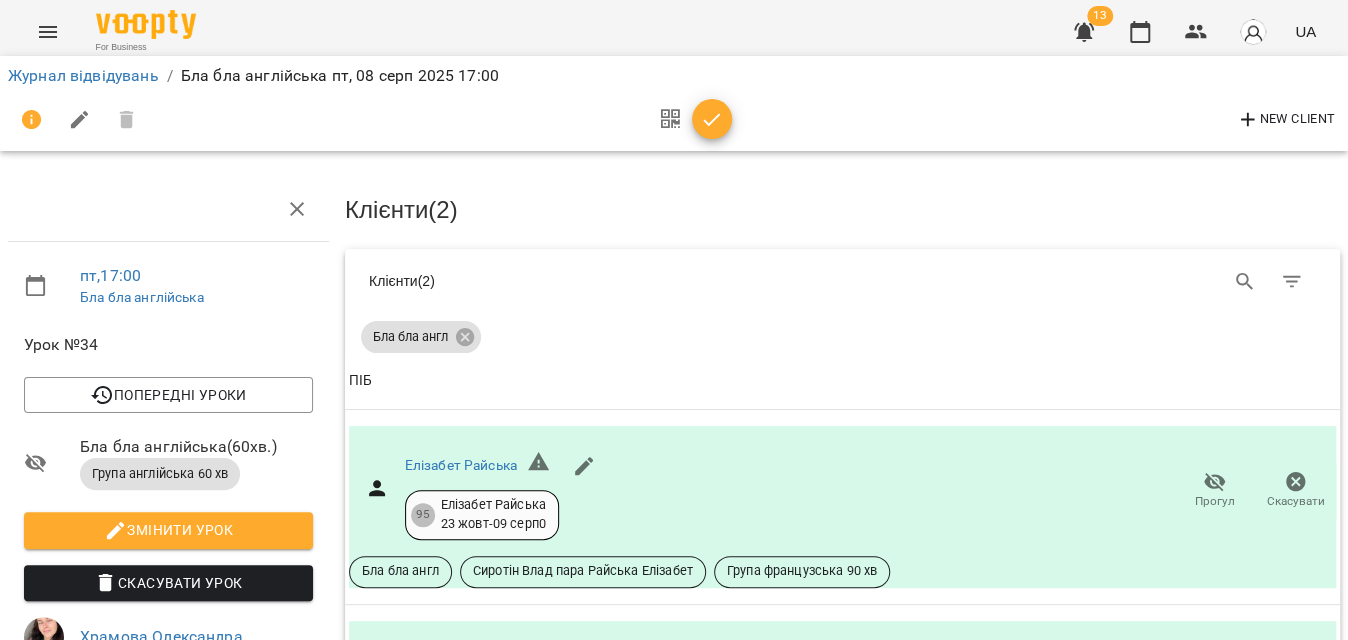 click on "New Client" at bounding box center (674, 120) 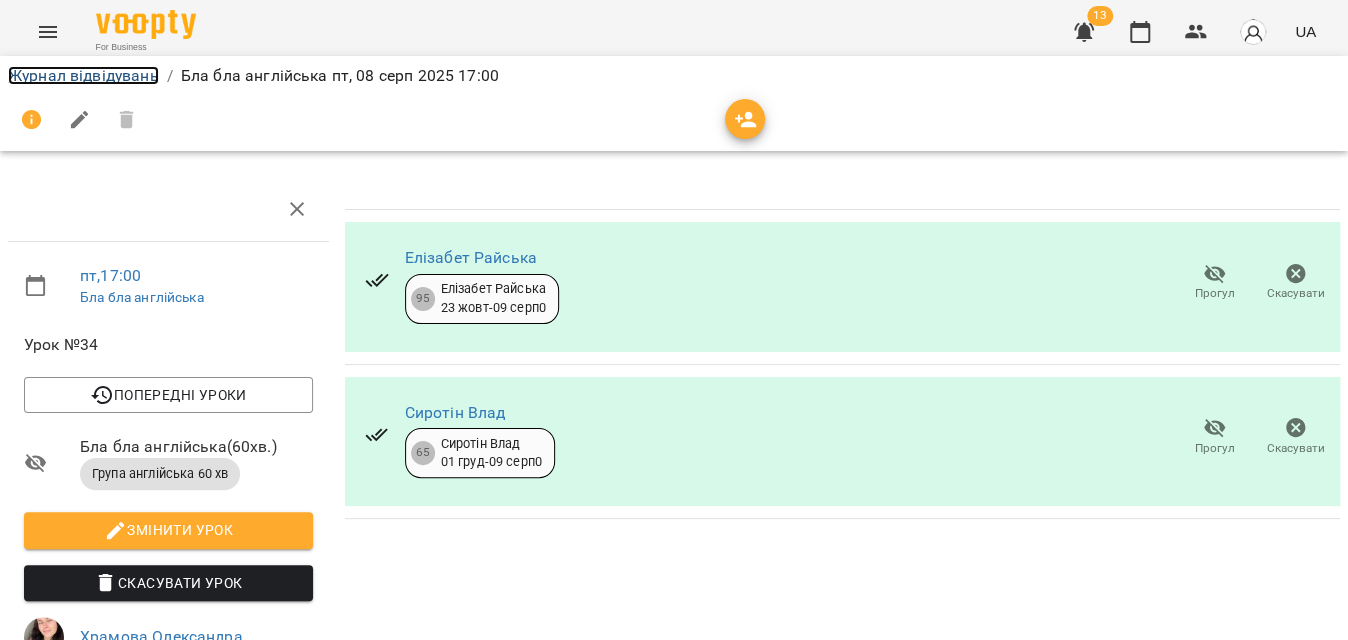 click on "Журнал відвідувань" at bounding box center [83, 75] 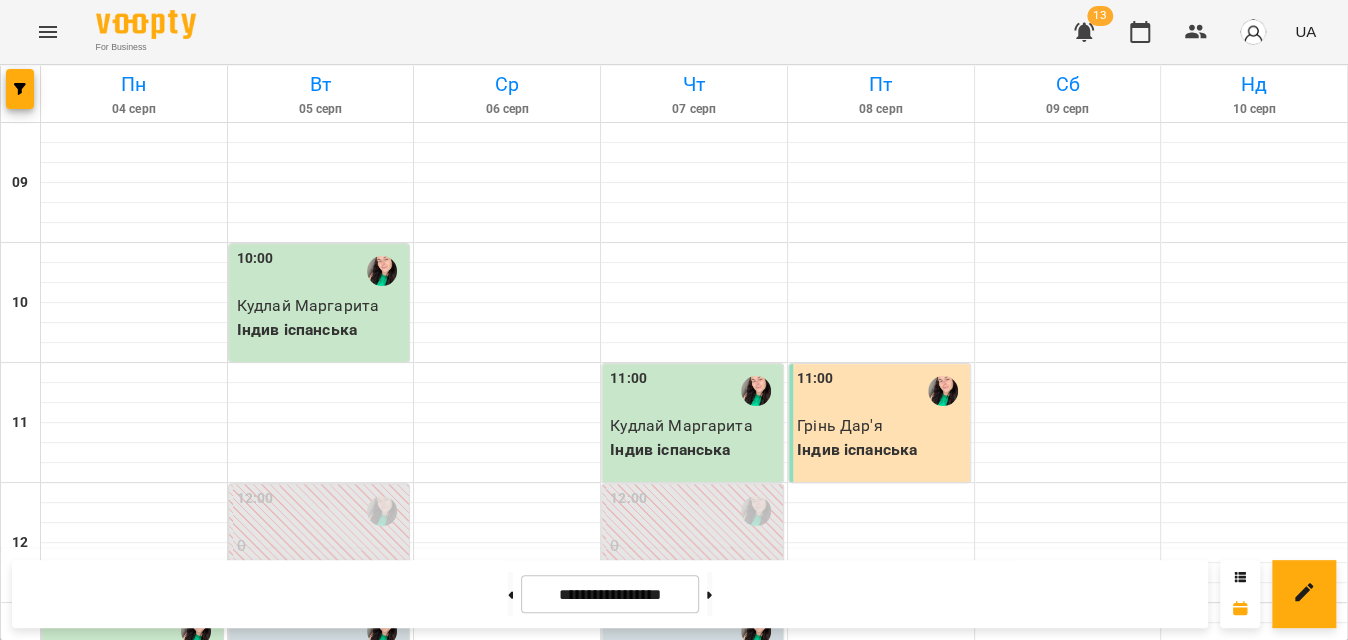 scroll, scrollTop: 727, scrollLeft: 0, axis: vertical 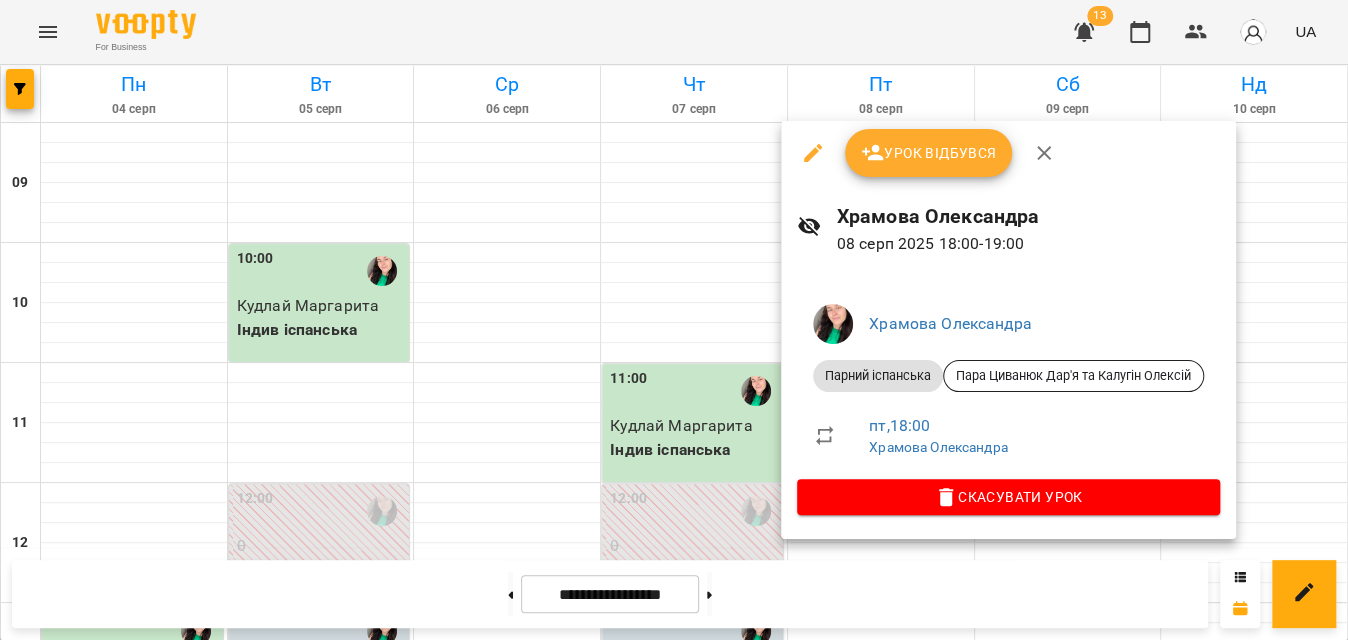 click at bounding box center [813, 153] 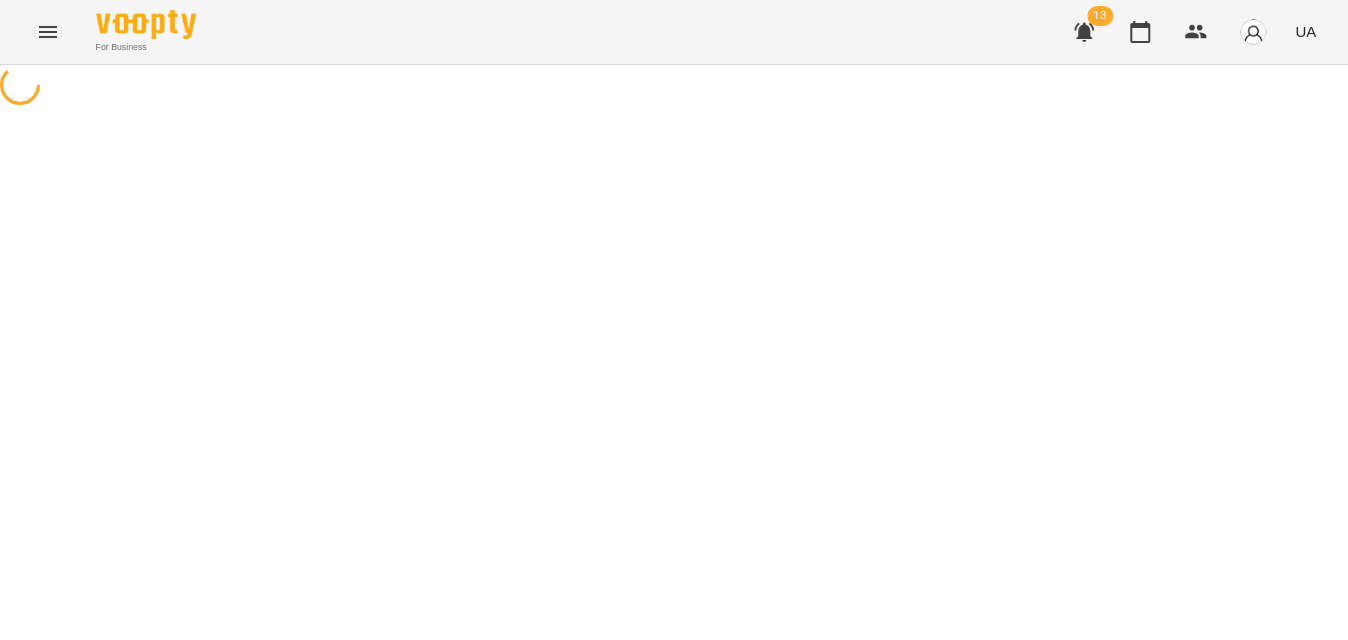 select on "**********" 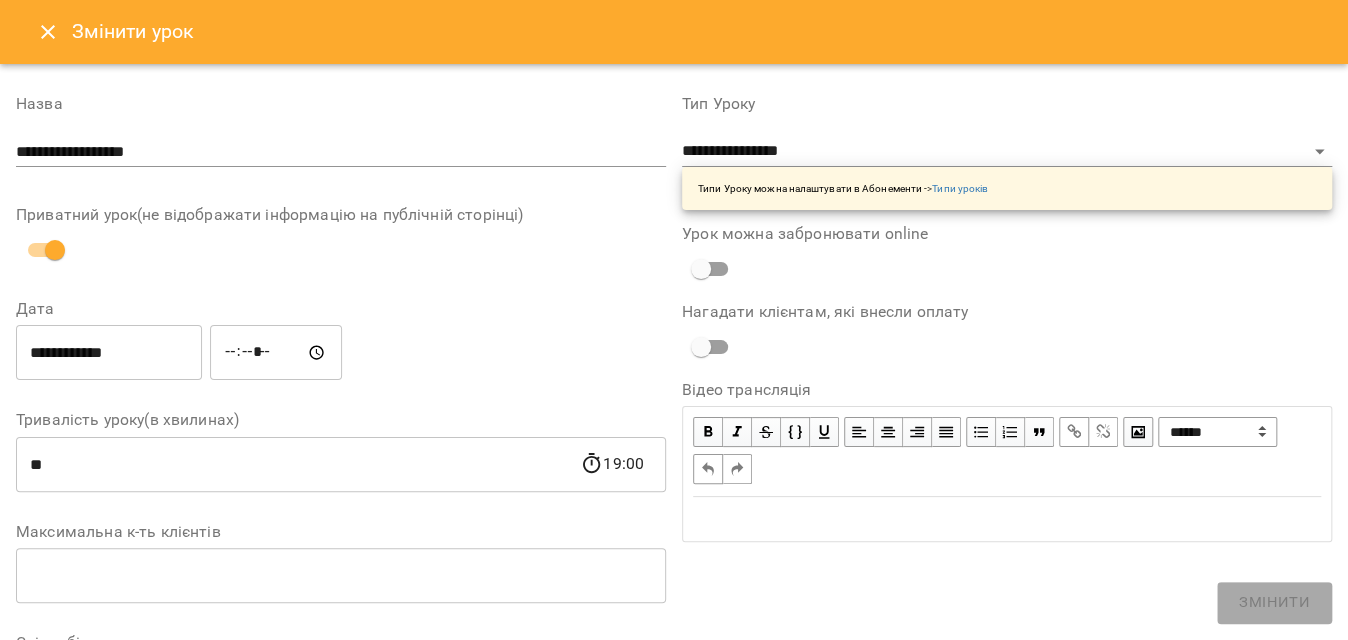 click on "**********" at bounding box center (109, 353) 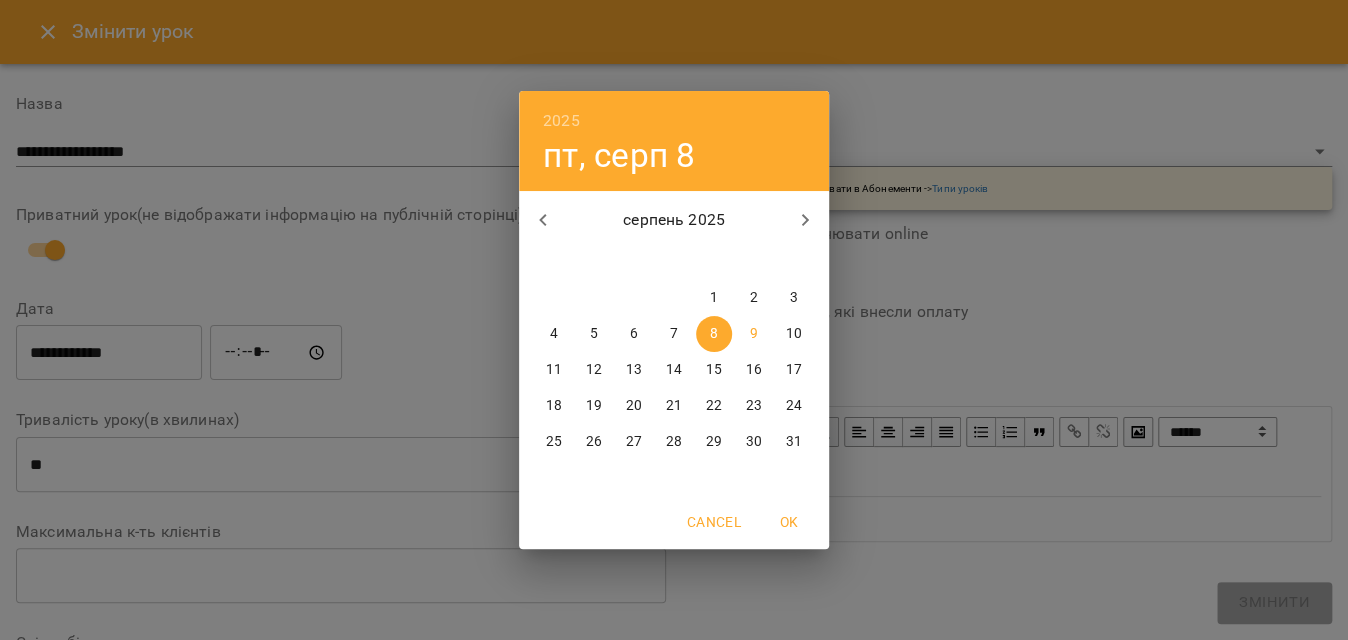 click on "13" at bounding box center (634, 370) 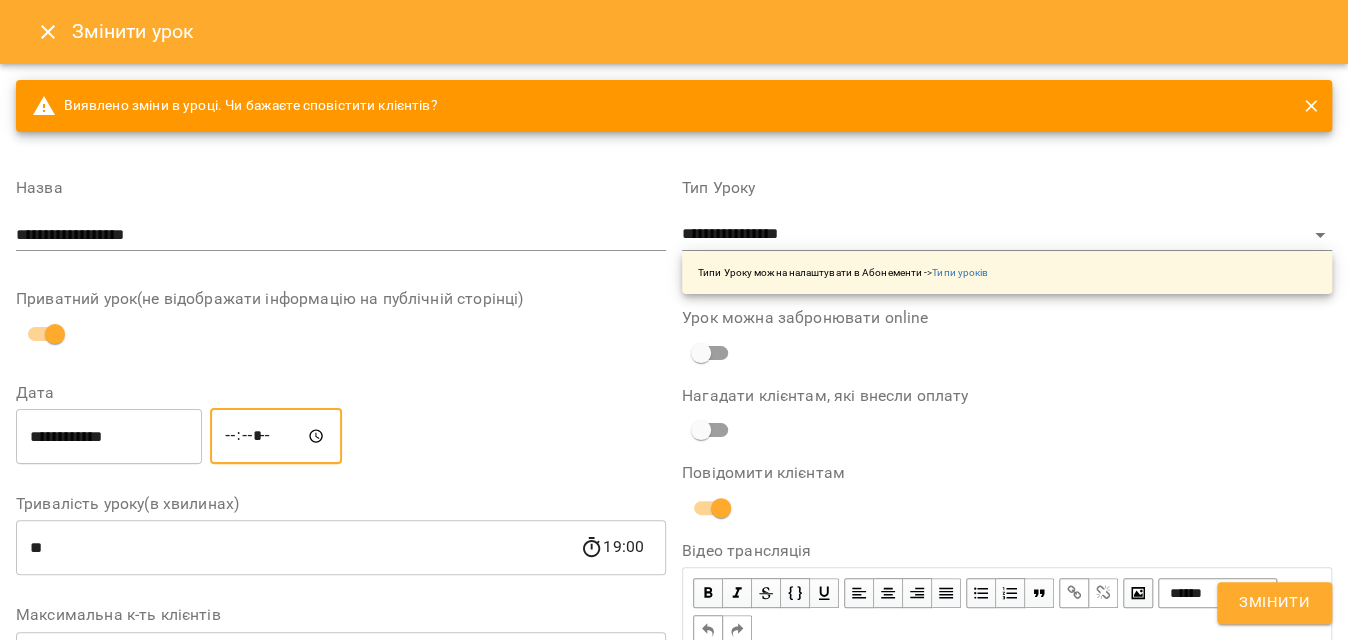 click on "*****" at bounding box center [276, 436] 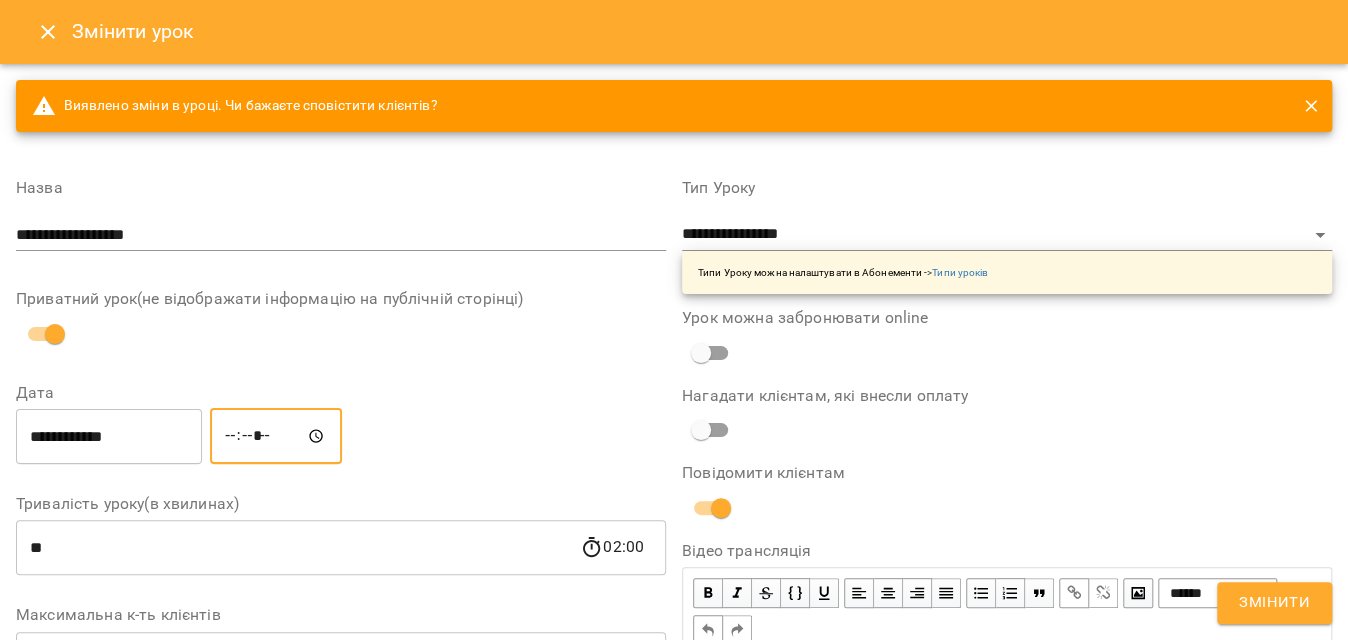type on "*****" 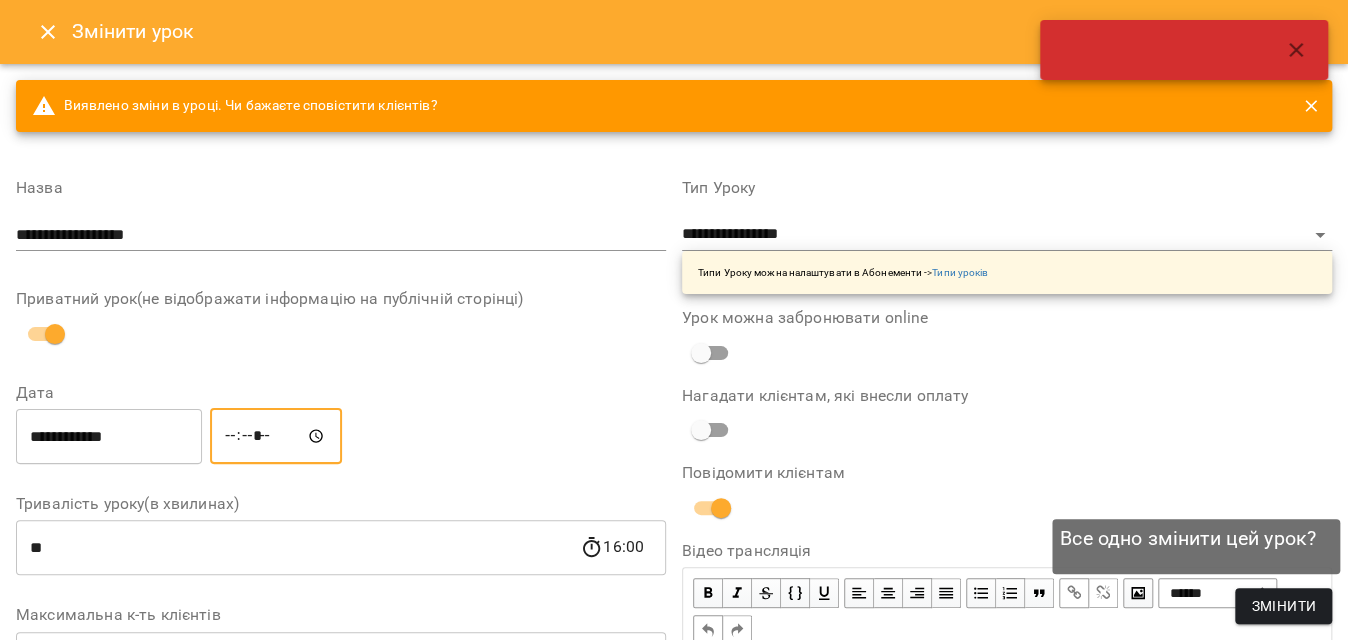 click on "Змінити" at bounding box center [1283, 606] 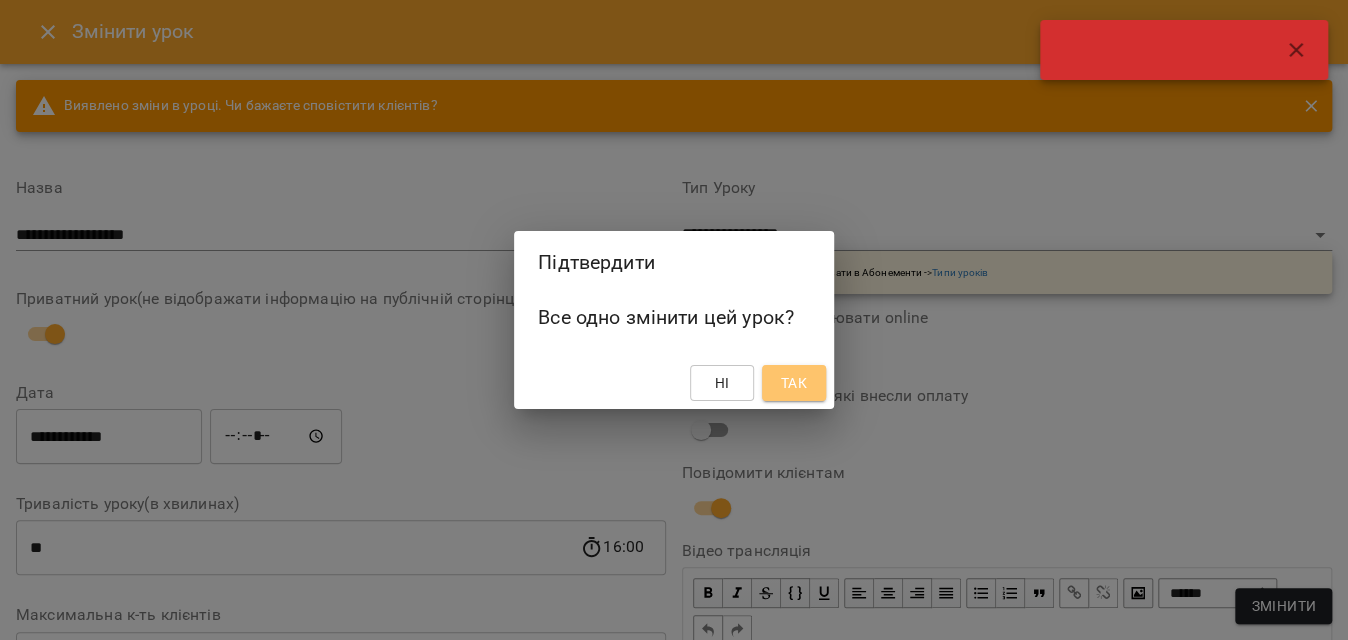 click on "Так" at bounding box center [794, 383] 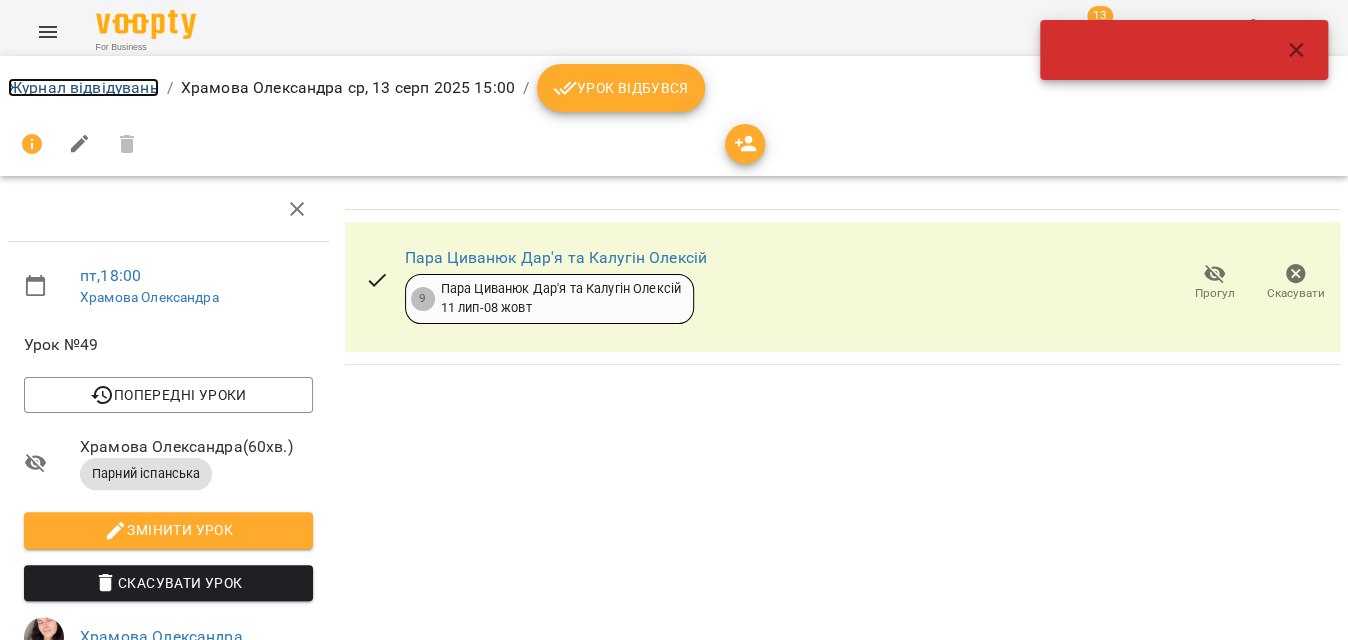 click on "Журнал відвідувань" at bounding box center [83, 87] 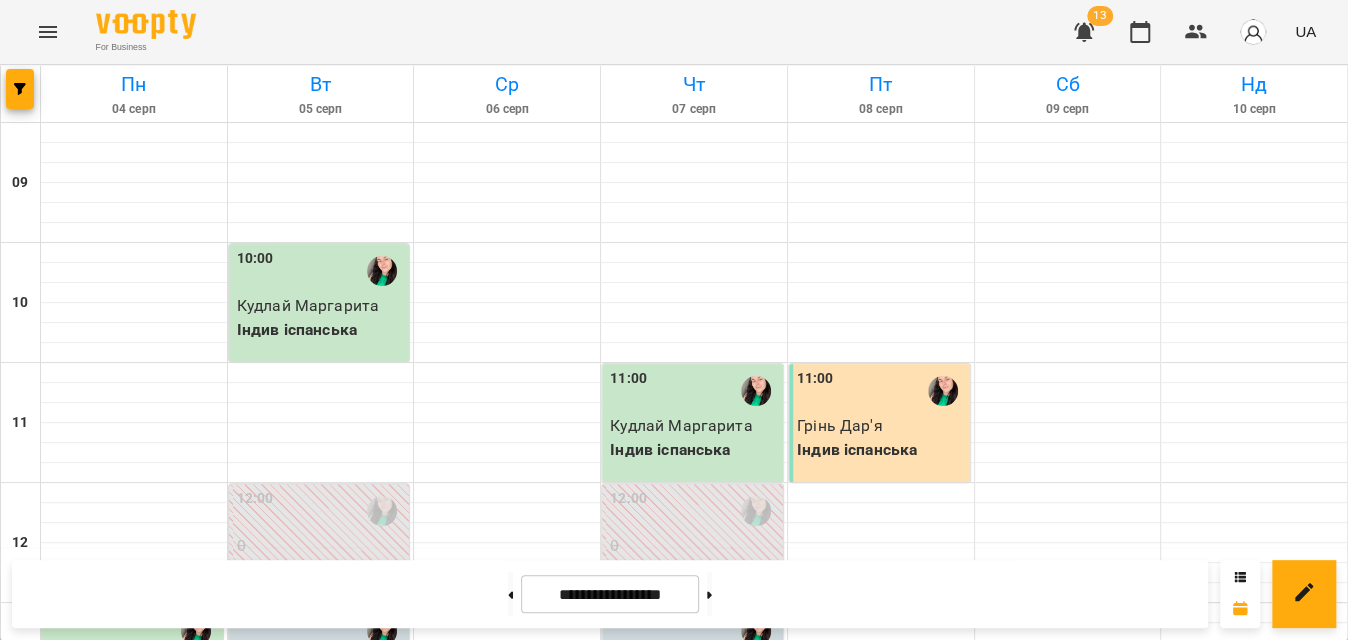 scroll, scrollTop: 405, scrollLeft: 0, axis: vertical 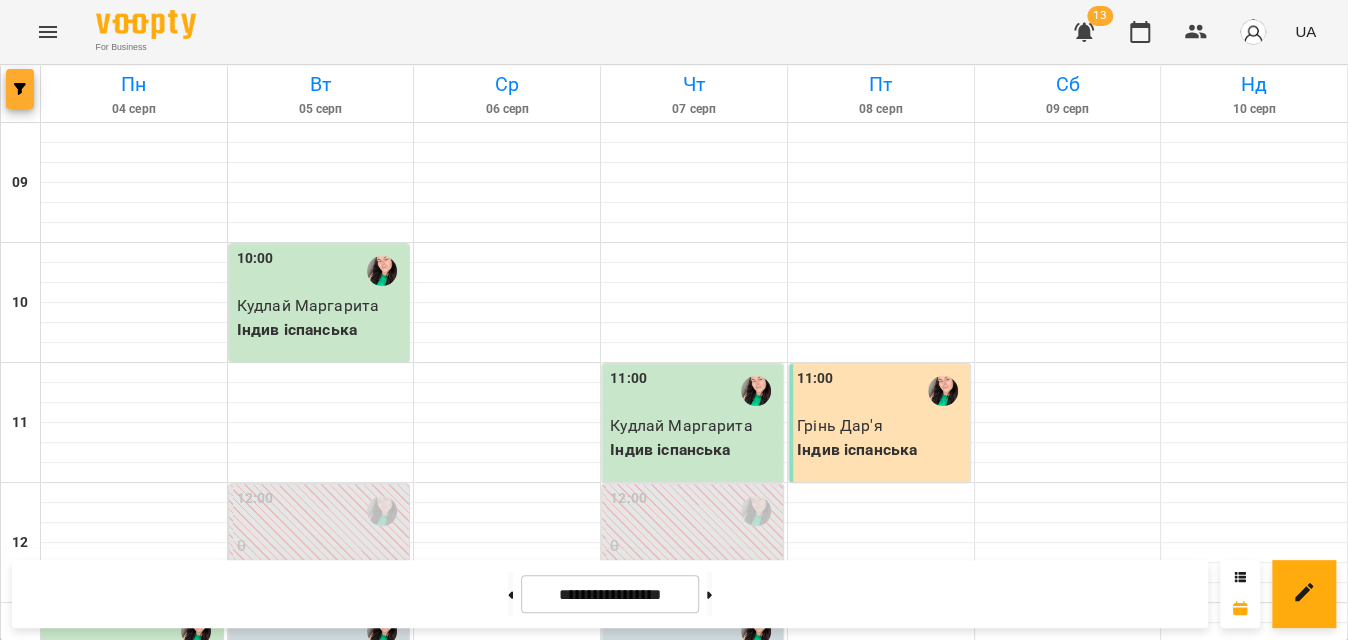 click at bounding box center (20, 89) 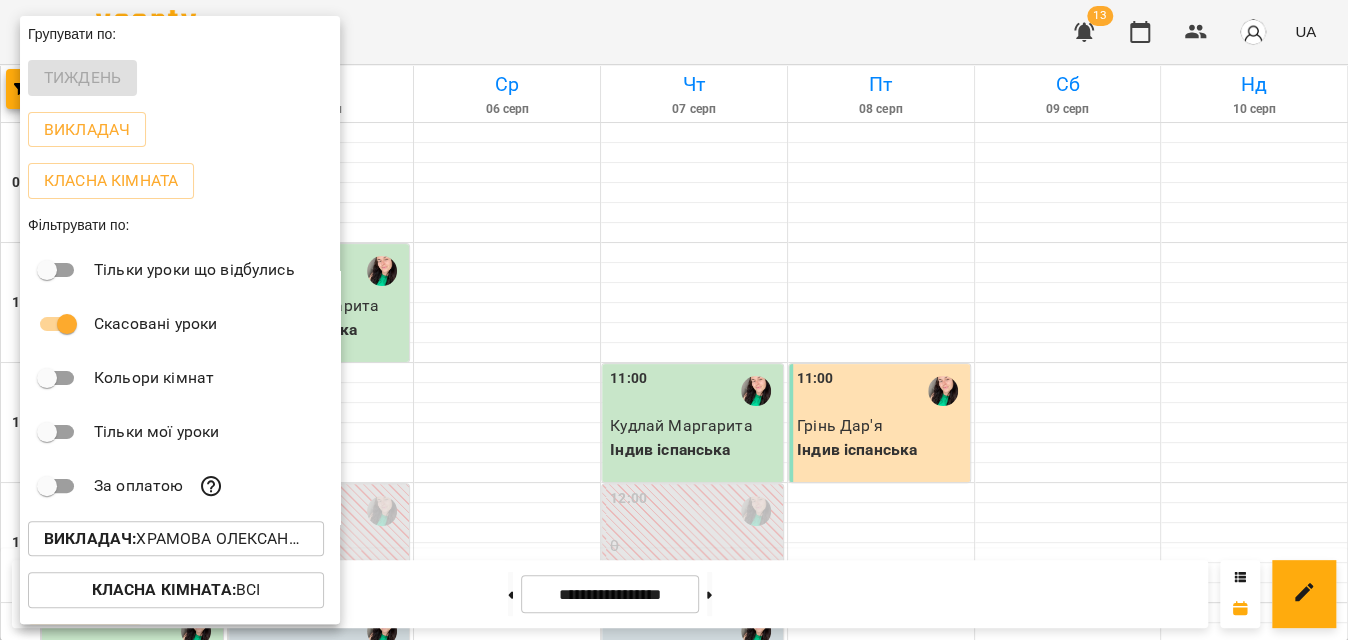 click on "Викладач :  Храмова Олександра" at bounding box center [176, 539] 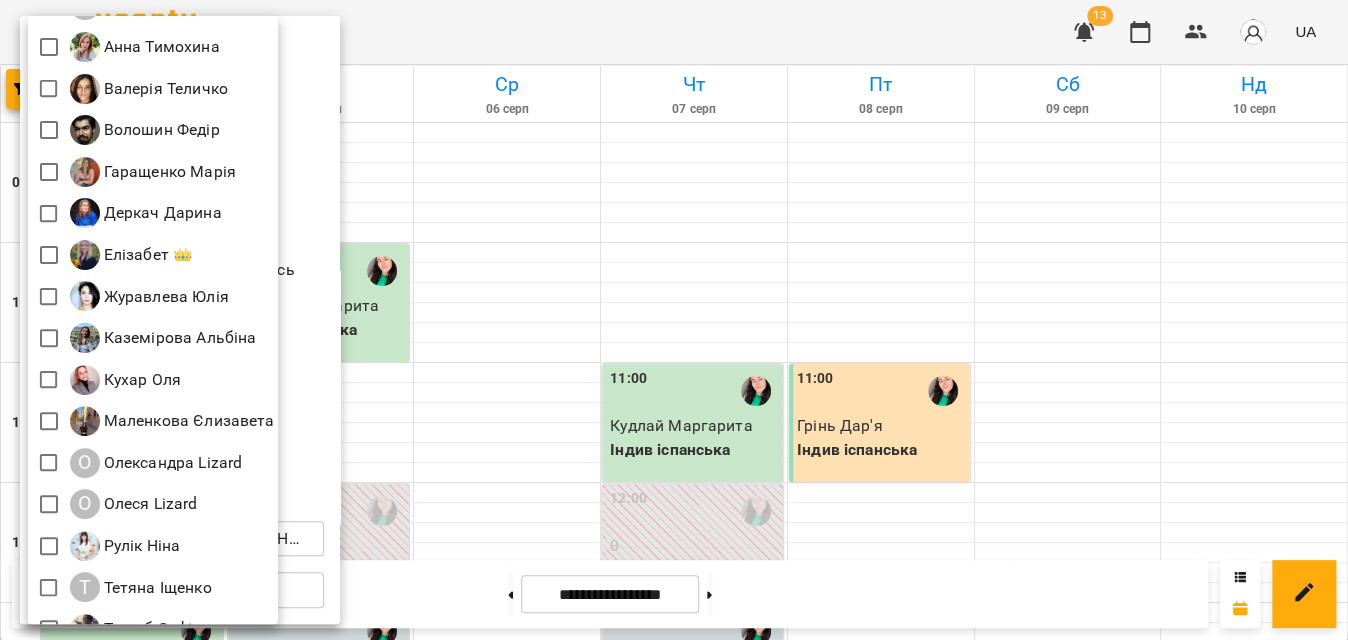 scroll, scrollTop: 269, scrollLeft: 0, axis: vertical 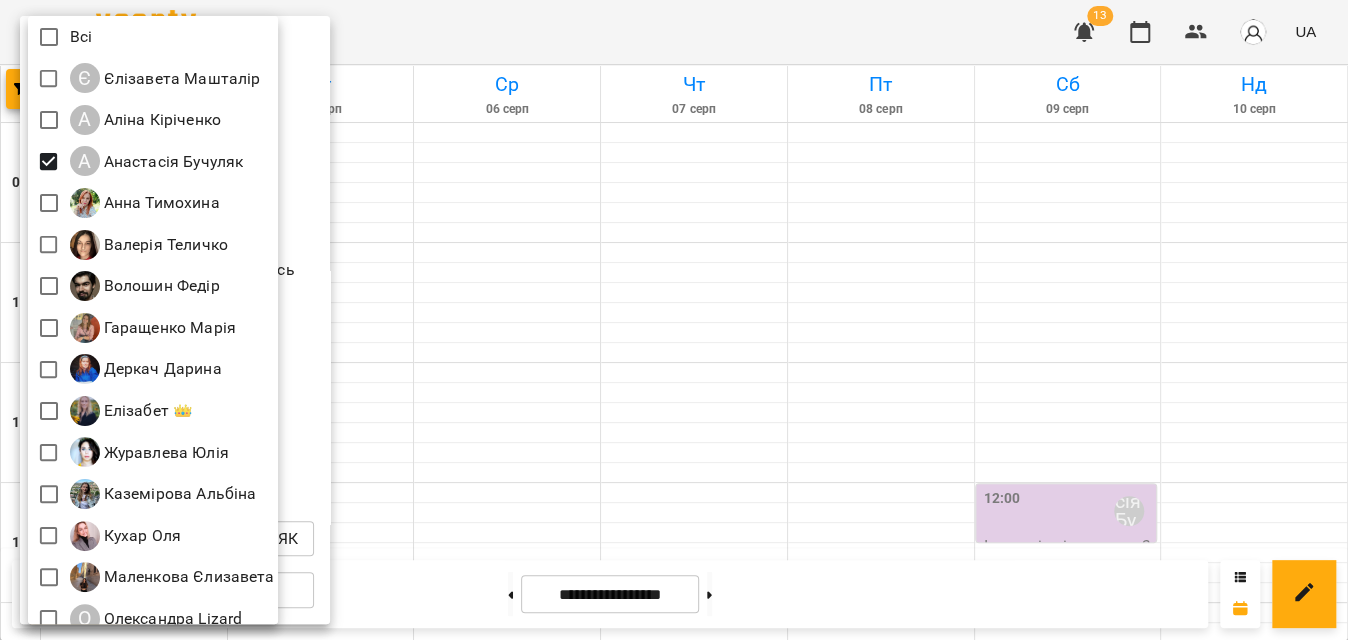 click at bounding box center [674, 320] 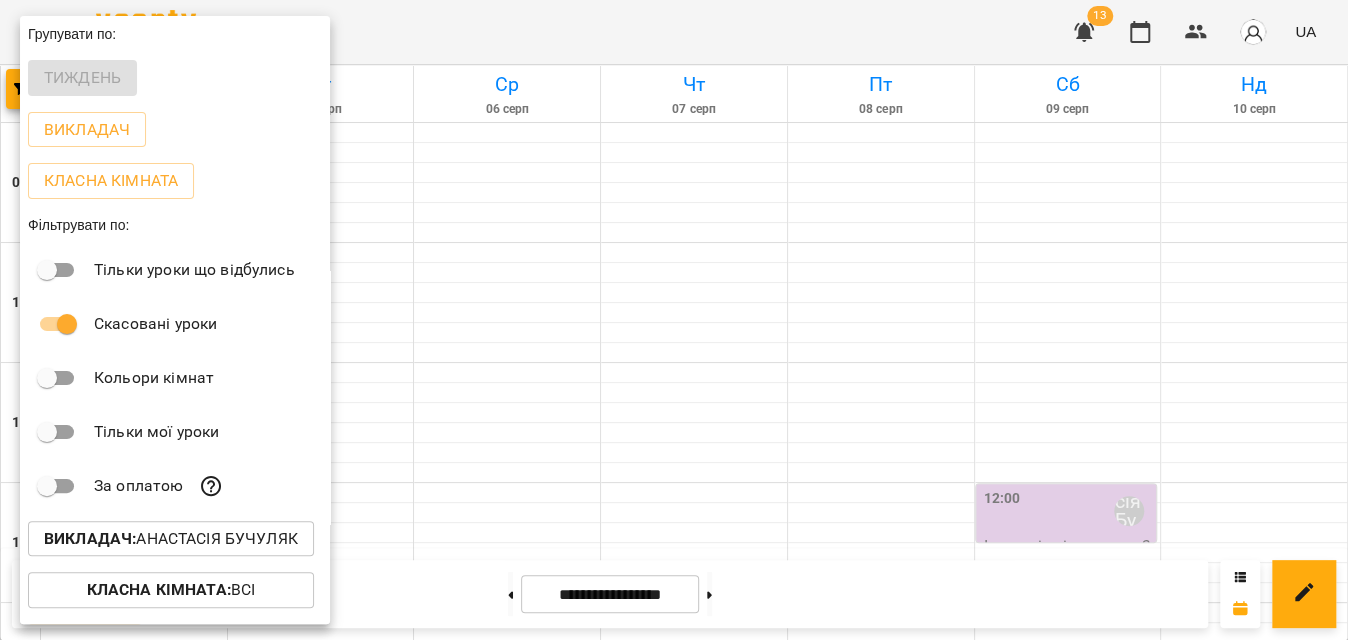 click at bounding box center (674, 320) 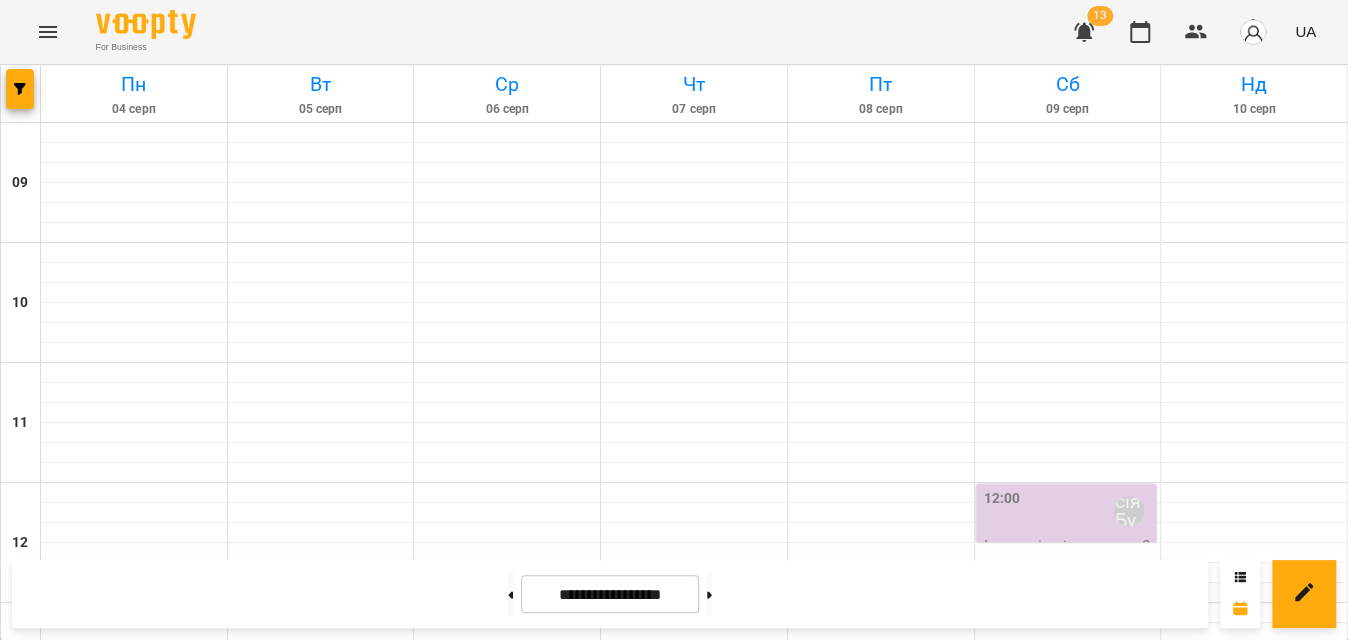 scroll, scrollTop: 586, scrollLeft: 0, axis: vertical 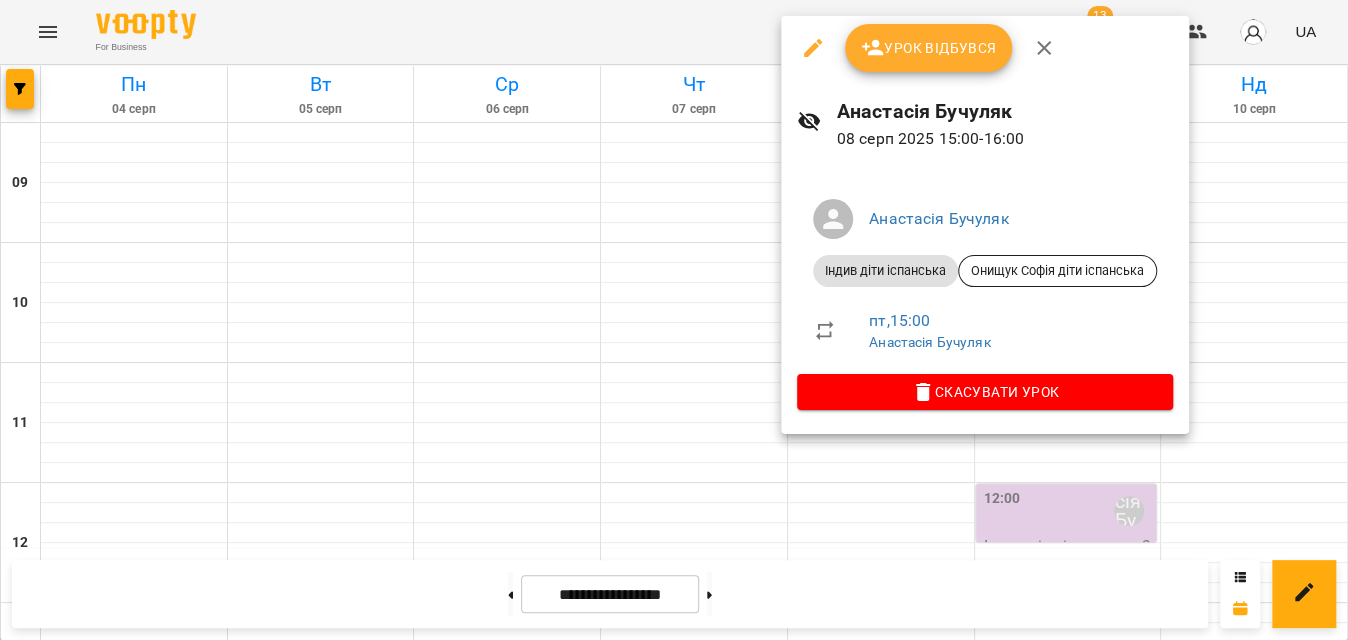 click on "Урок відбувся" at bounding box center (929, 48) 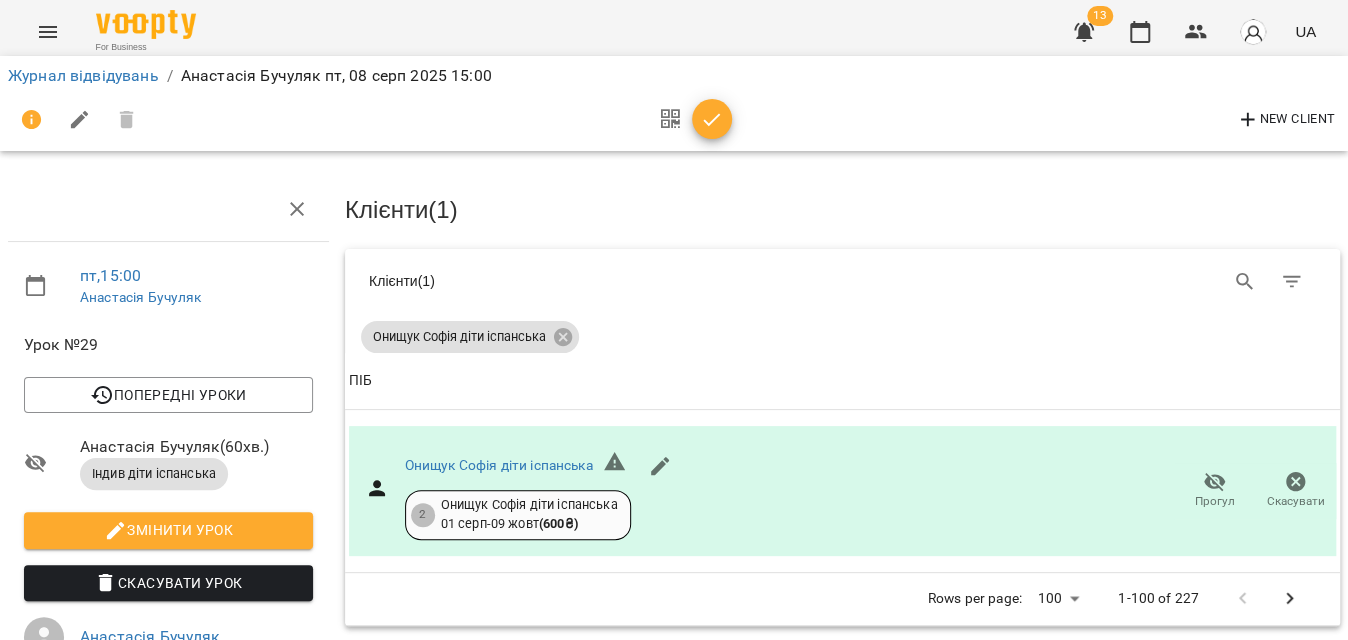 click at bounding box center [712, 120] 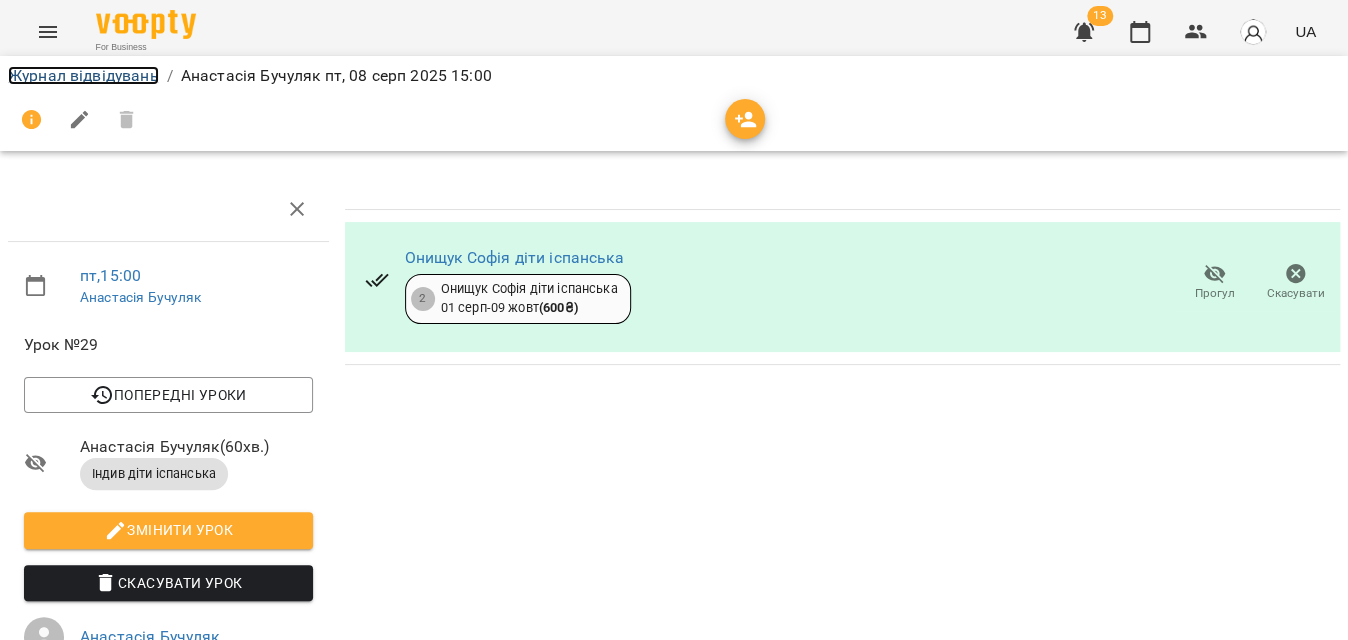 click on "Журнал відвідувань" at bounding box center [83, 75] 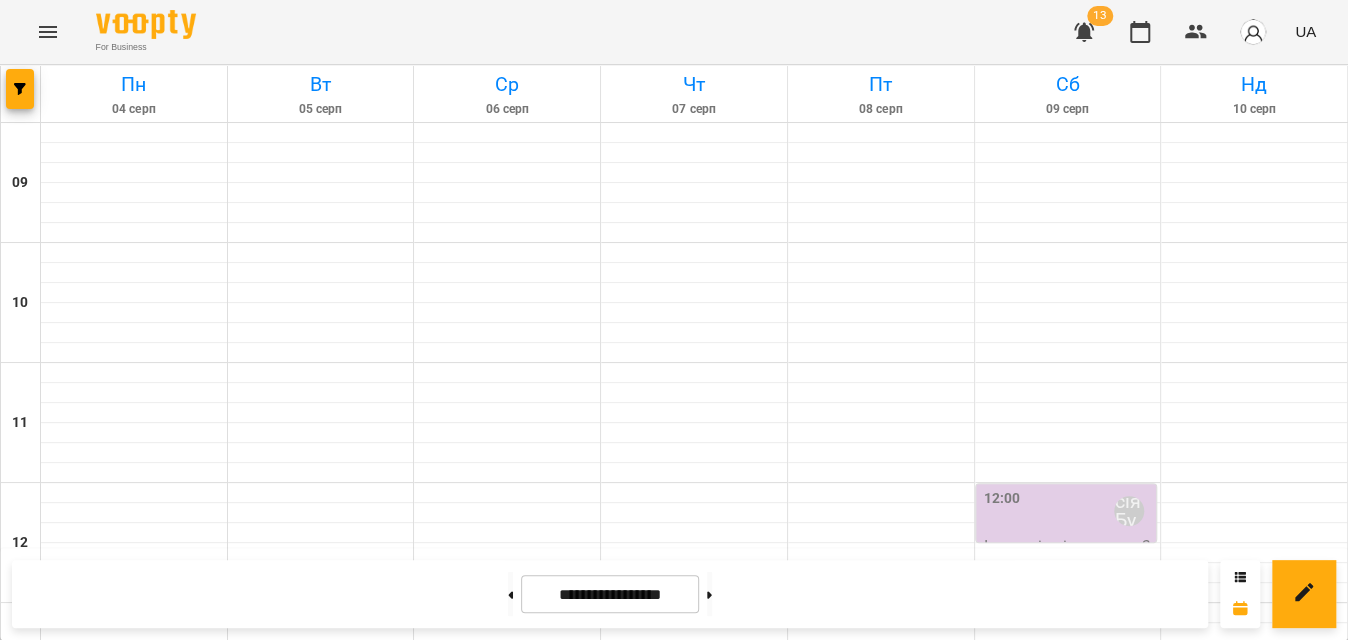 scroll, scrollTop: 1132, scrollLeft: 0, axis: vertical 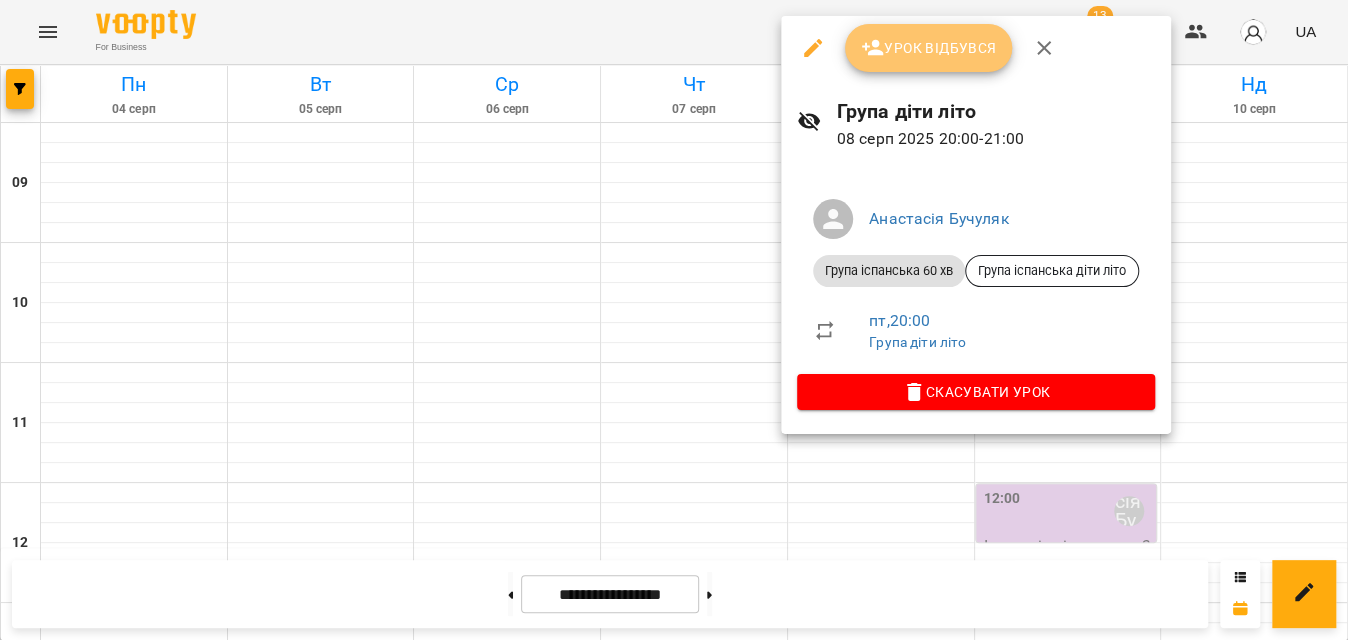 click on "Урок відбувся" at bounding box center (929, 48) 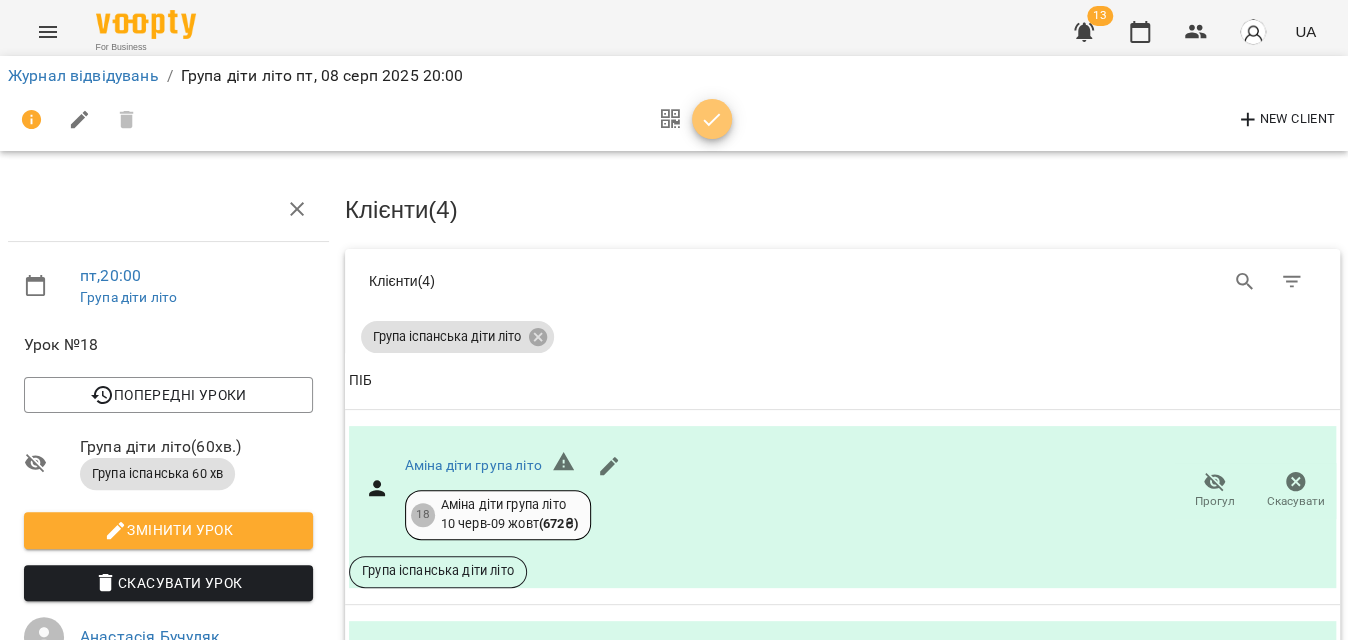 click at bounding box center (712, 120) 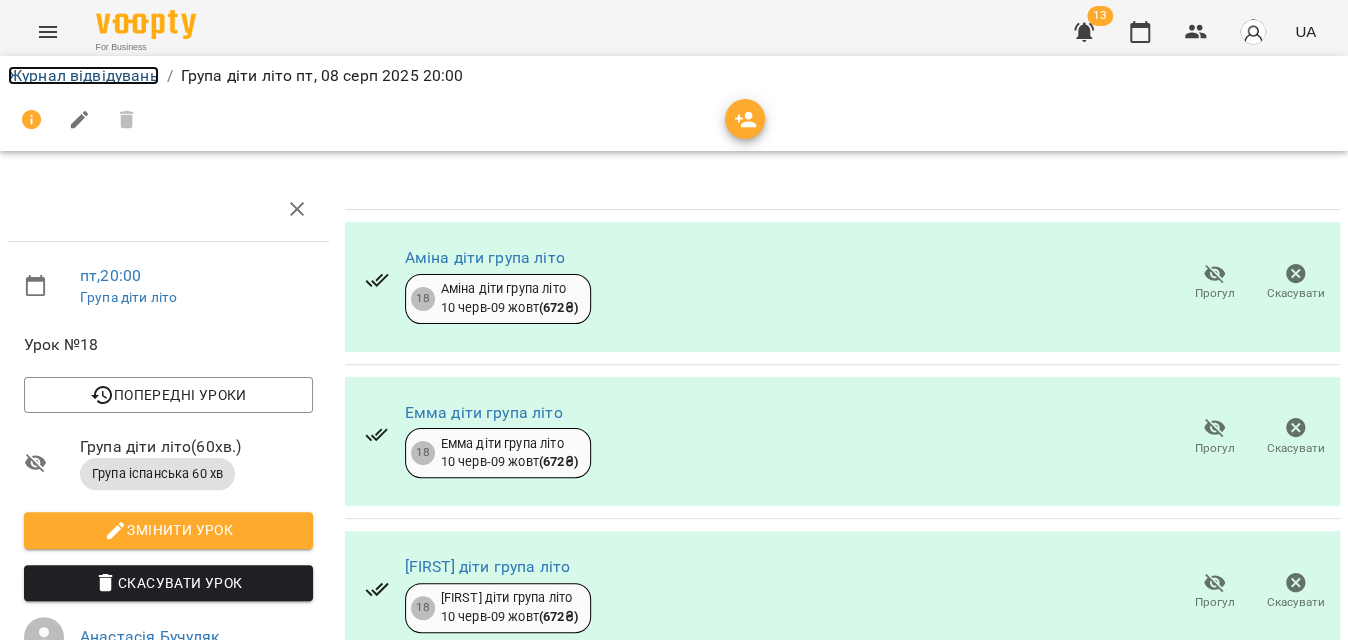 click on "Журнал відвідувань" at bounding box center [83, 75] 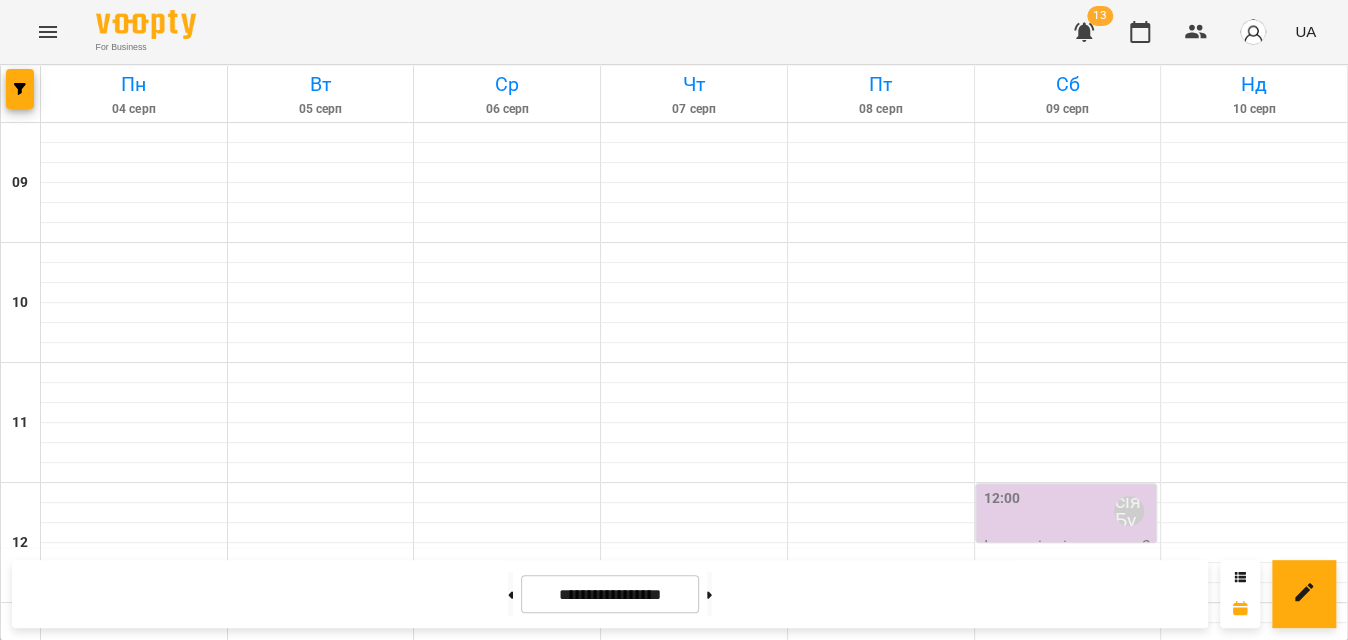 scroll, scrollTop: 1132, scrollLeft: 0, axis: vertical 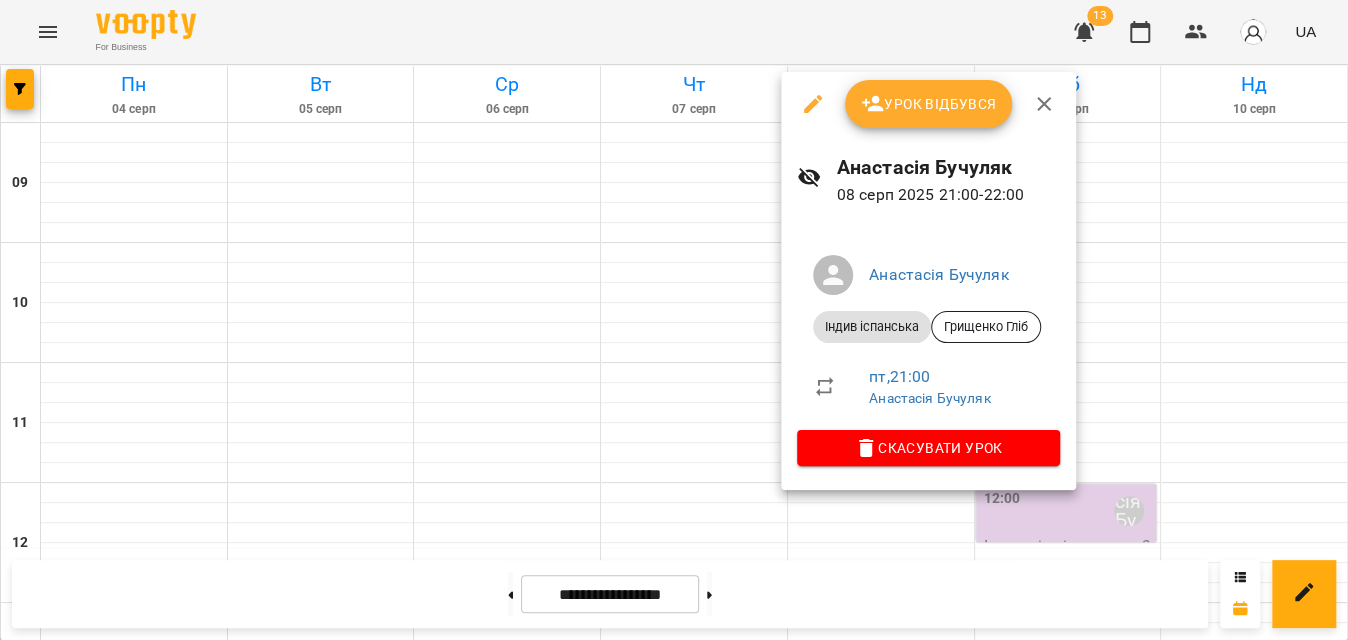 click on "Урок відбувся" at bounding box center (929, 104) 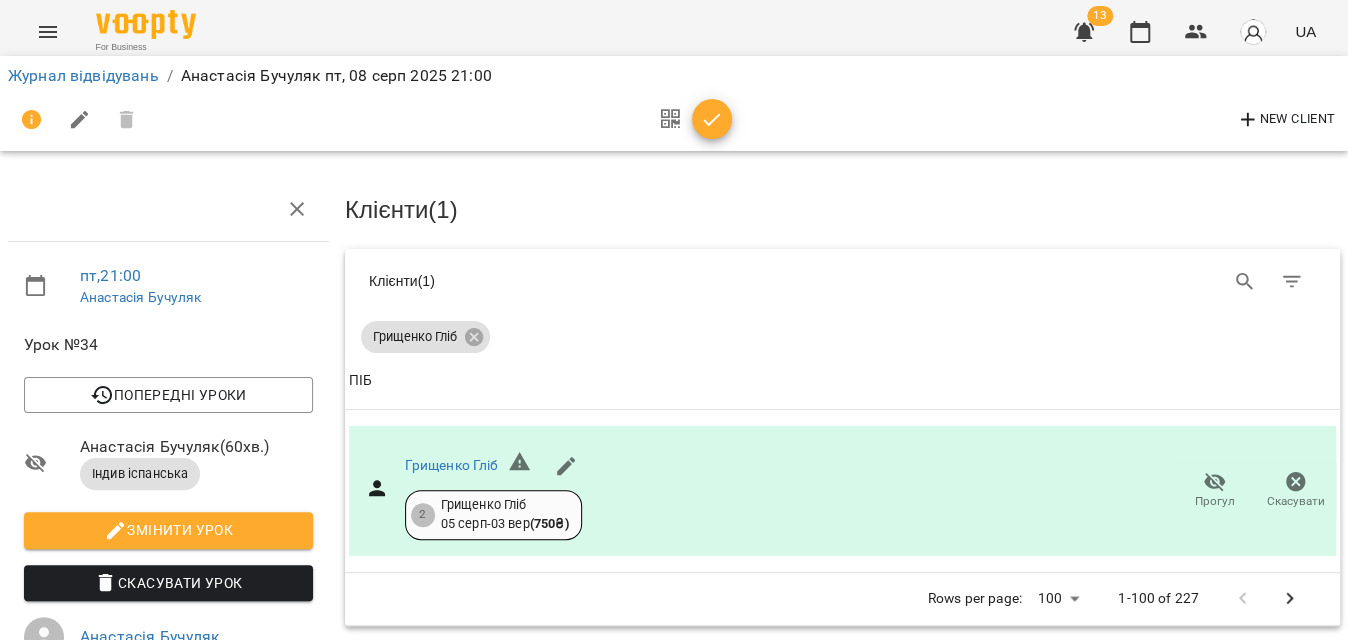 click 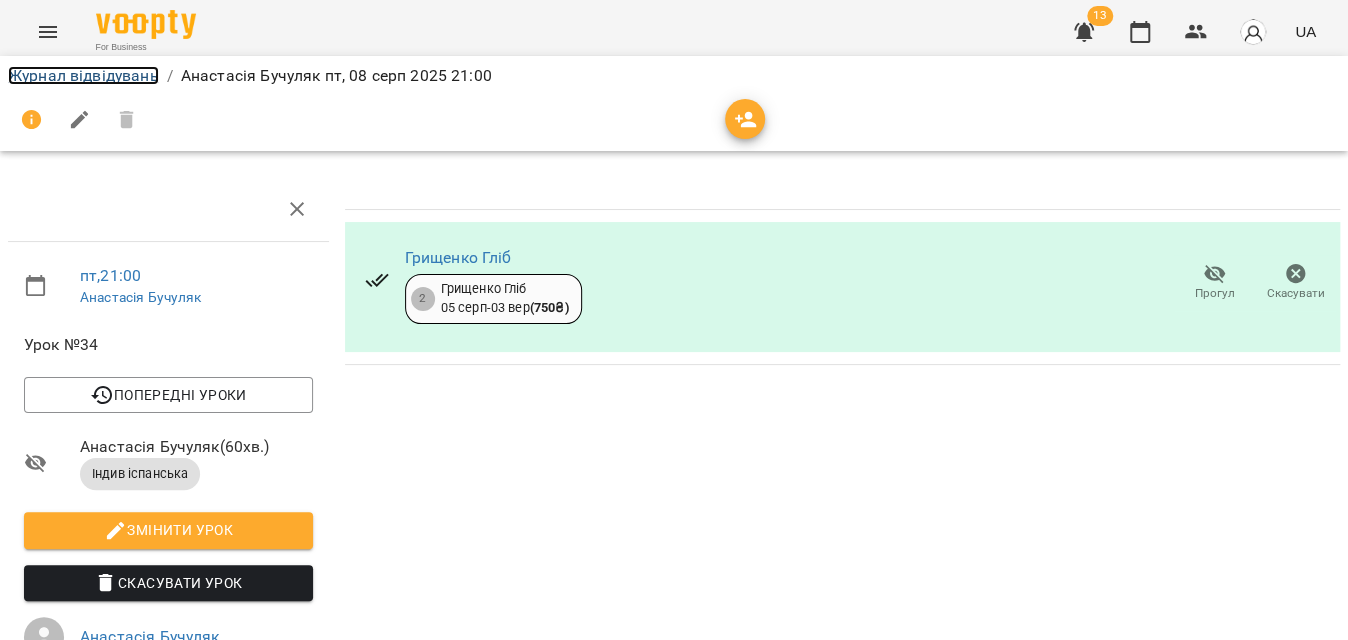 click on "Журнал відвідувань" at bounding box center (83, 75) 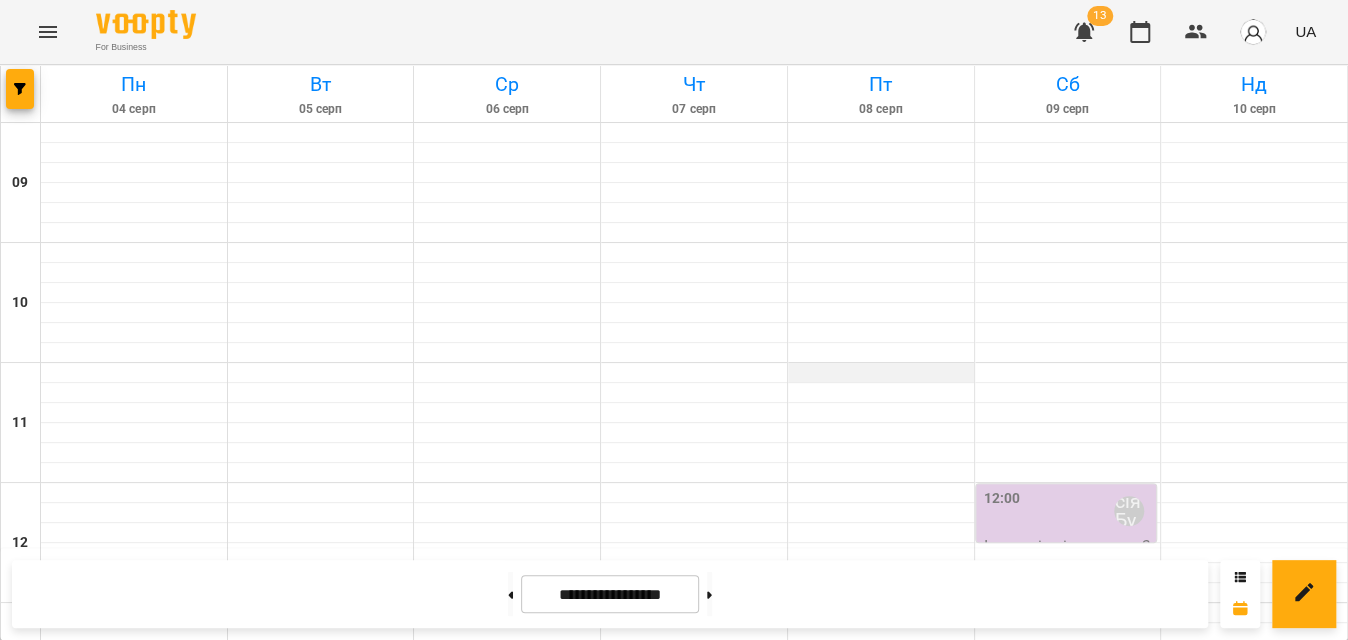 scroll, scrollTop: 0, scrollLeft: 0, axis: both 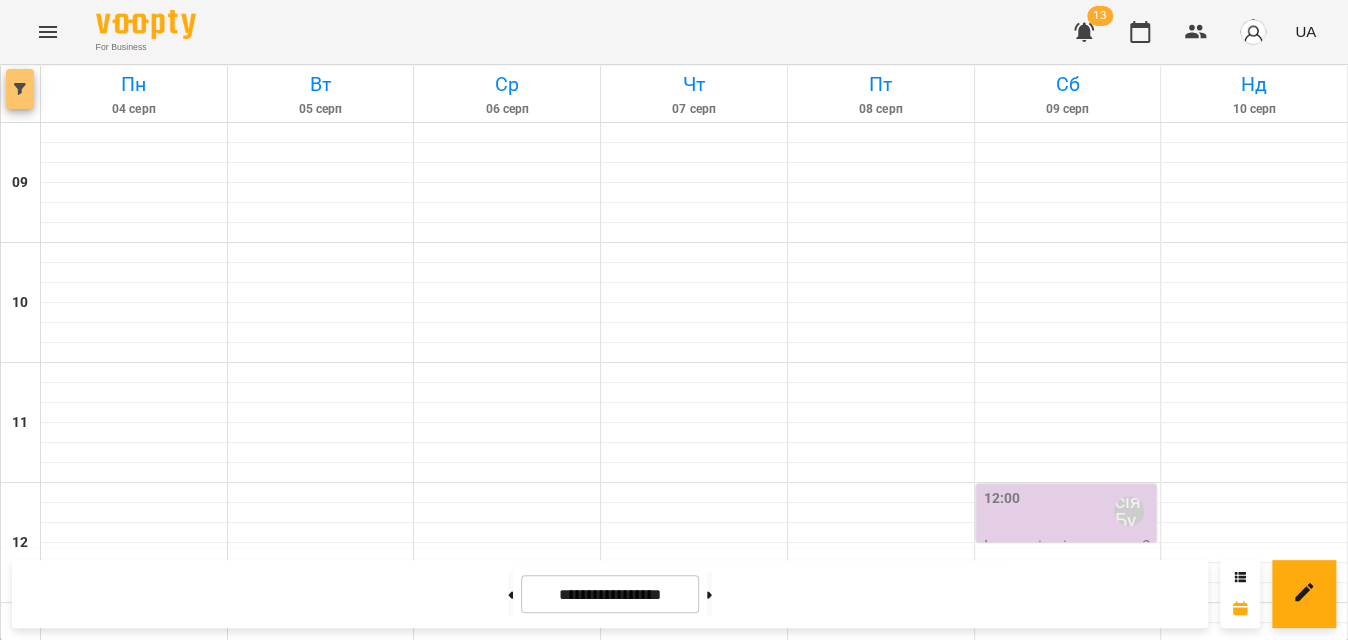 click 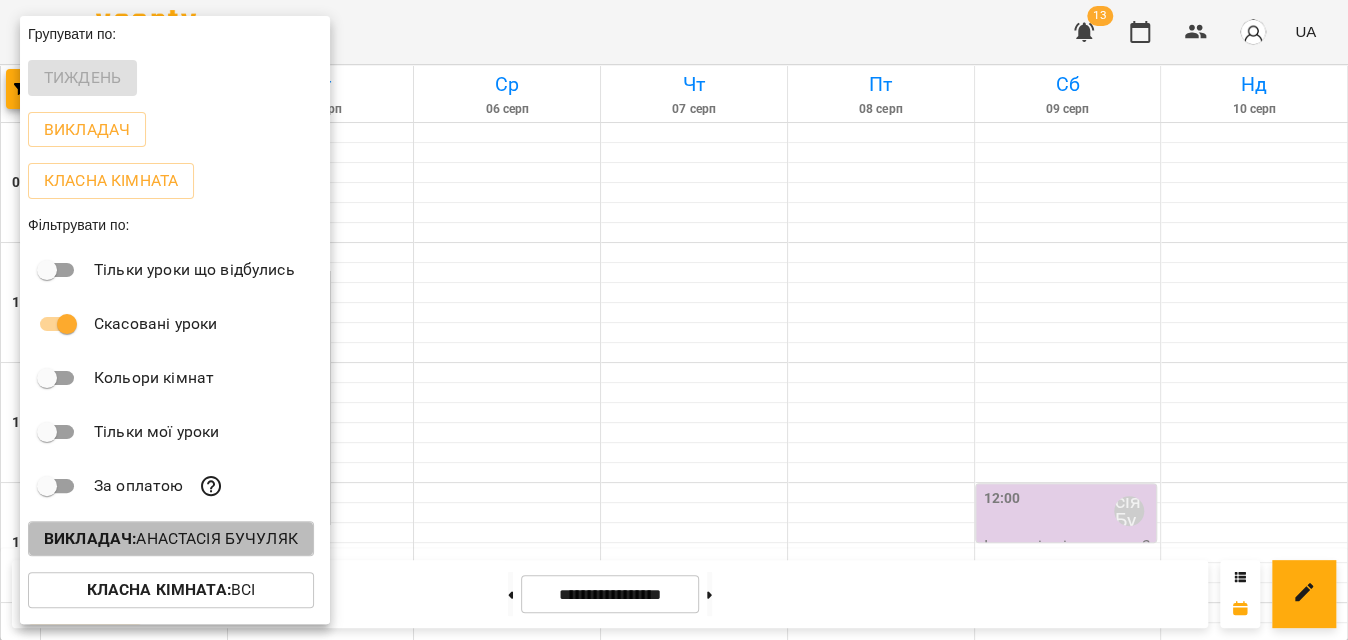 click on "Викладач :  Анастасія Бучуляк" at bounding box center [171, 539] 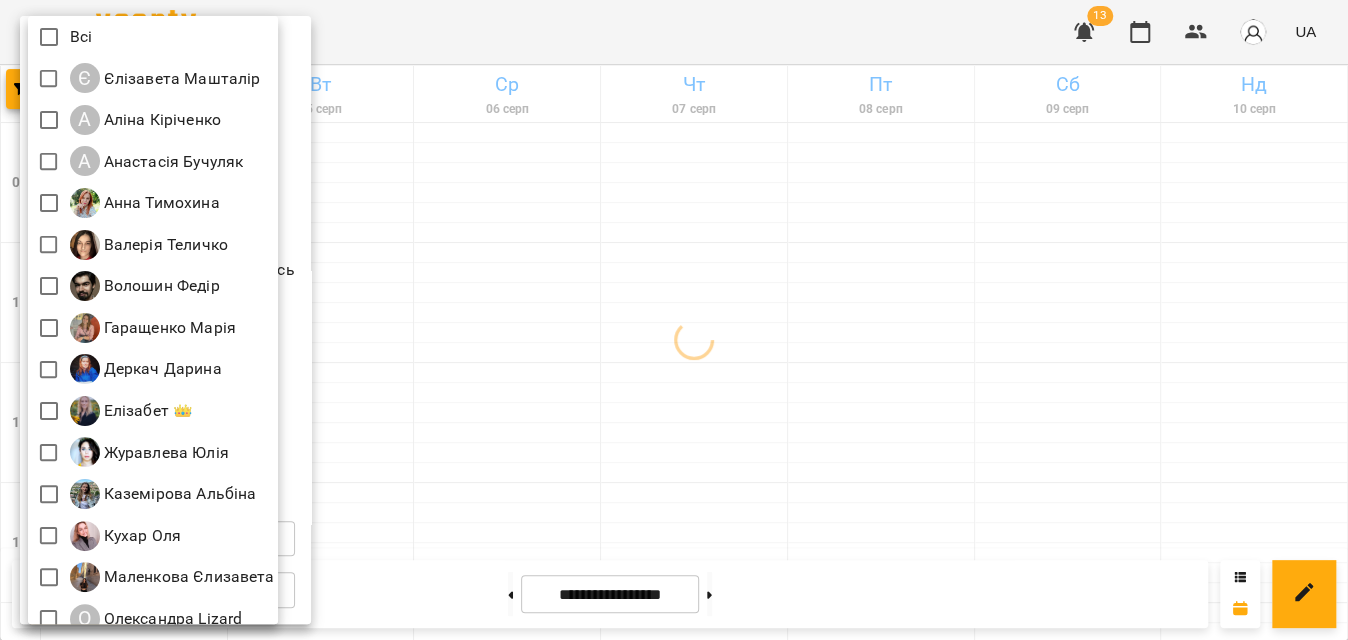 scroll, scrollTop: 269, scrollLeft: 0, axis: vertical 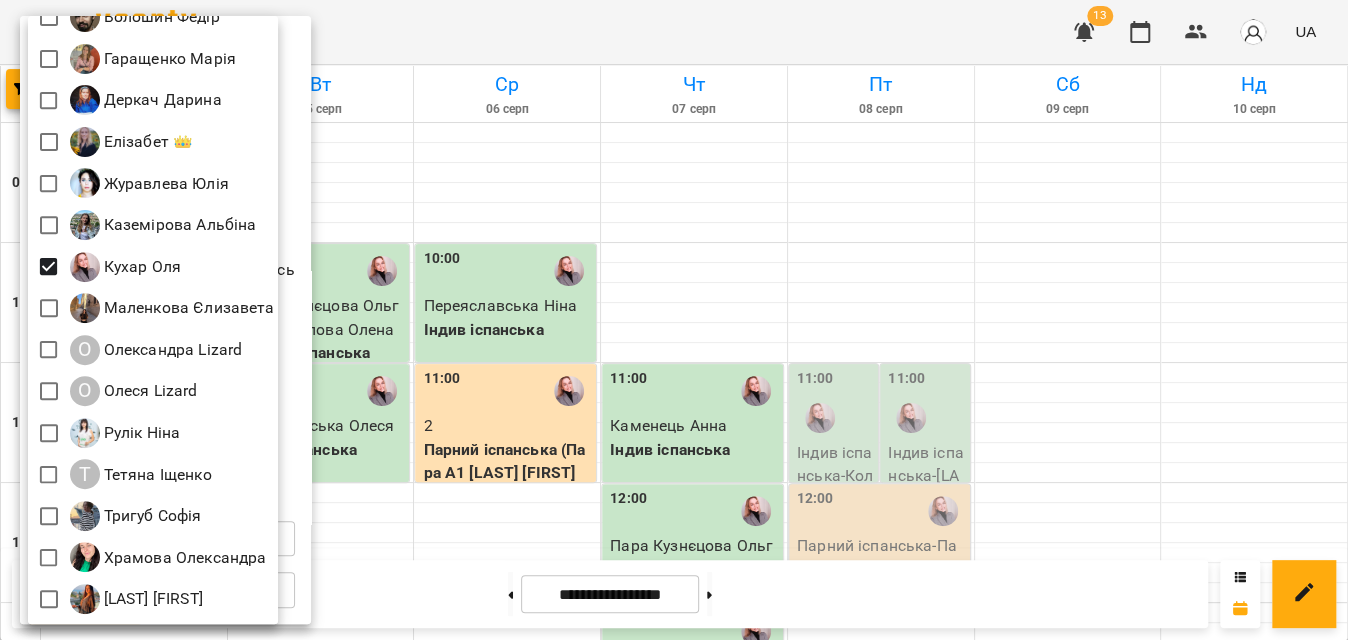 click at bounding box center [674, 320] 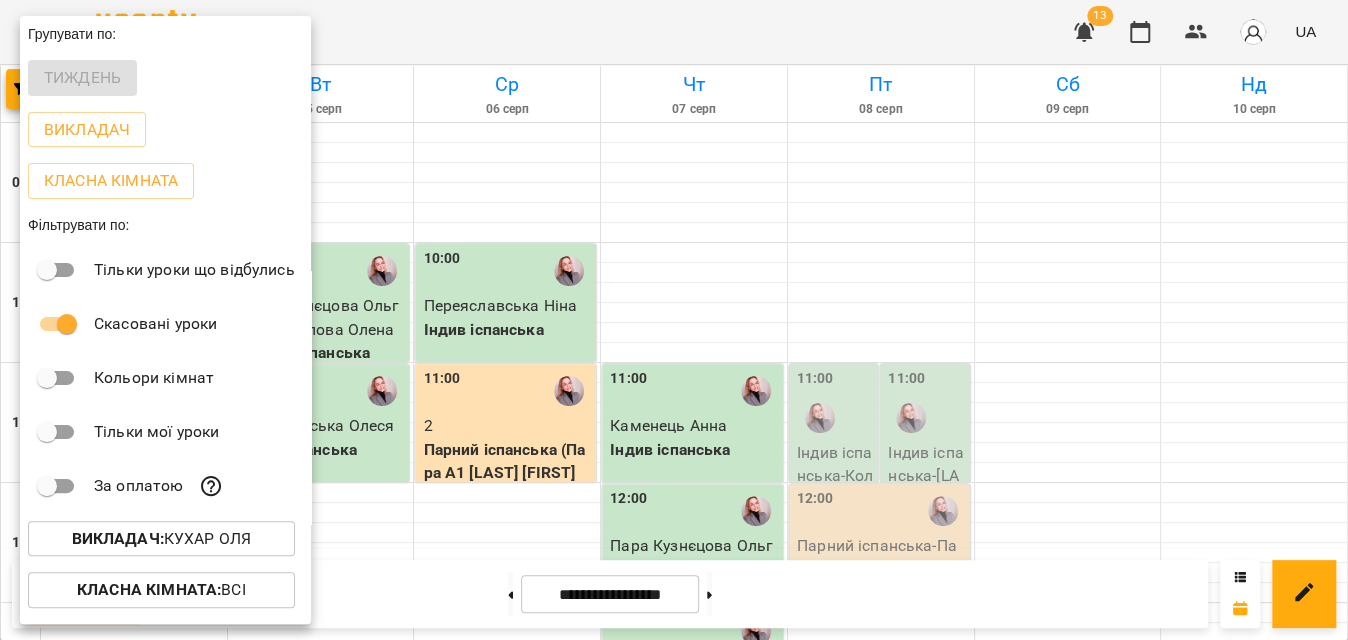 click at bounding box center [674, 320] 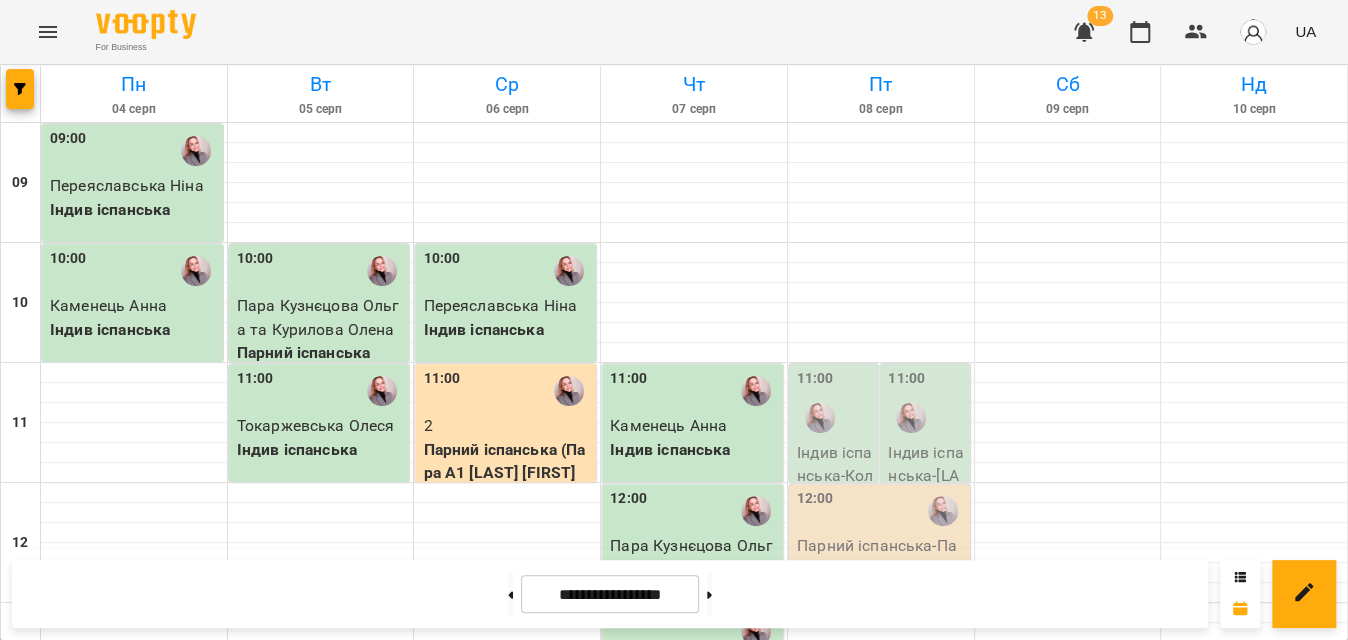 scroll, scrollTop: 181, scrollLeft: 0, axis: vertical 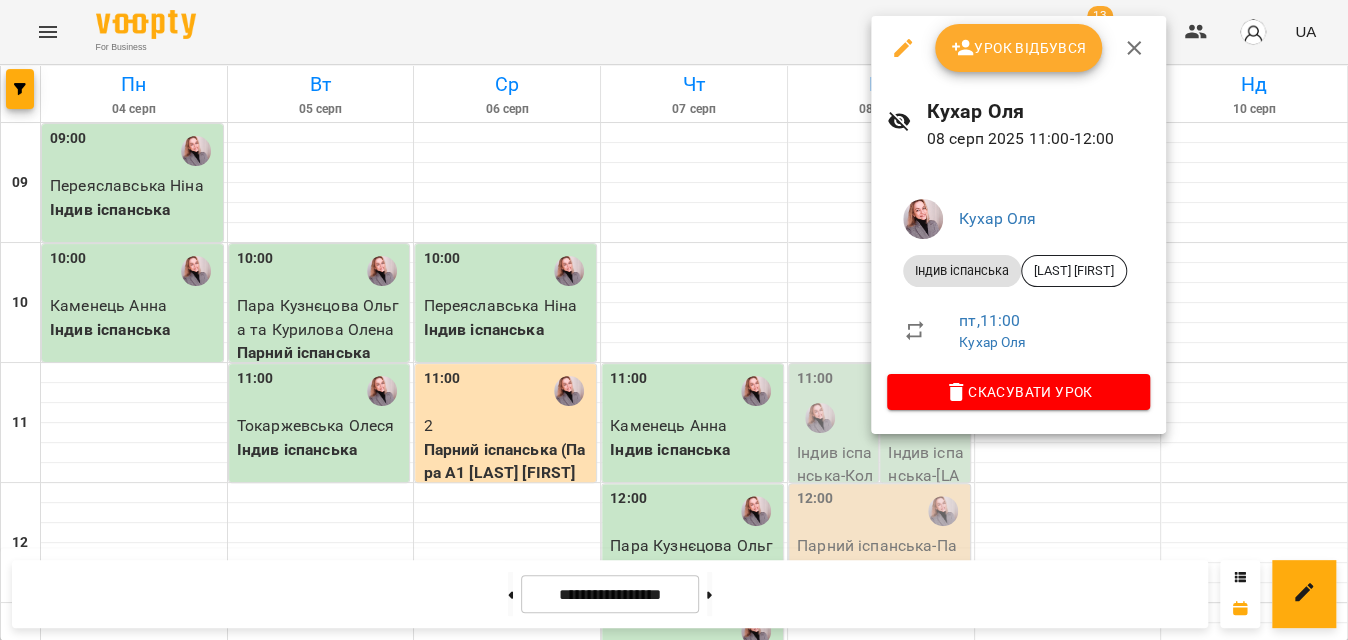 click 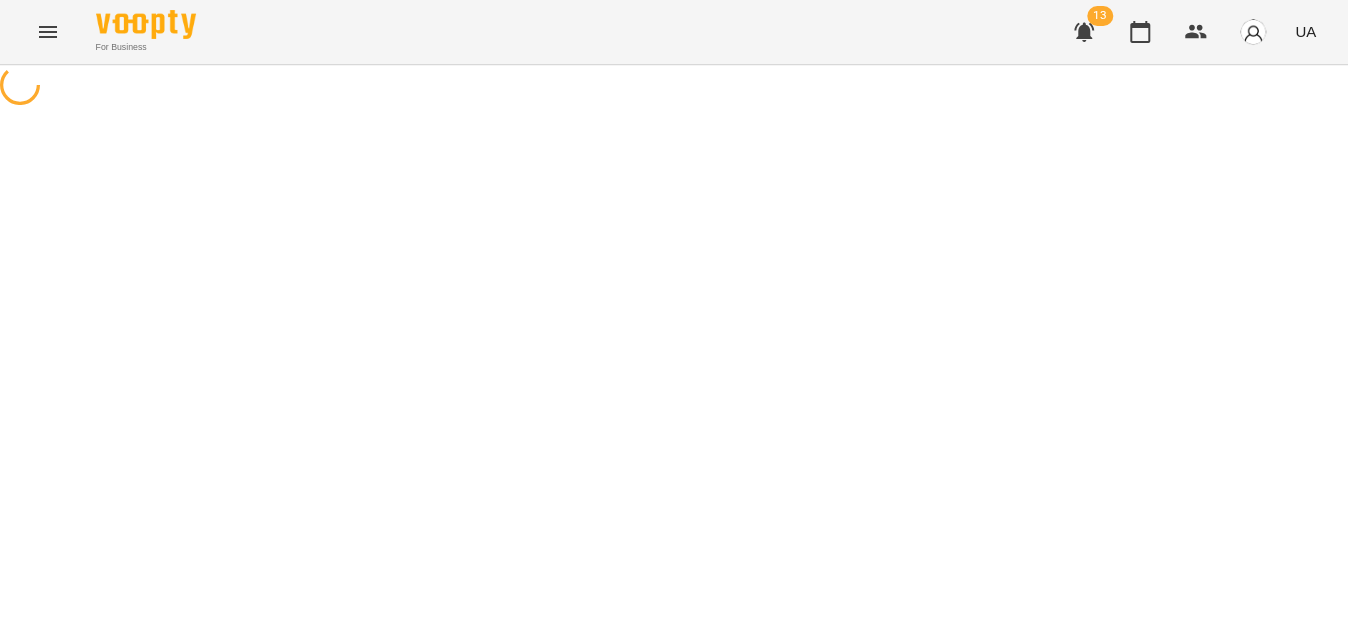 select on "**********" 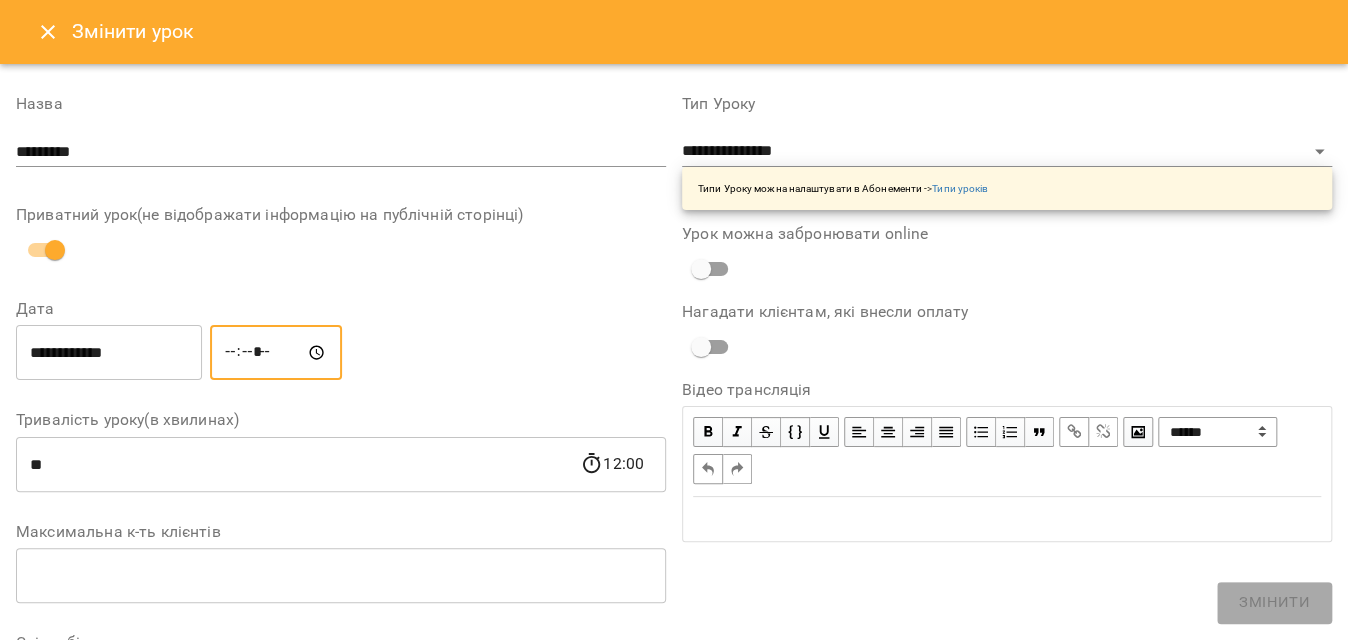 click on "*****" at bounding box center [276, 353] 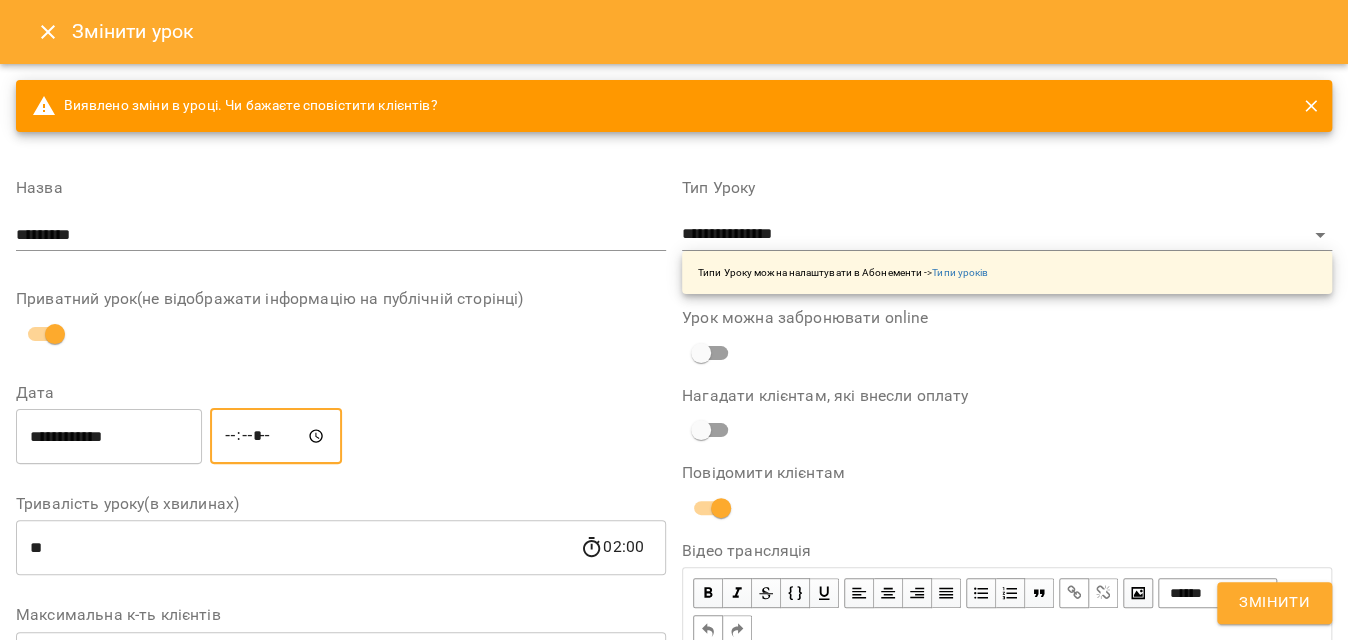 type on "*****" 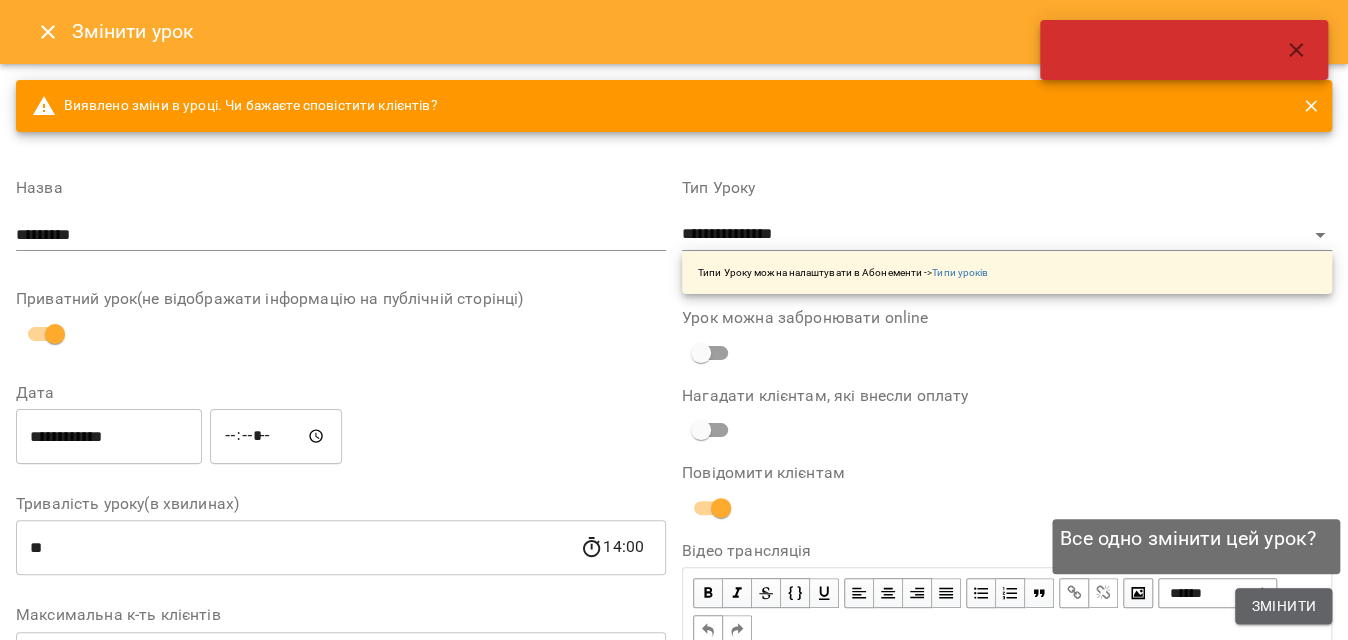 click on "Змінити" at bounding box center [1283, 606] 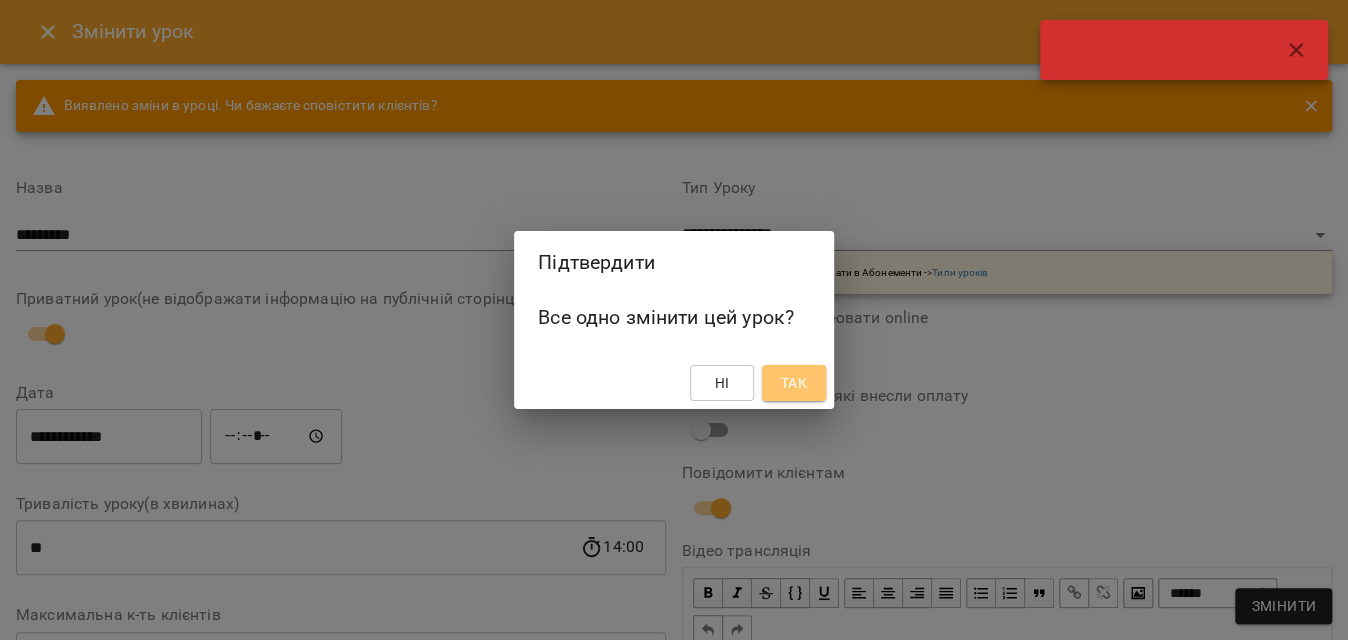 click on "Так" at bounding box center [794, 383] 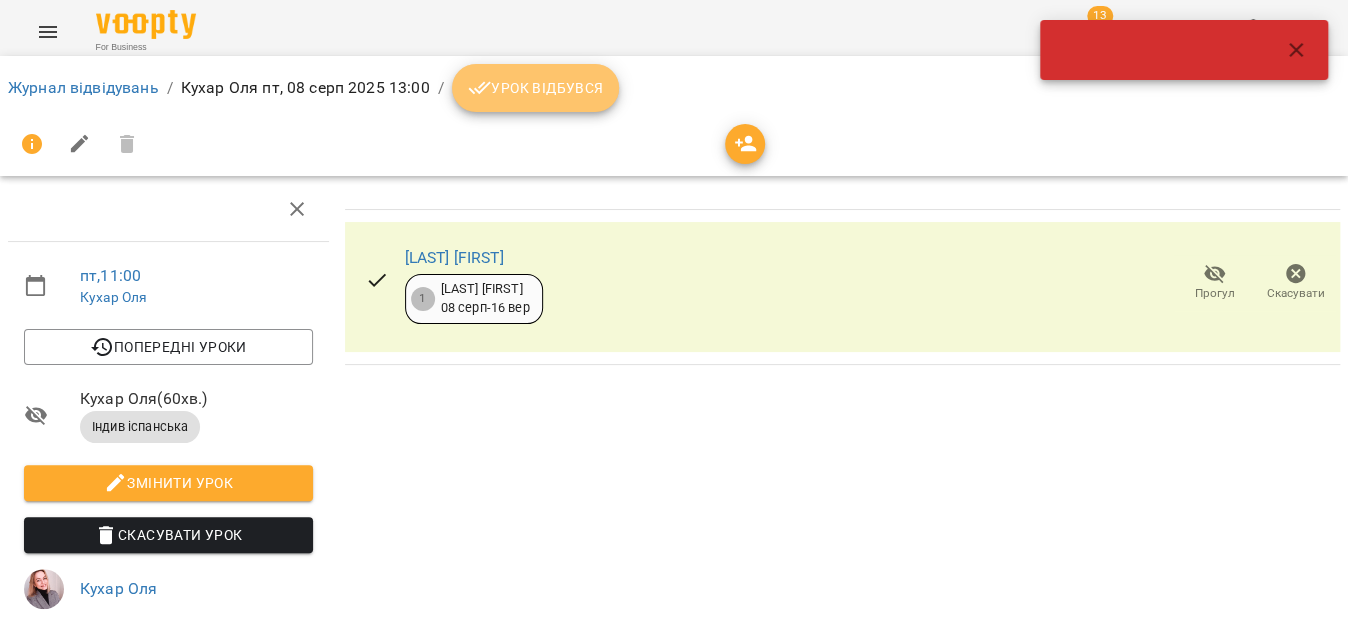 click on "Урок відбувся" at bounding box center (536, 88) 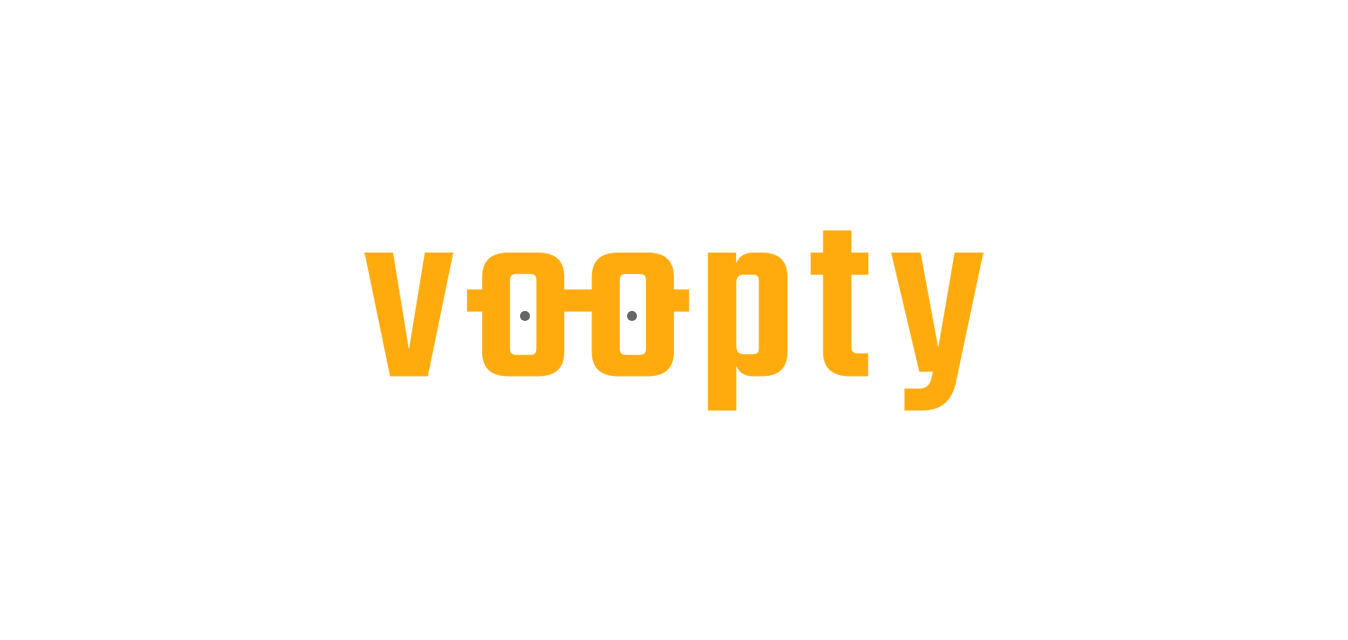 scroll, scrollTop: 0, scrollLeft: 0, axis: both 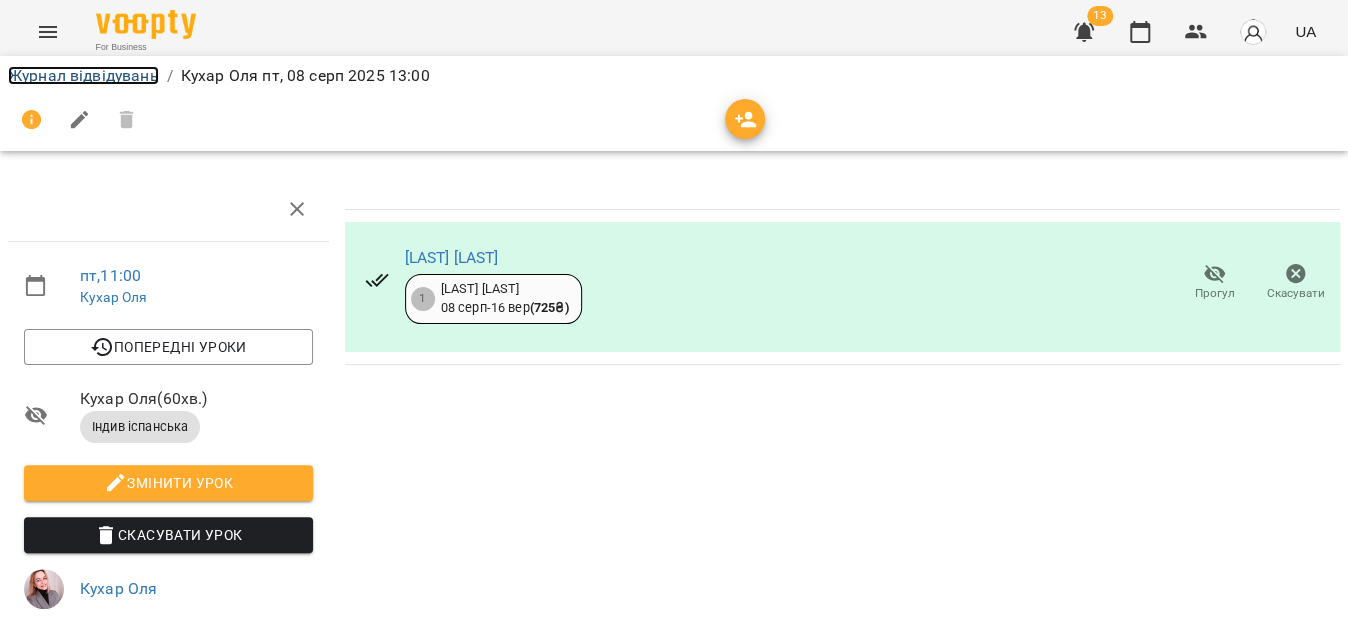 click on "Журнал відвідувань" at bounding box center (83, 75) 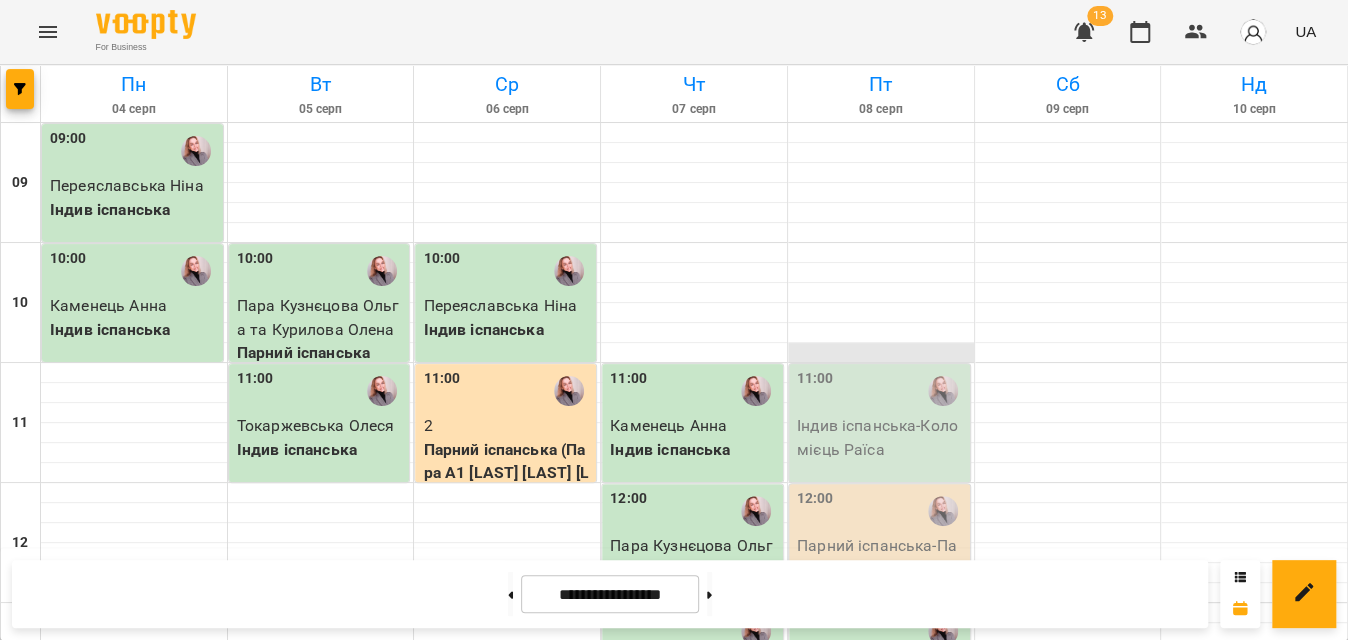 scroll, scrollTop: 90, scrollLeft: 0, axis: vertical 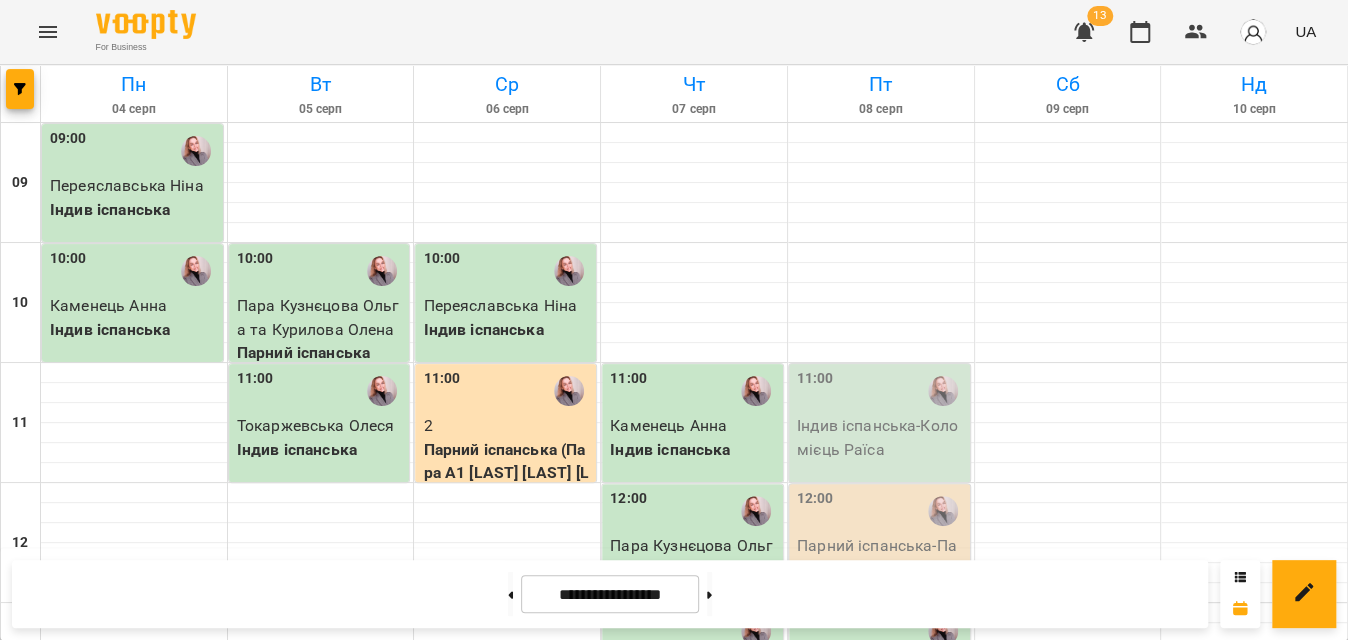 click on "12:00" at bounding box center (881, 511) 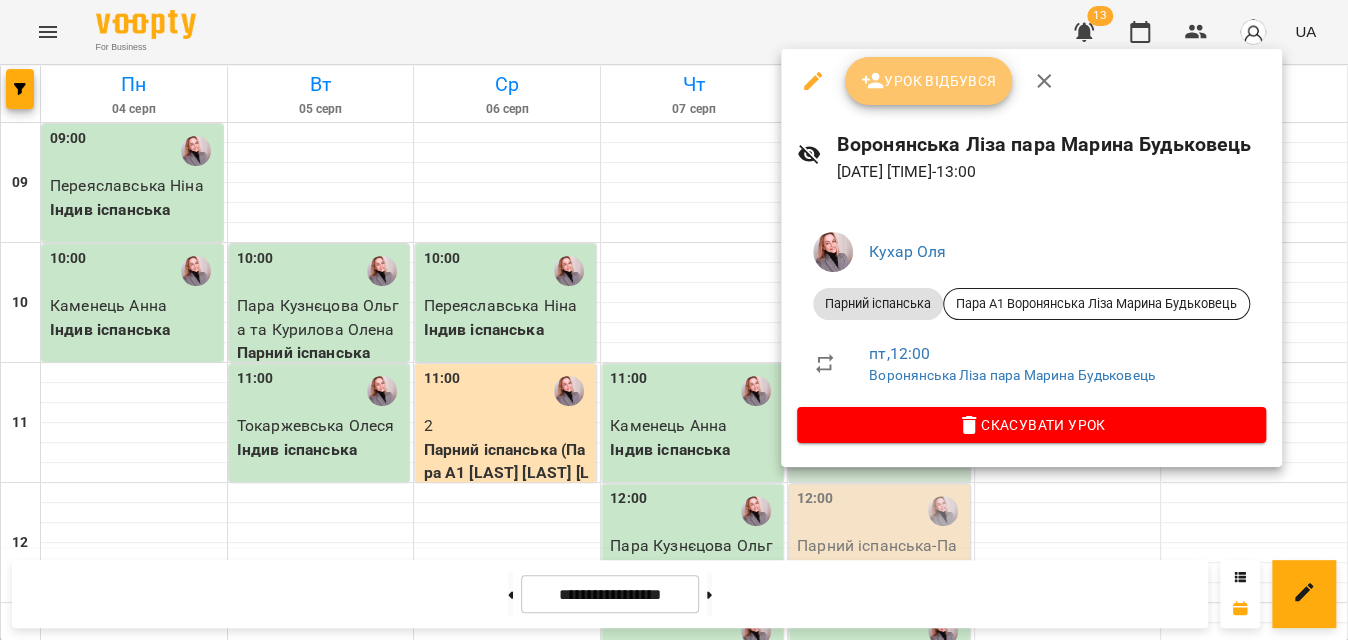 click on "Урок відбувся" at bounding box center [929, 81] 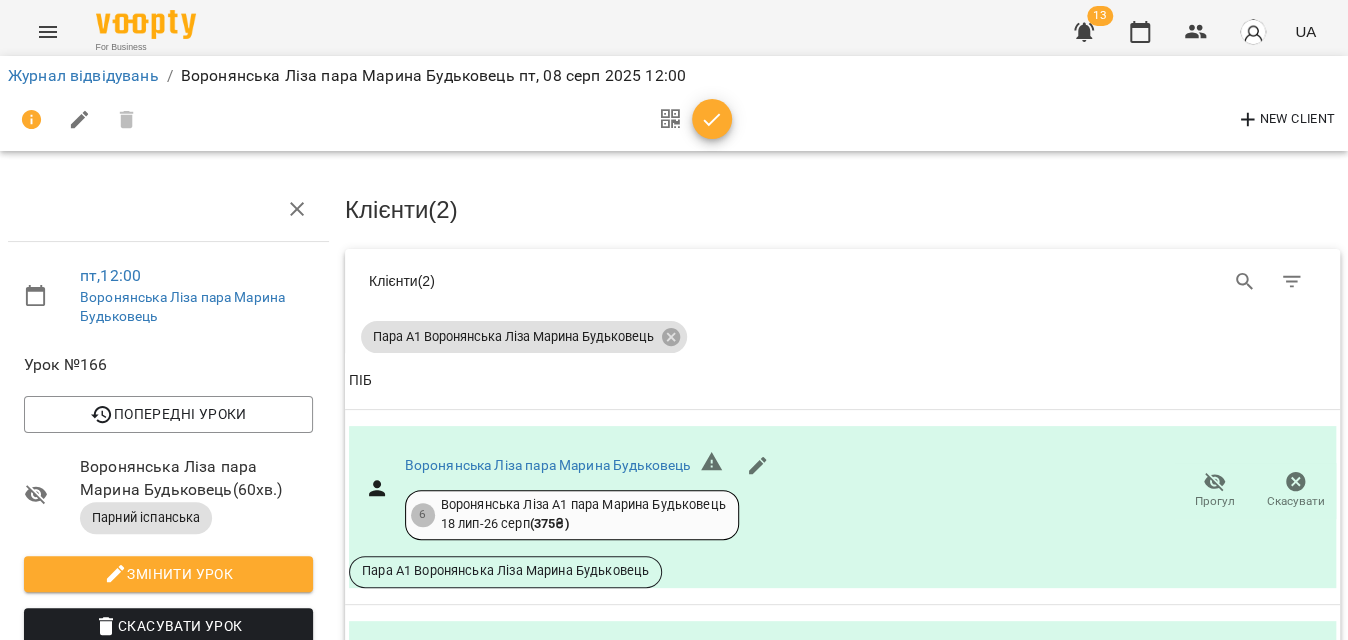 click 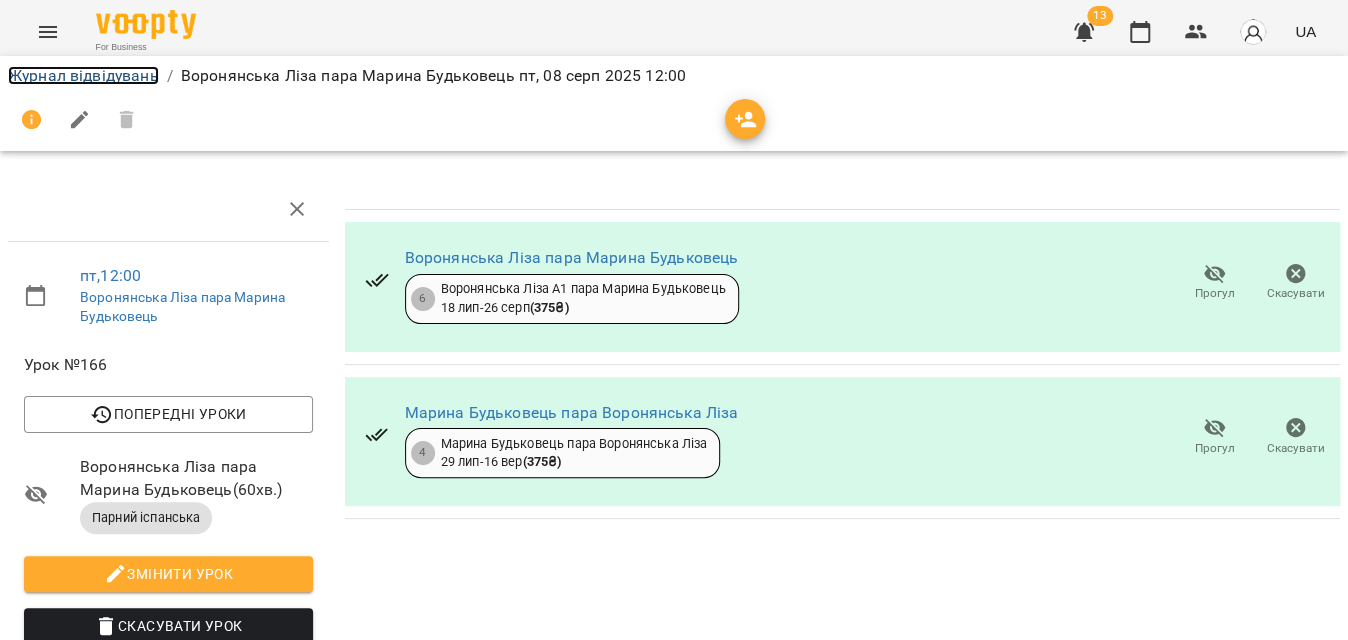 click on "Журнал відвідувань" at bounding box center (83, 75) 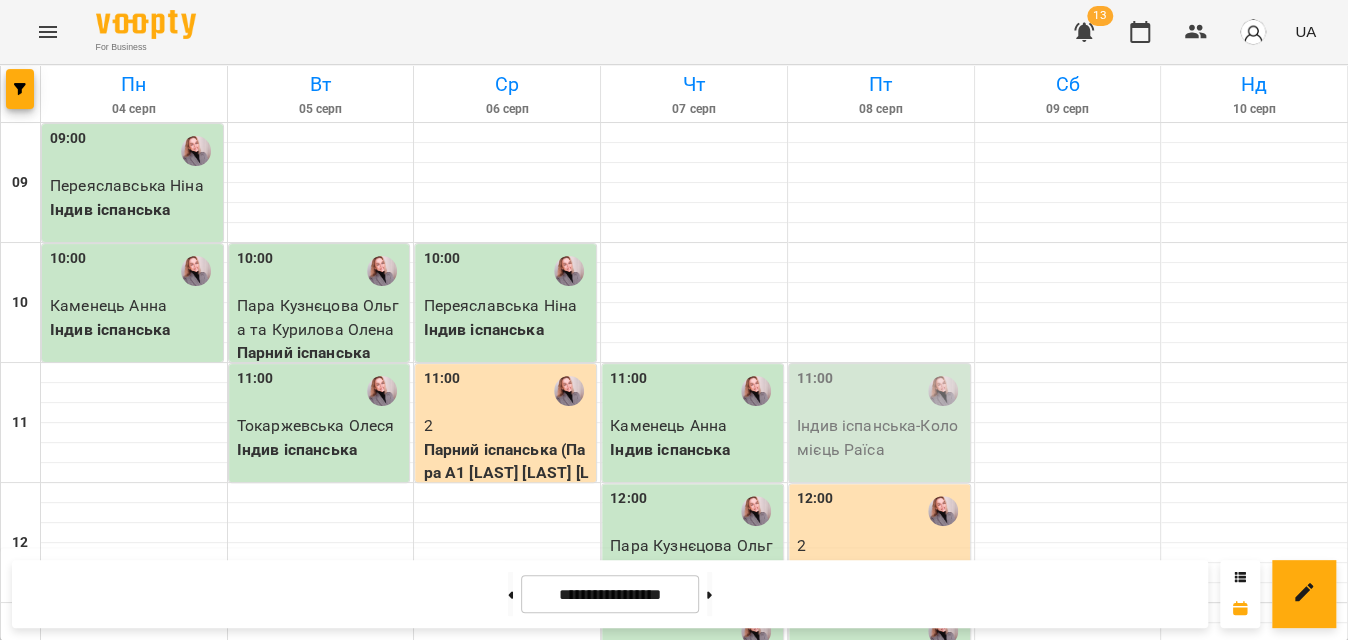 click on "11:00" at bounding box center (881, 391) 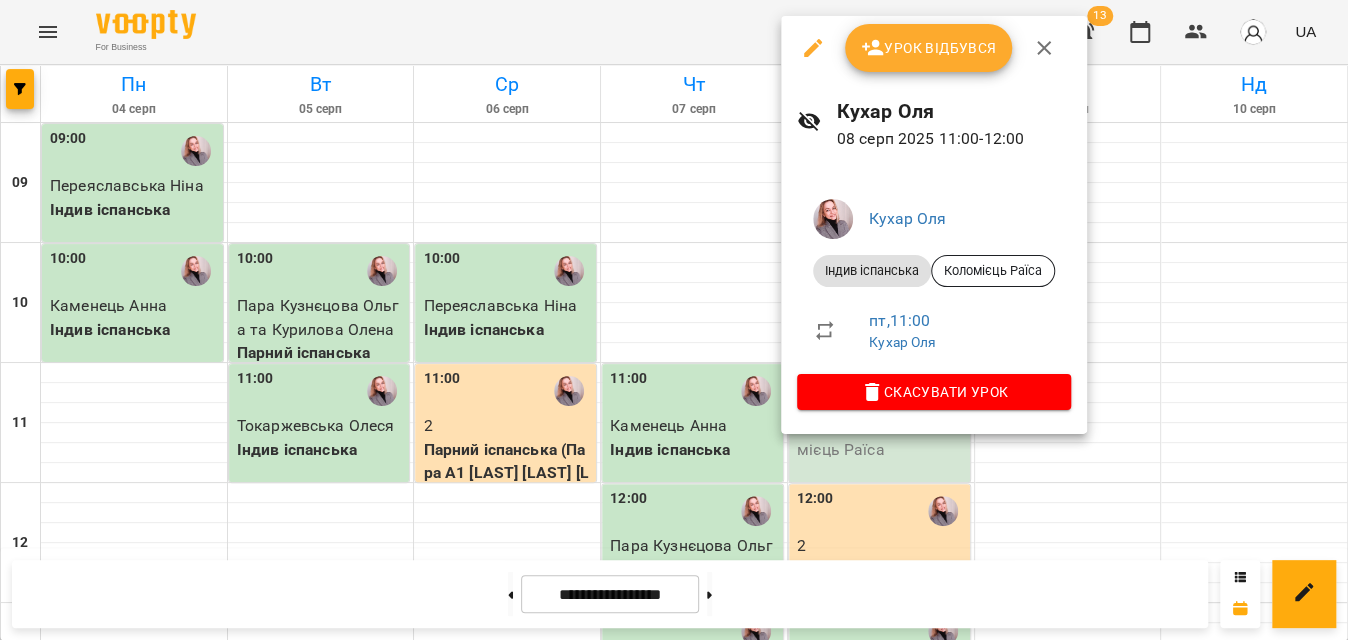 click on "Урок відбувся" at bounding box center (929, 48) 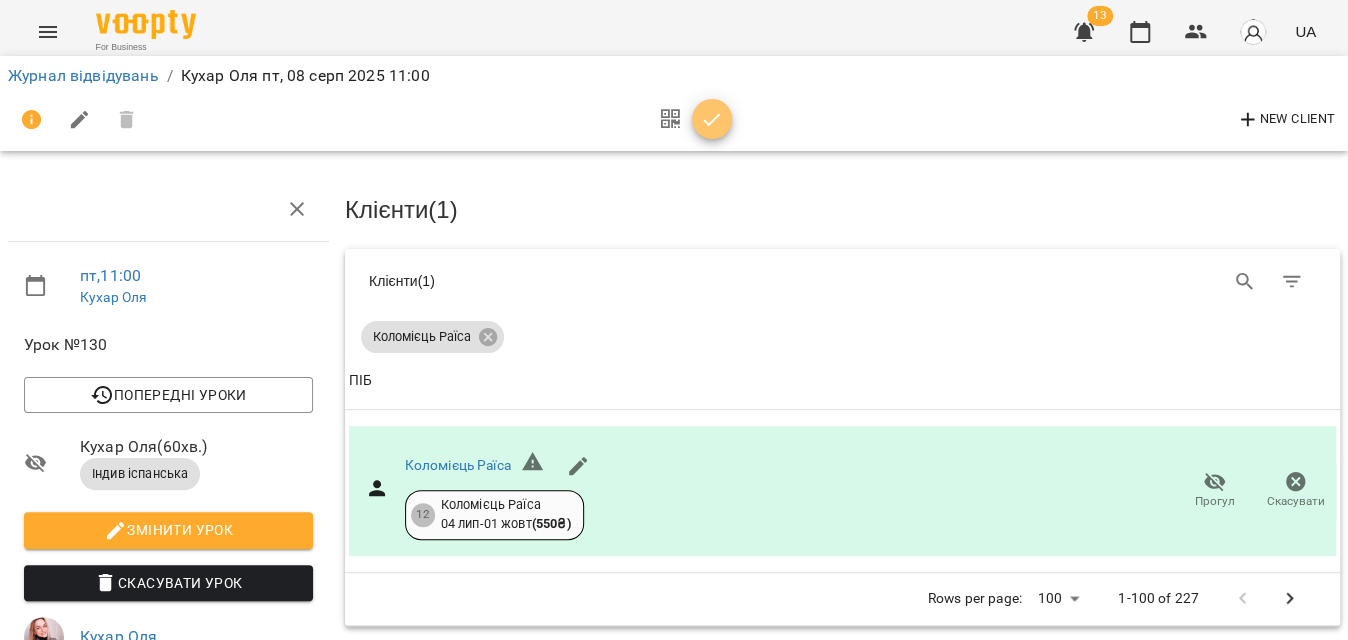 click at bounding box center [712, 120] 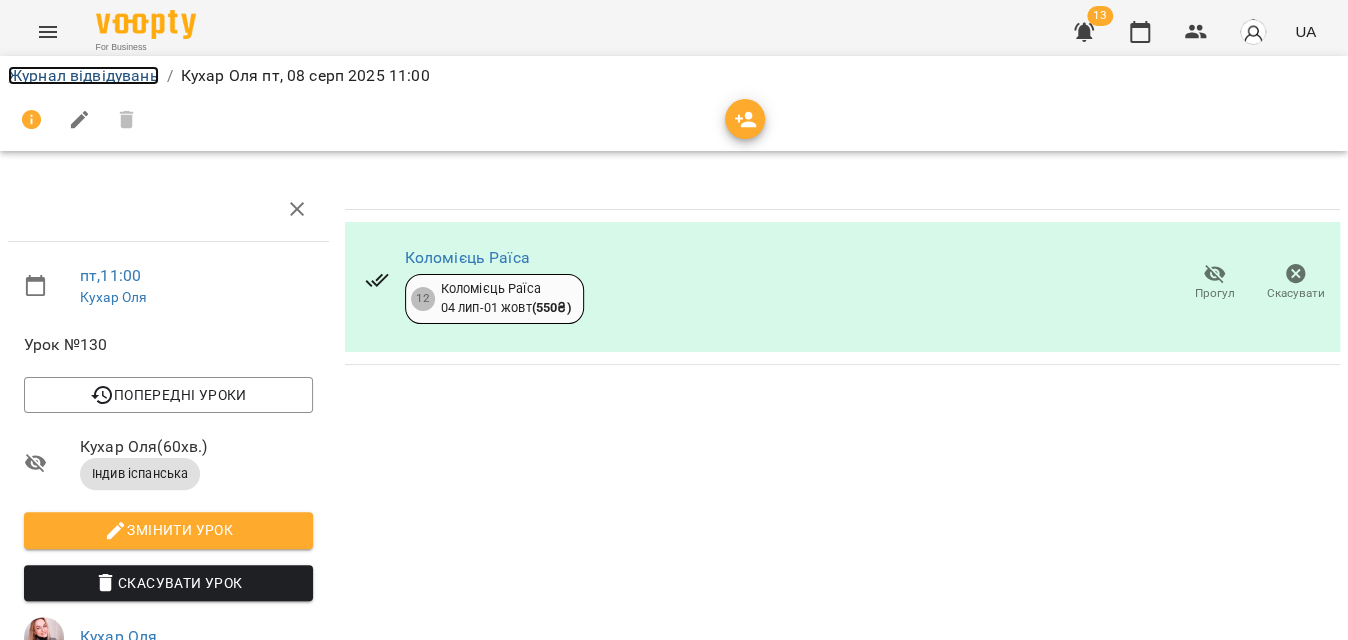 click on "Журнал відвідувань" at bounding box center [83, 75] 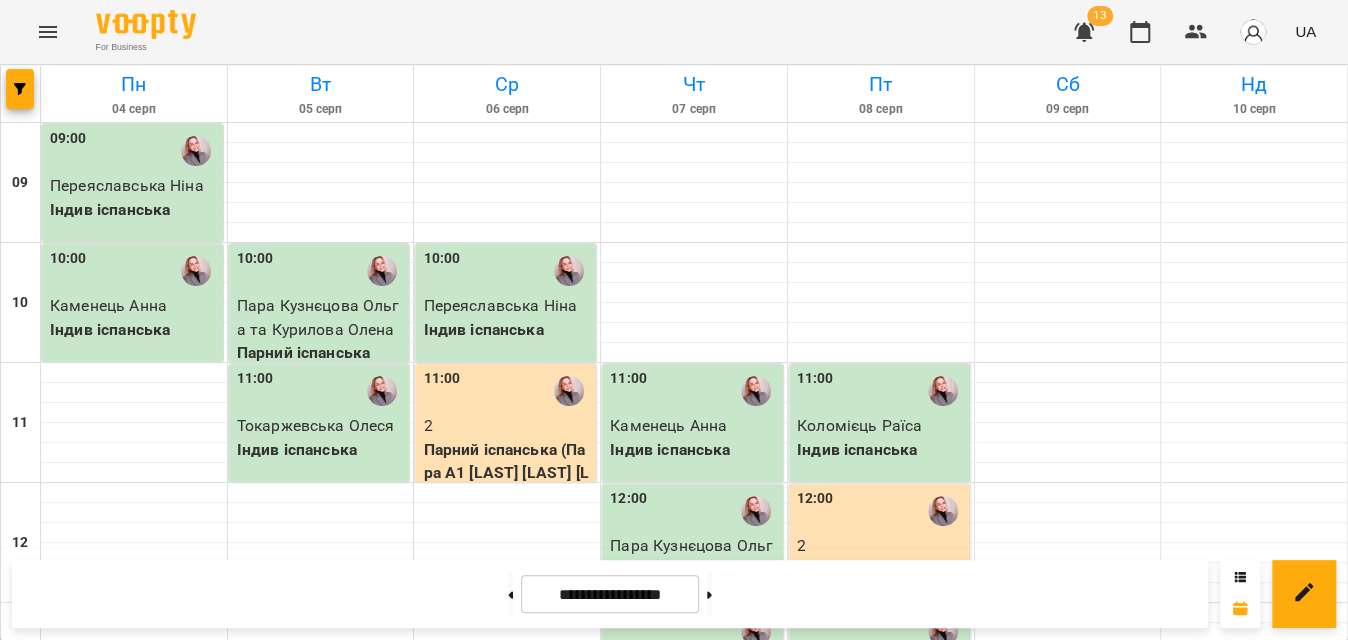scroll, scrollTop: 636, scrollLeft: 0, axis: vertical 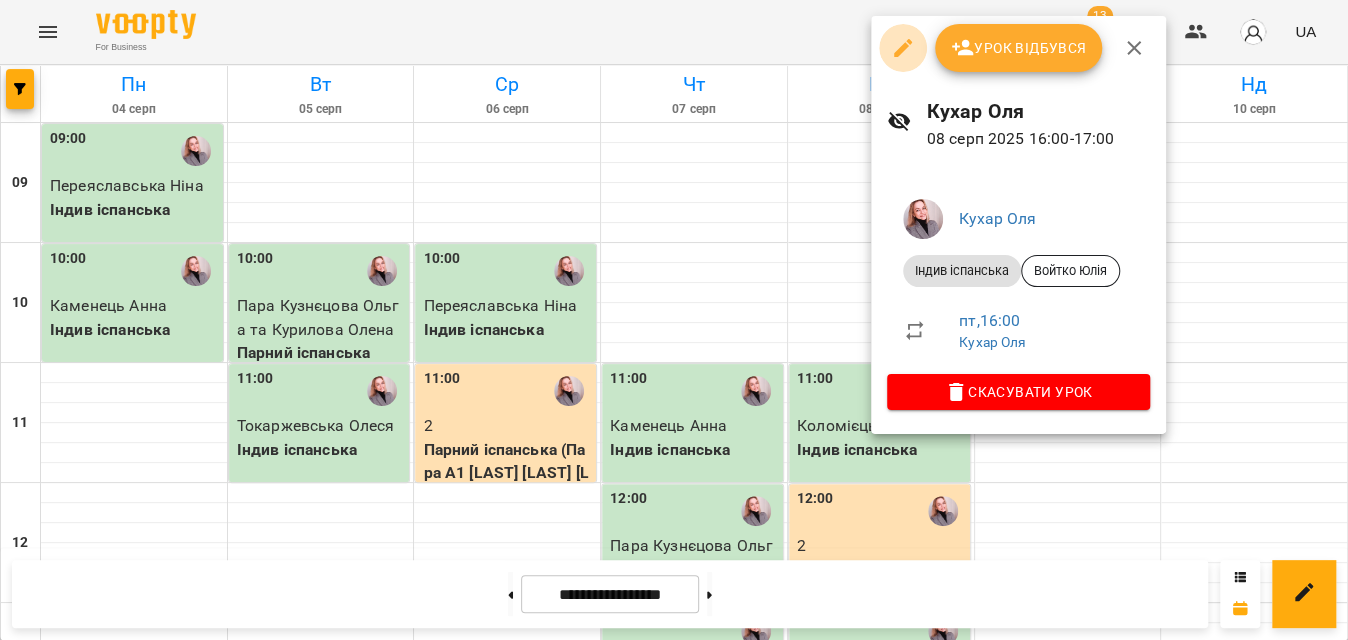 click 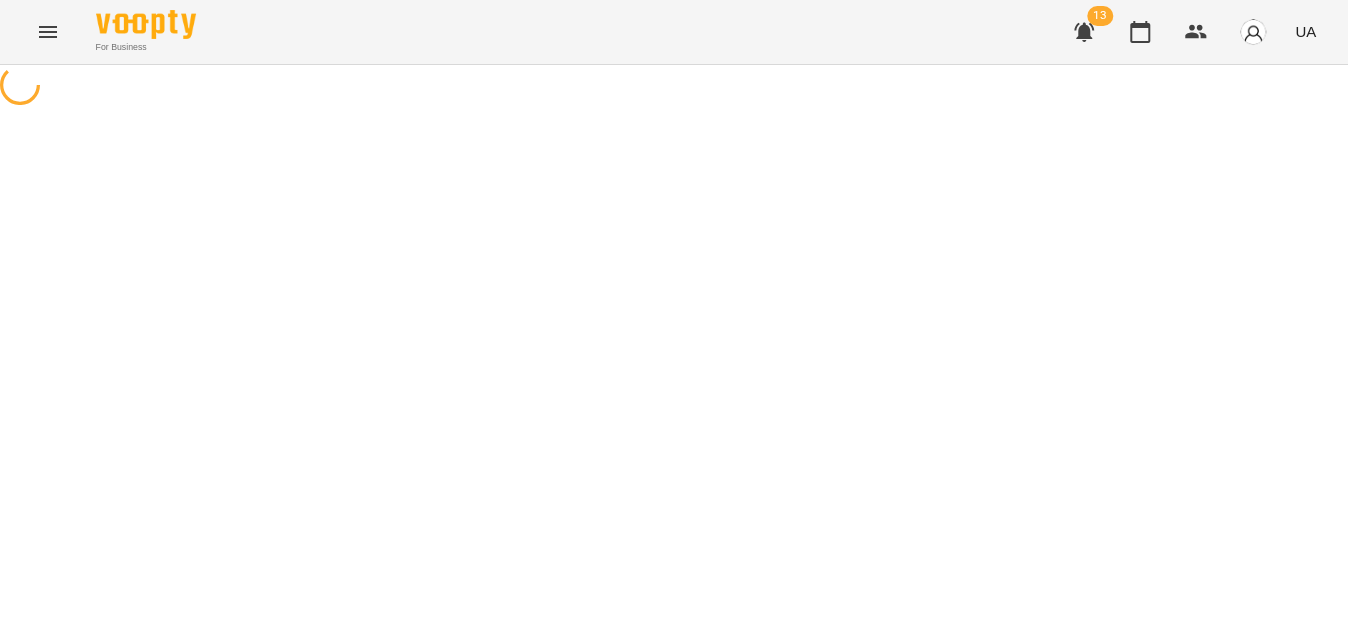 select on "**********" 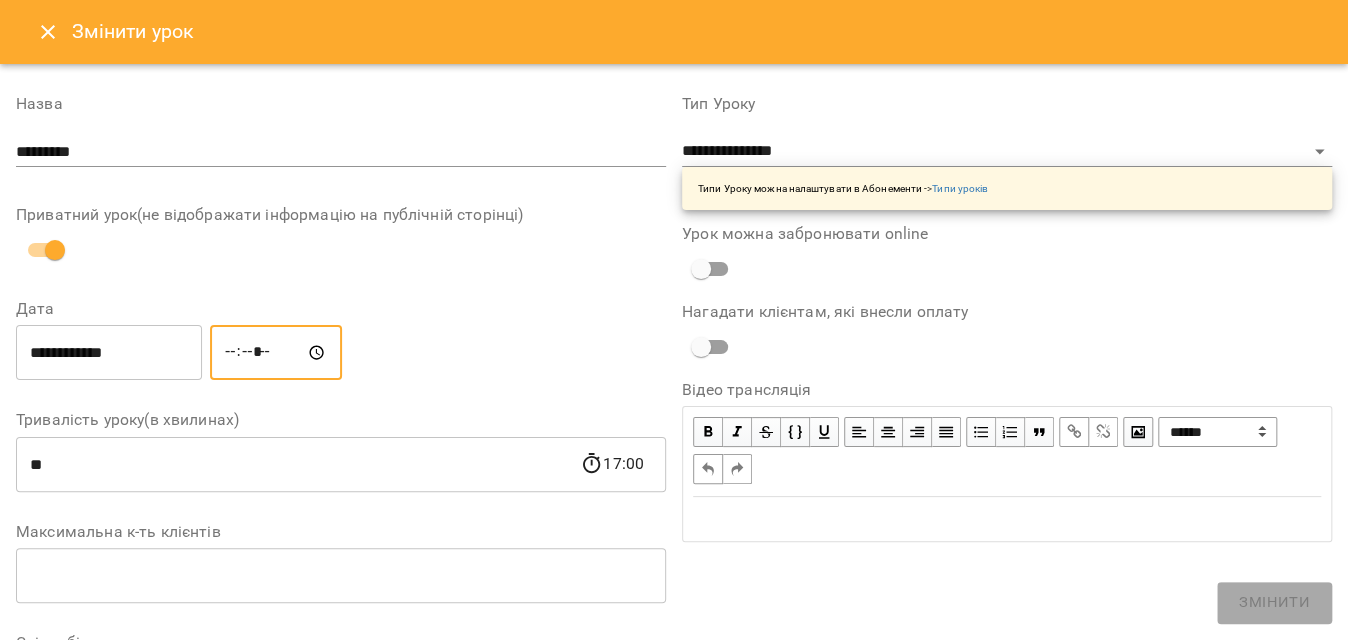 click on "*****" at bounding box center [276, 353] 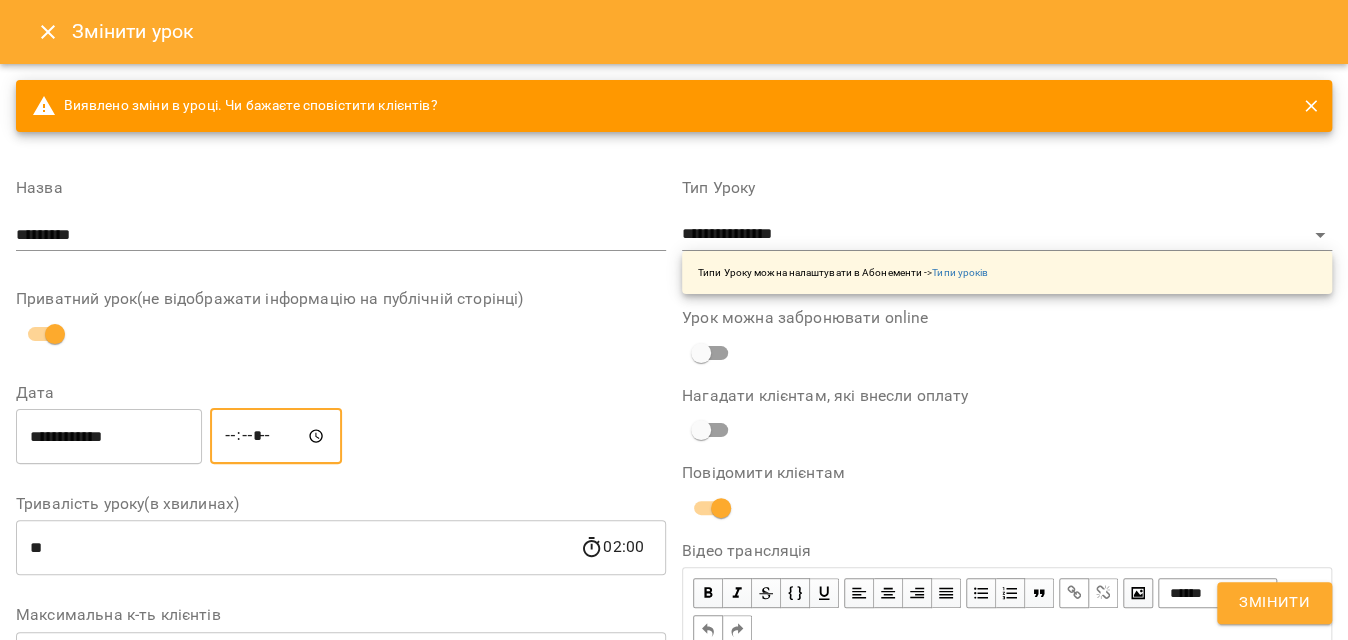 type on "*****" 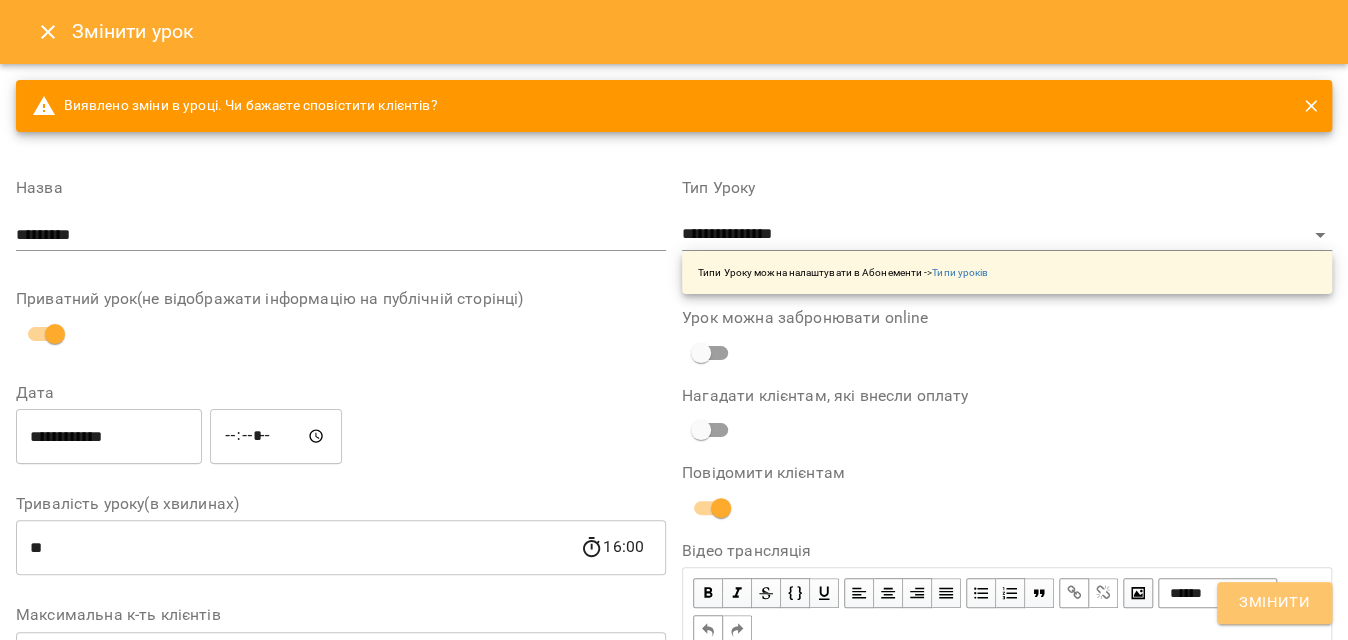click on "Змінити" at bounding box center (1274, 603) 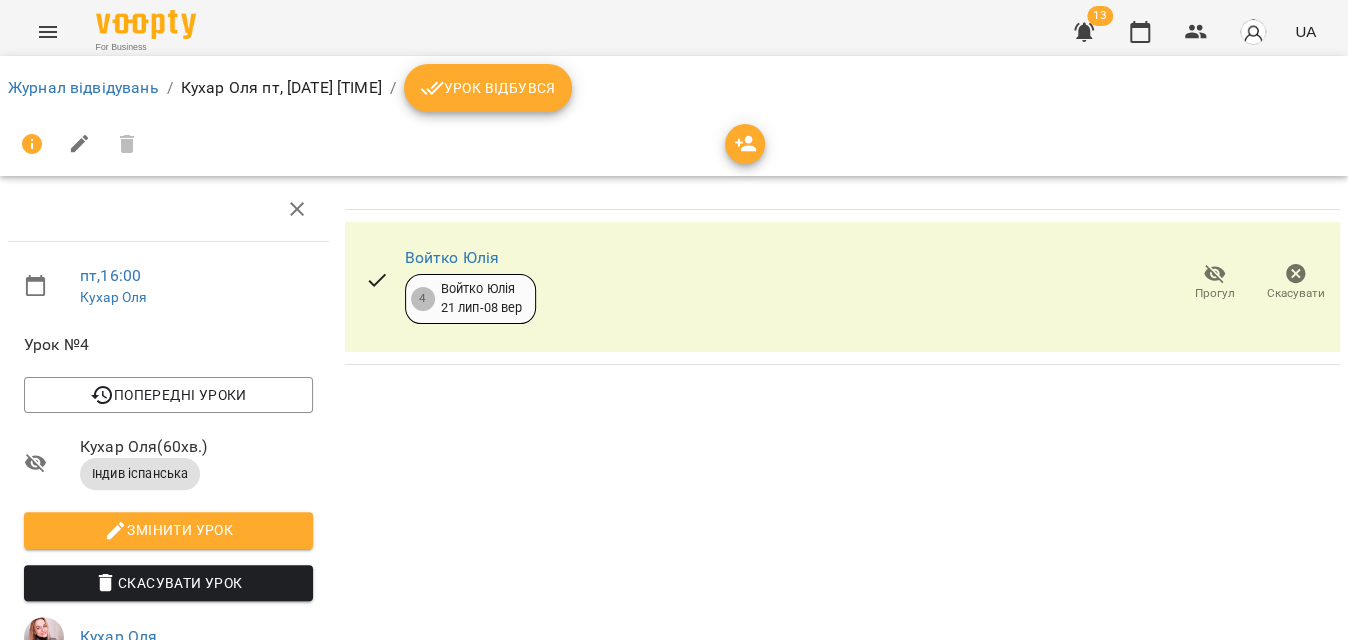 click on "Урок відбувся" at bounding box center (488, 88) 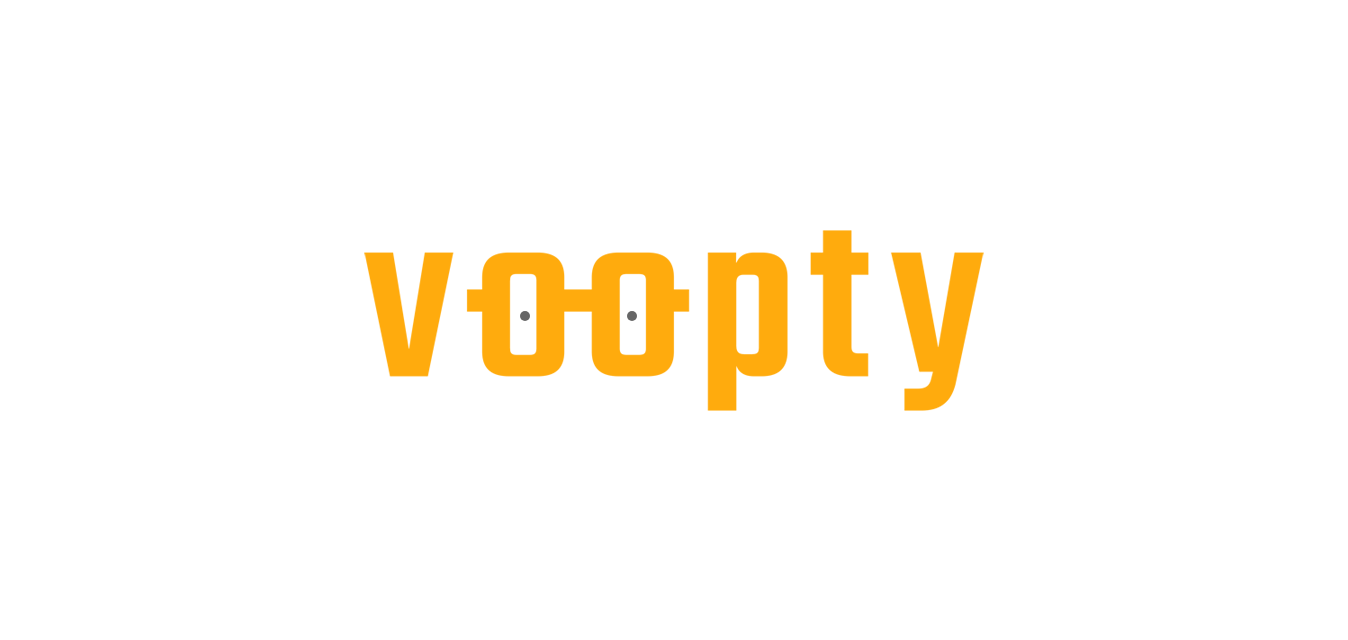 scroll, scrollTop: 0, scrollLeft: 0, axis: both 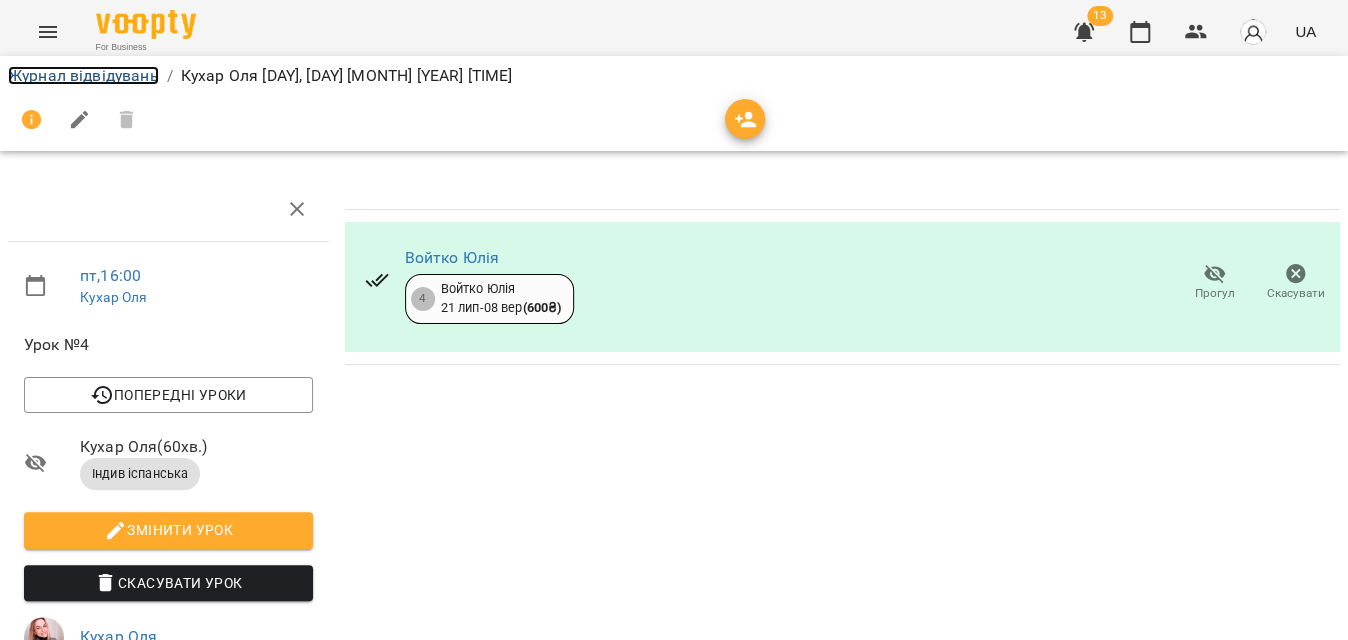click on "Журнал відвідувань" at bounding box center (83, 75) 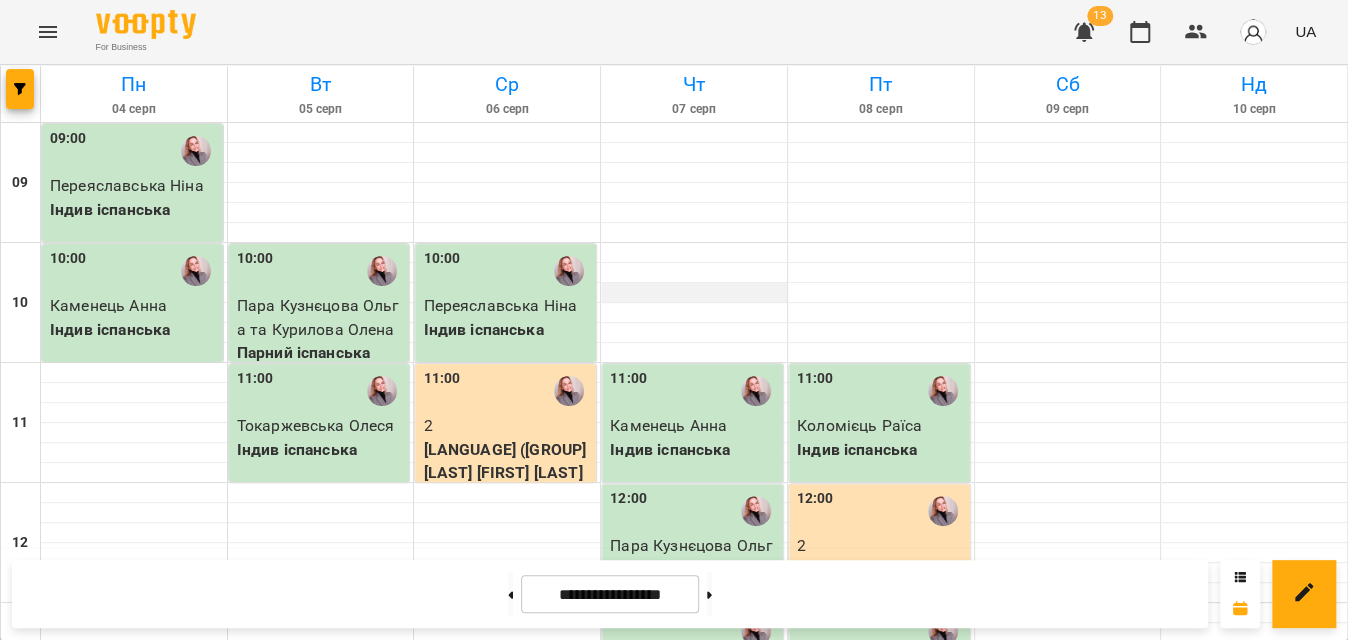 scroll, scrollTop: 0, scrollLeft: 0, axis: both 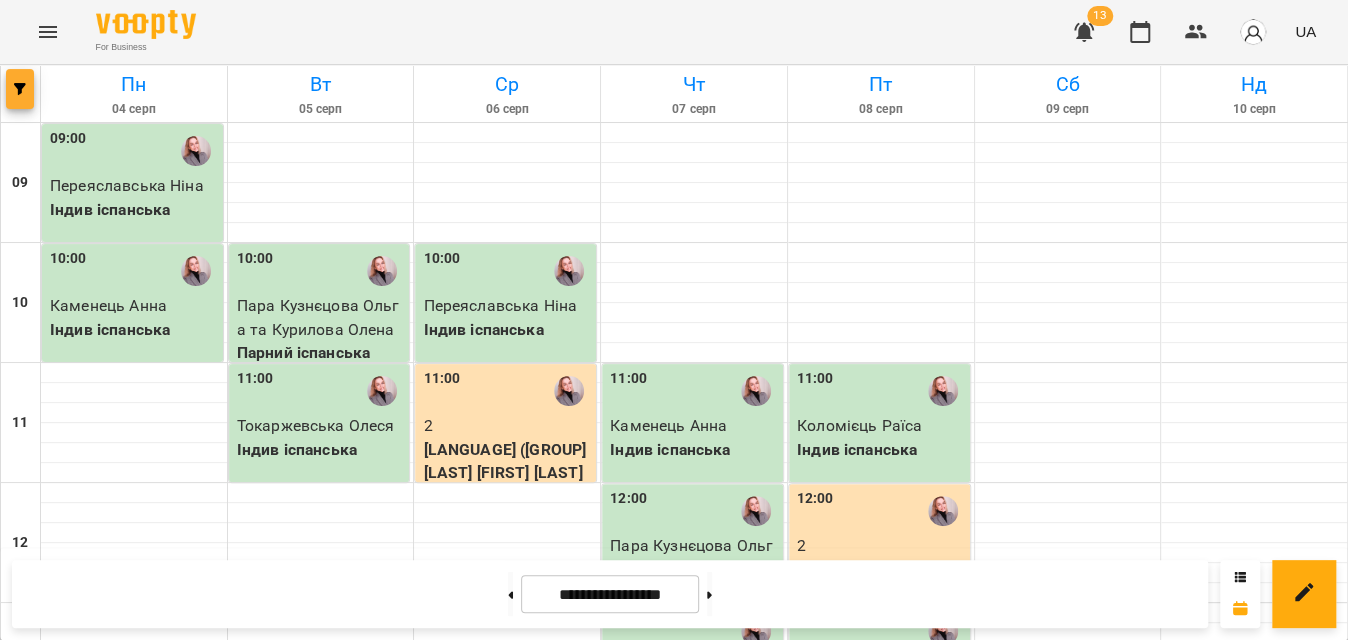 click at bounding box center (20, 89) 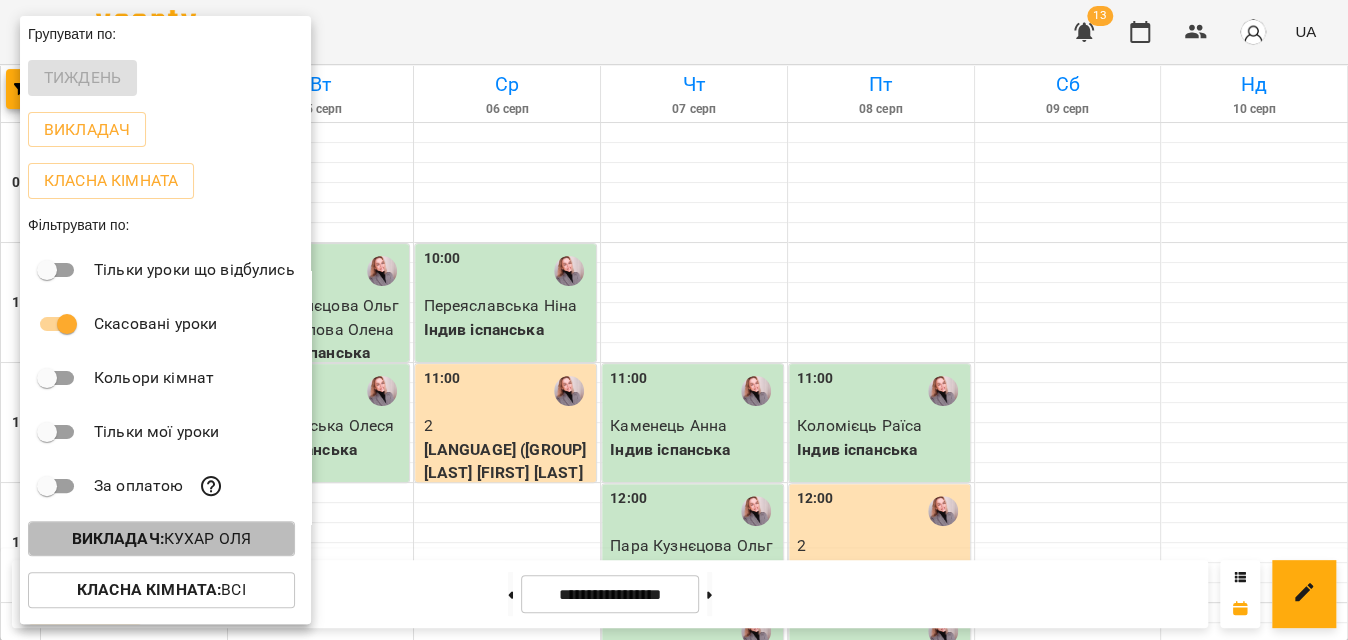 click on "Викладач :" at bounding box center (118, 538) 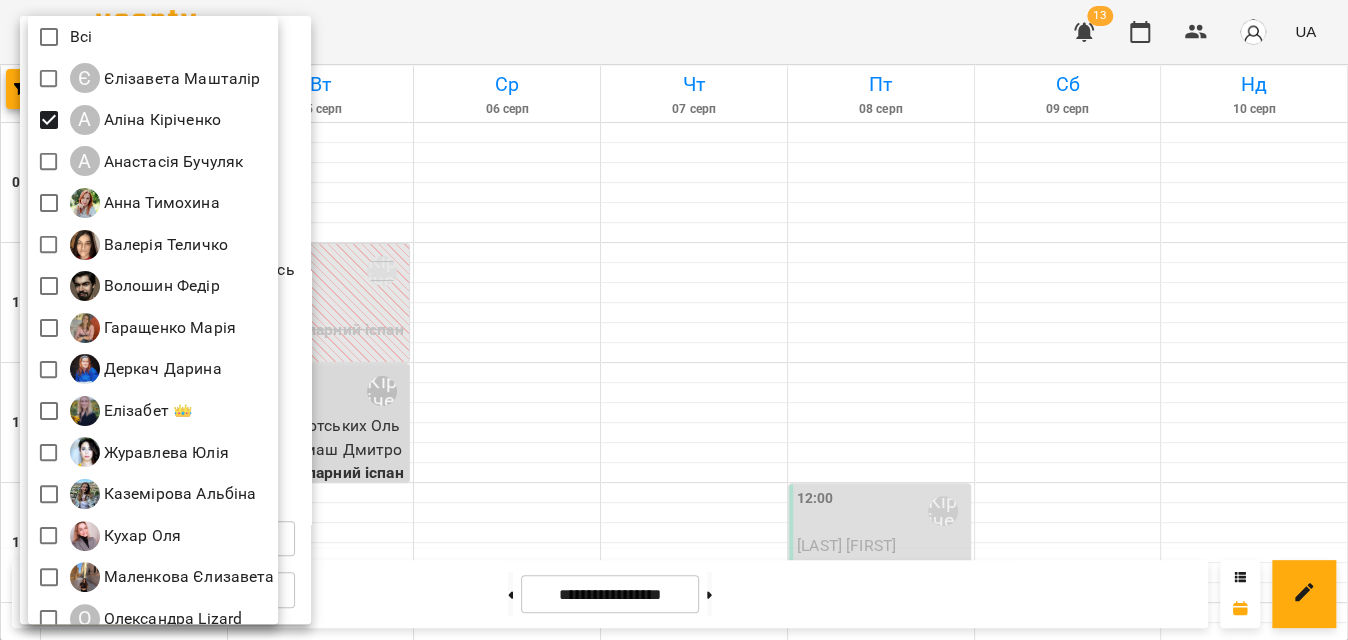 click at bounding box center [674, 320] 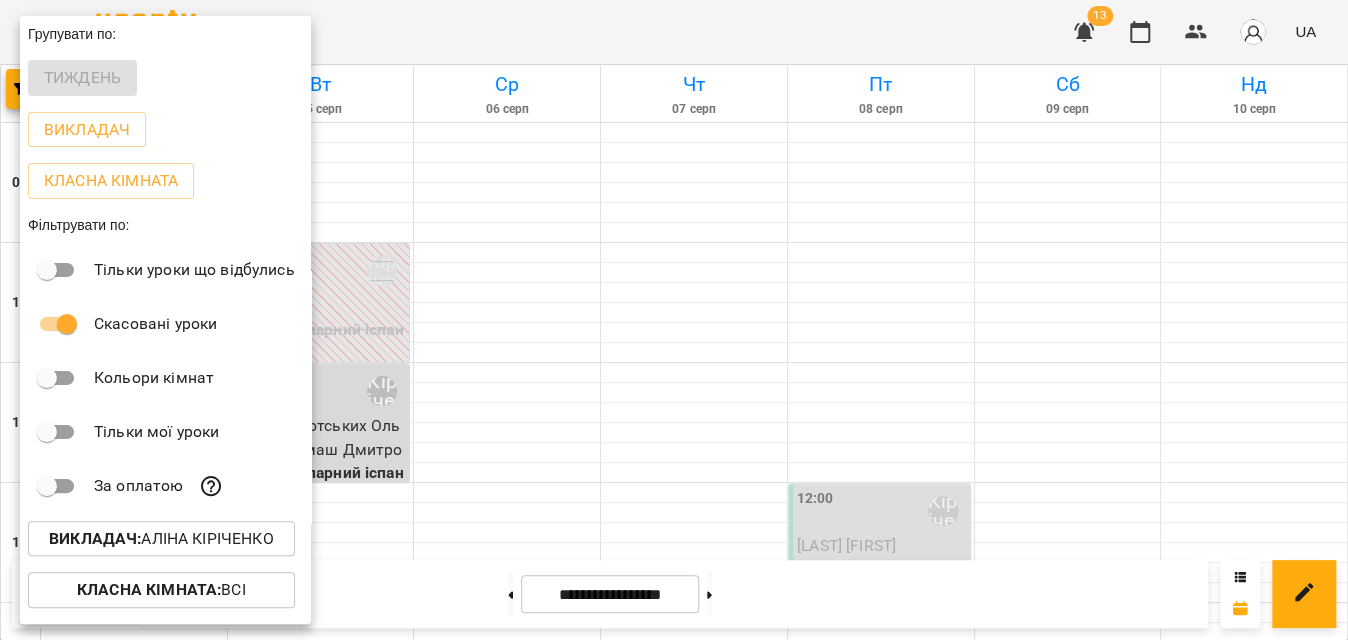 click at bounding box center [674, 320] 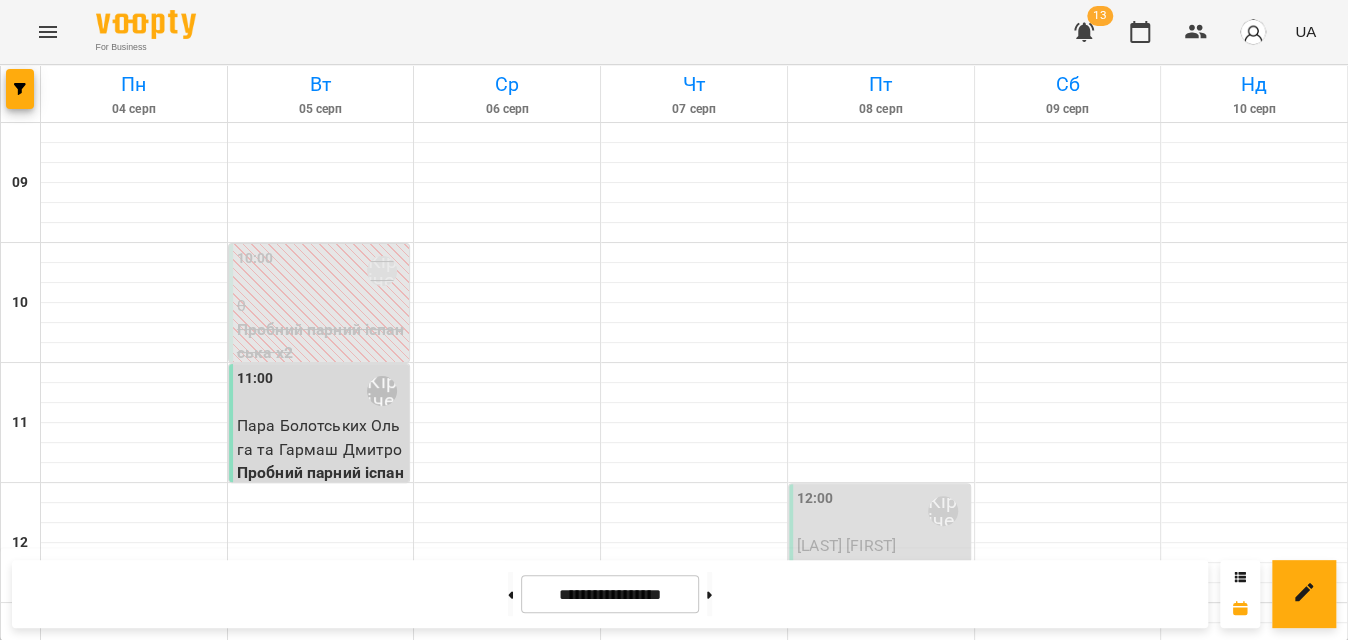 scroll, scrollTop: 454, scrollLeft: 0, axis: vertical 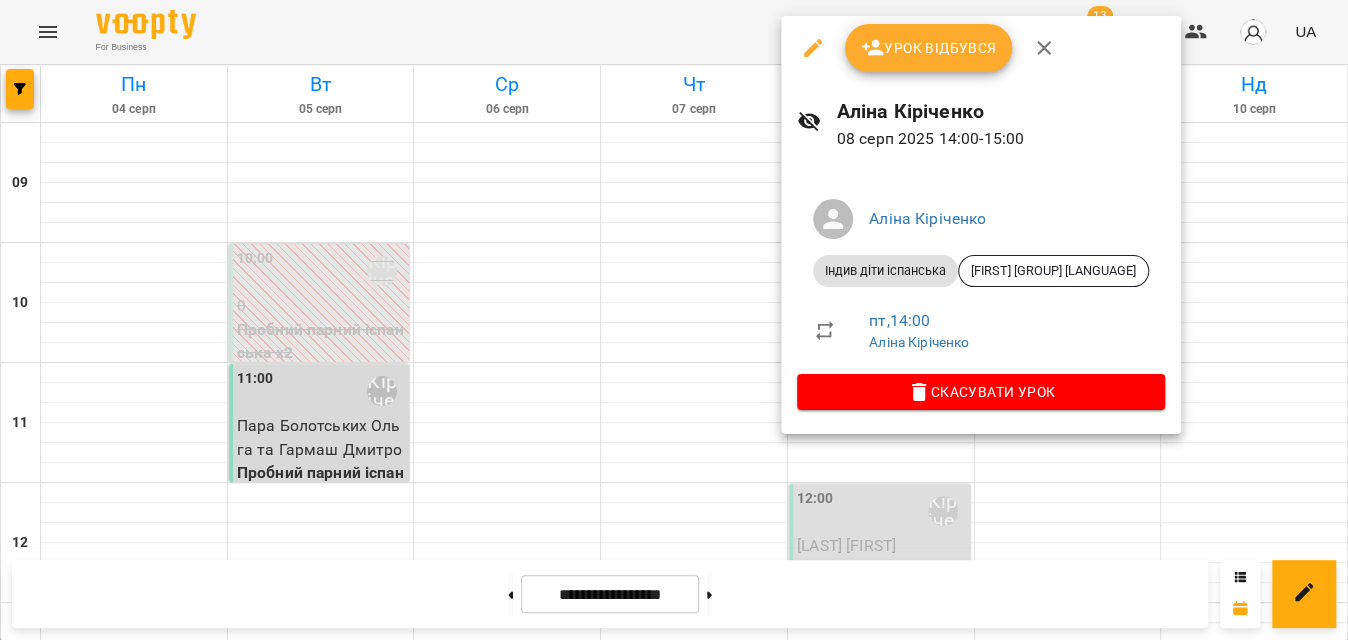 click on "Урок відбувся" at bounding box center [929, 48] 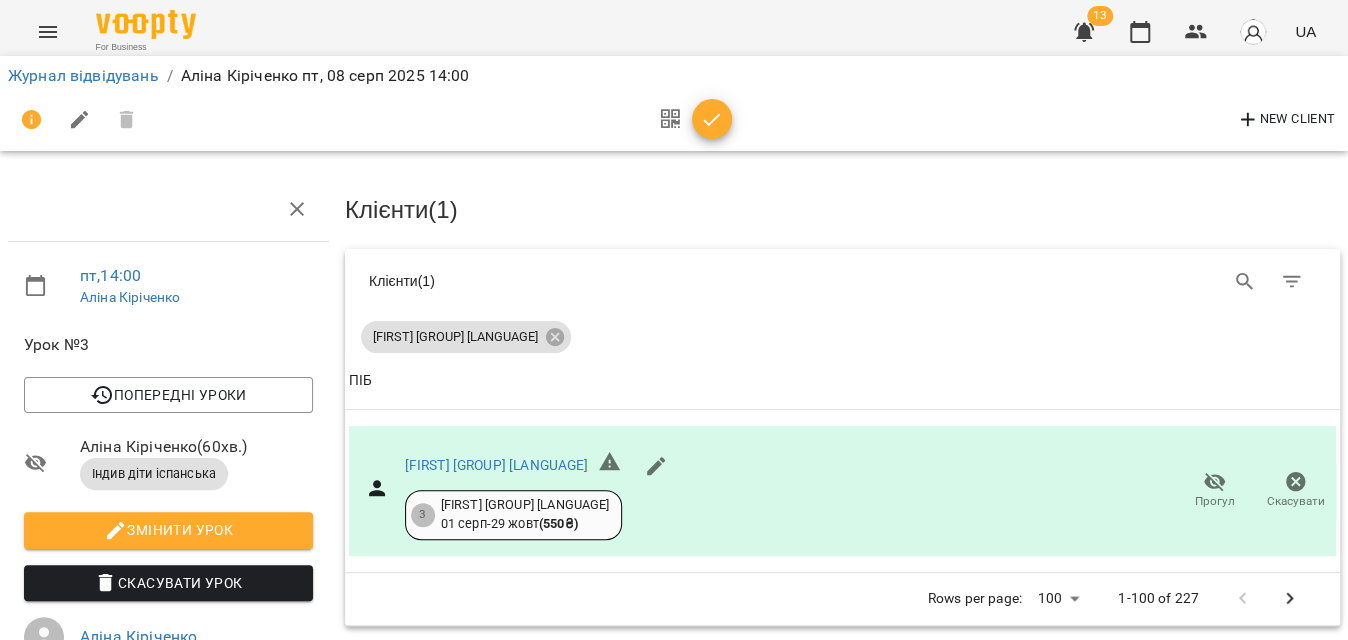 click 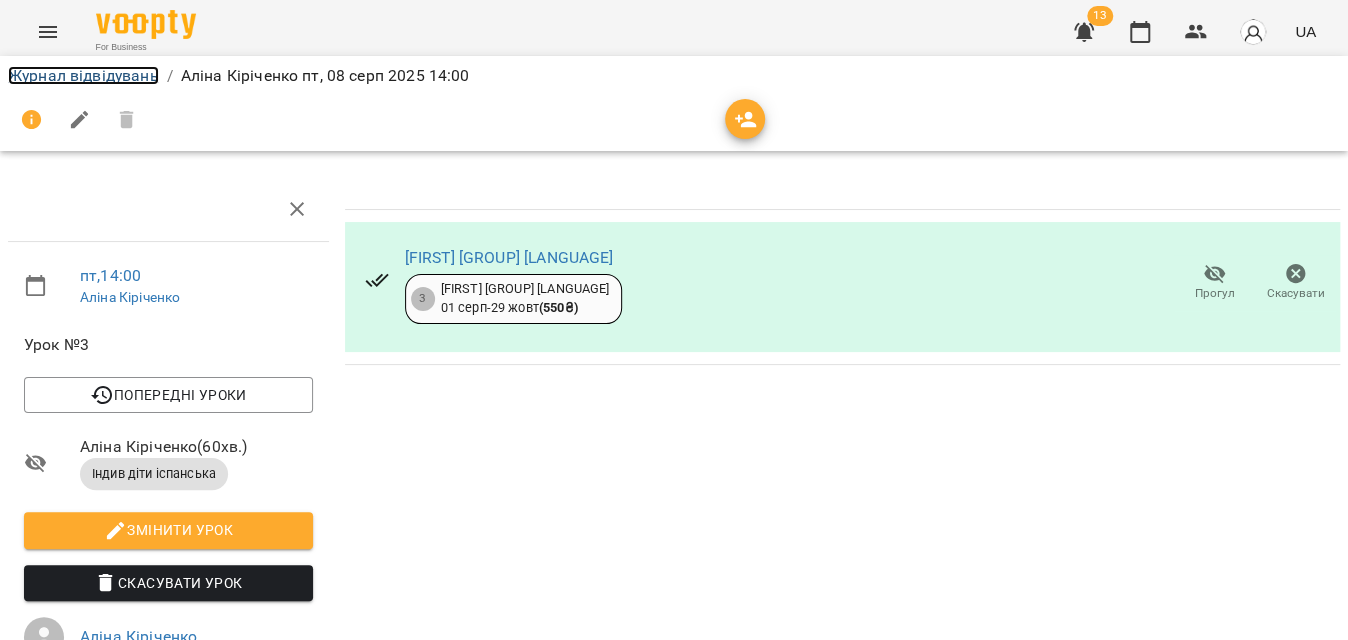click on "Журнал відвідувань" at bounding box center (83, 75) 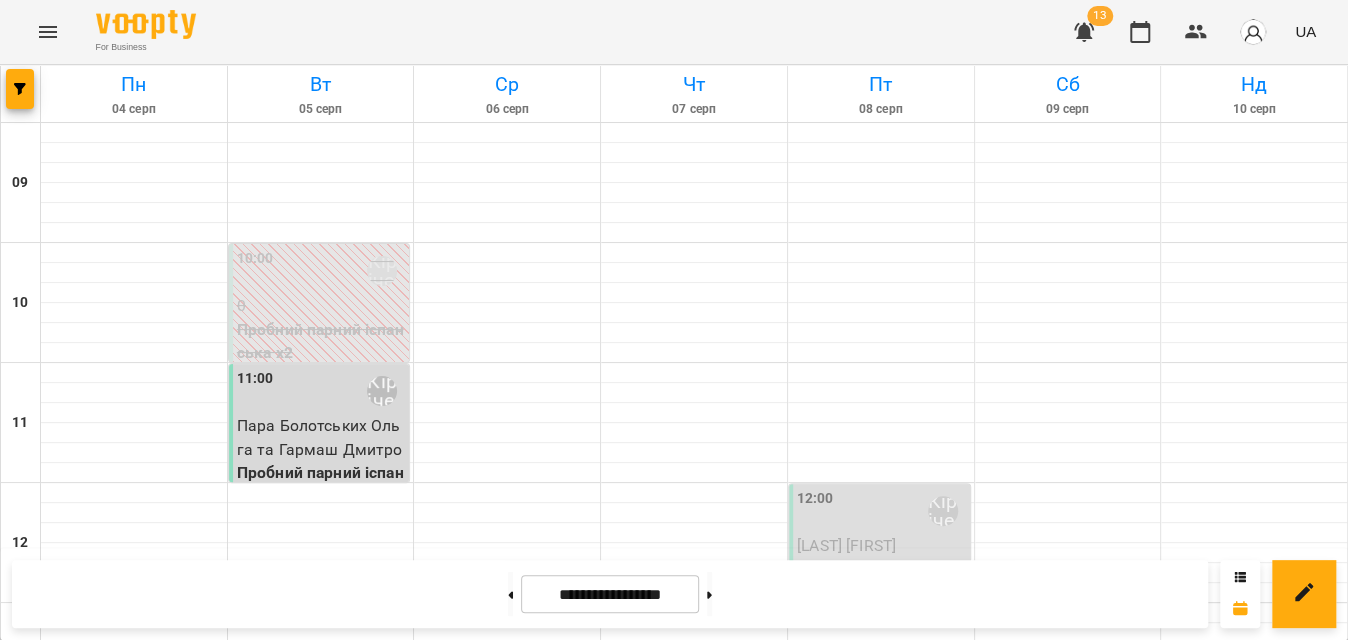 scroll, scrollTop: 1132, scrollLeft: 0, axis: vertical 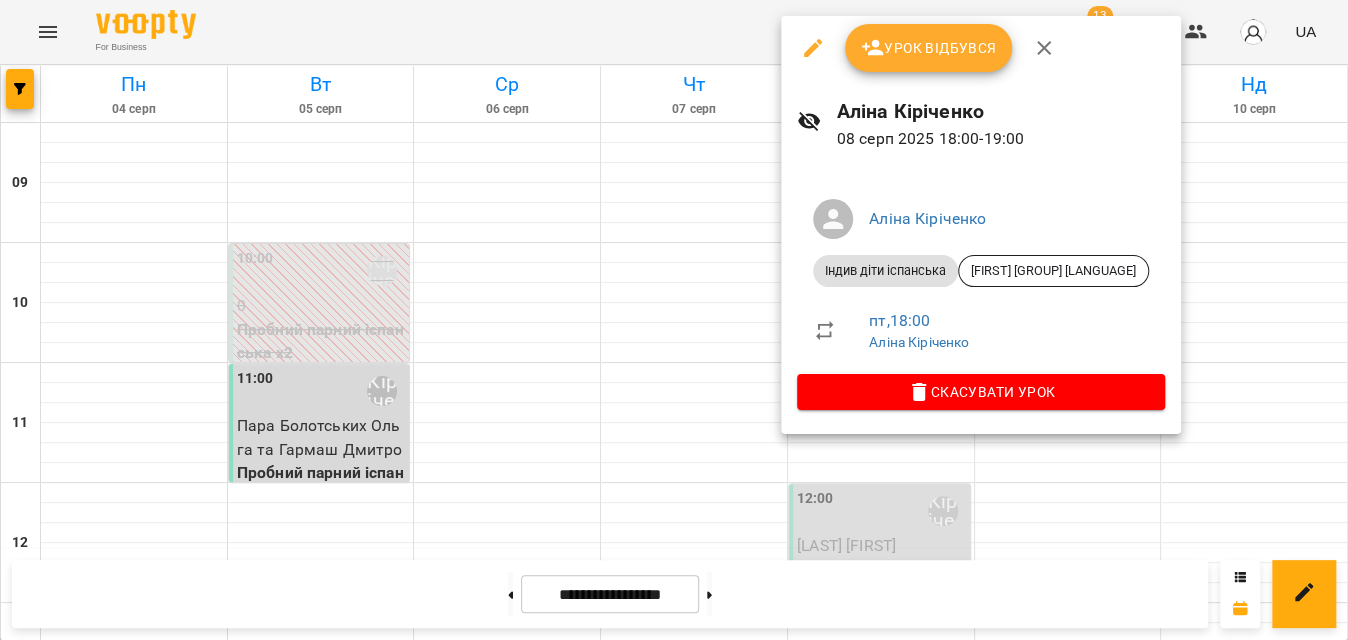click on "Урок відбувся" at bounding box center (929, 48) 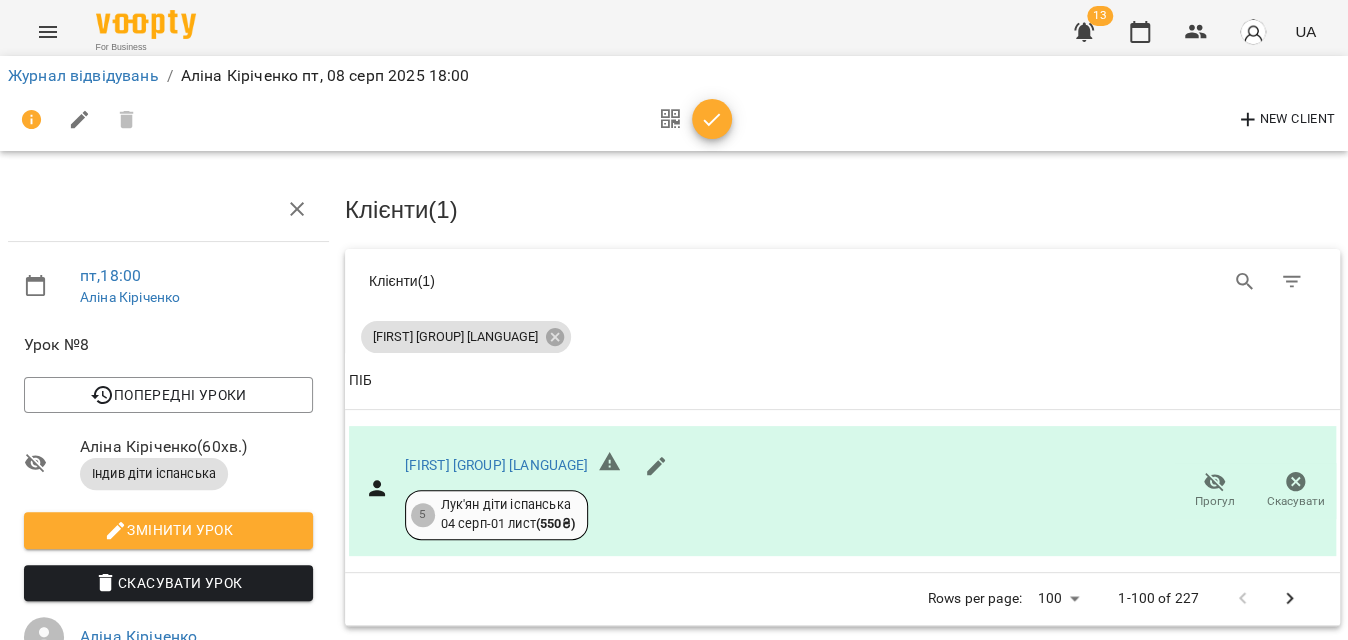 click 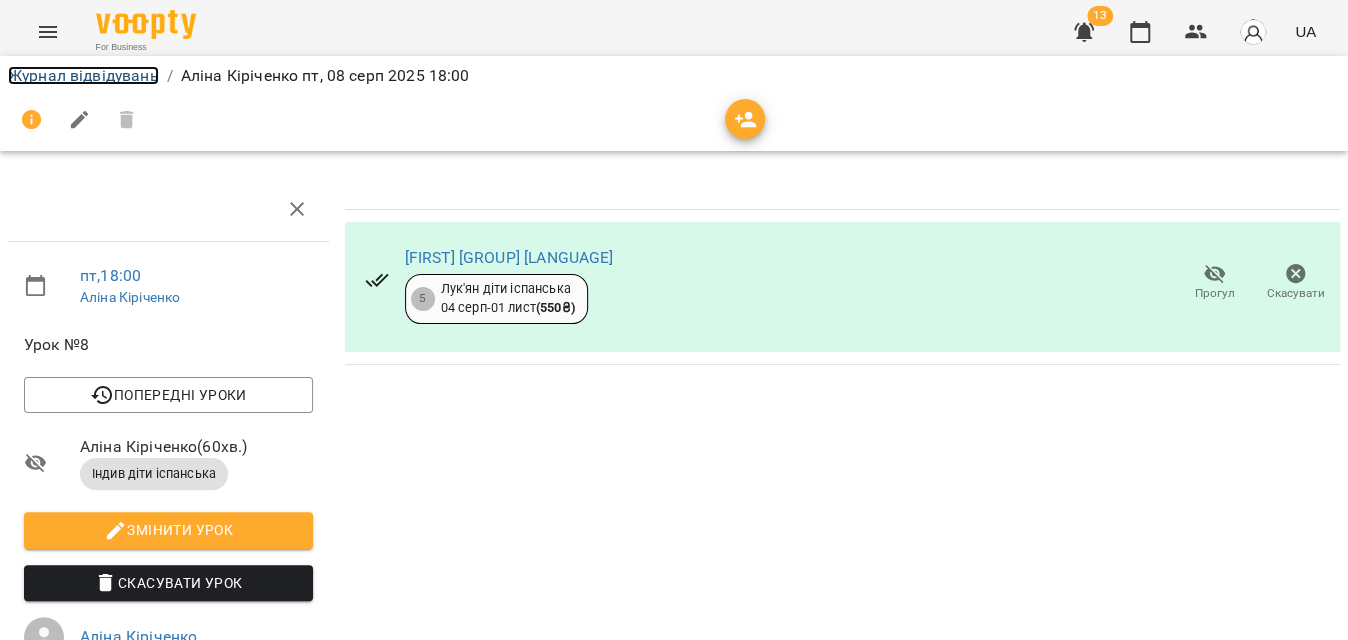click on "Журнал відвідувань" at bounding box center (83, 75) 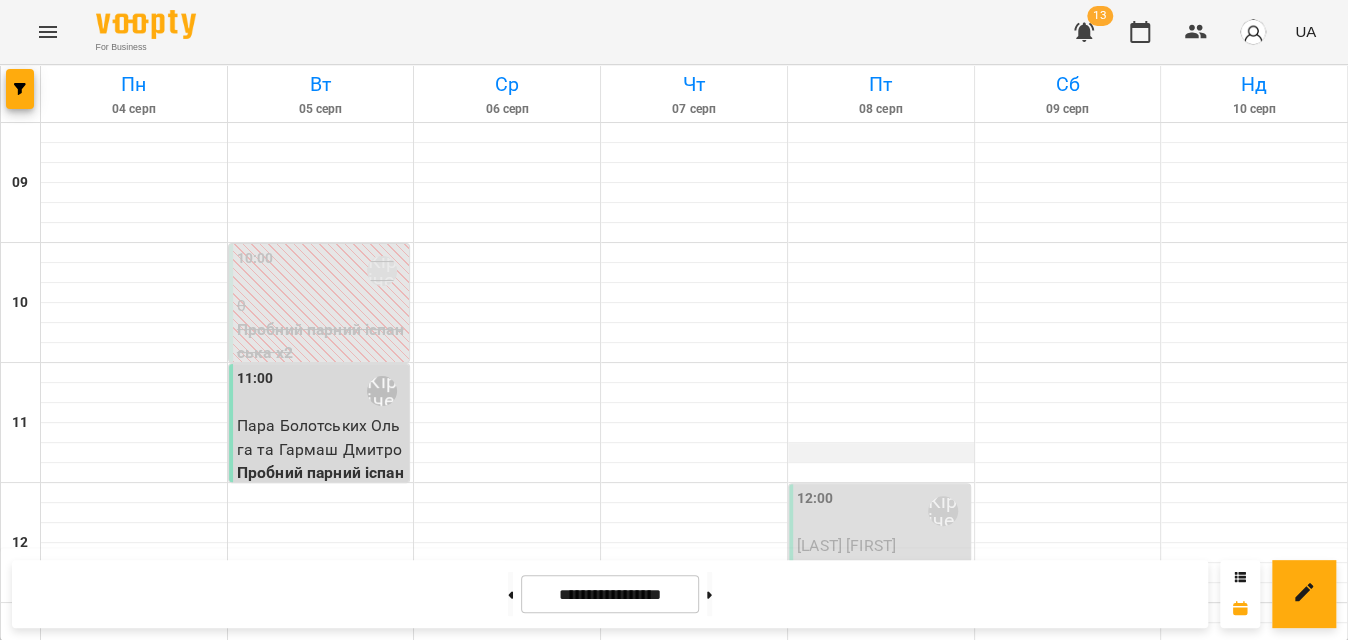 scroll, scrollTop: 181, scrollLeft: 0, axis: vertical 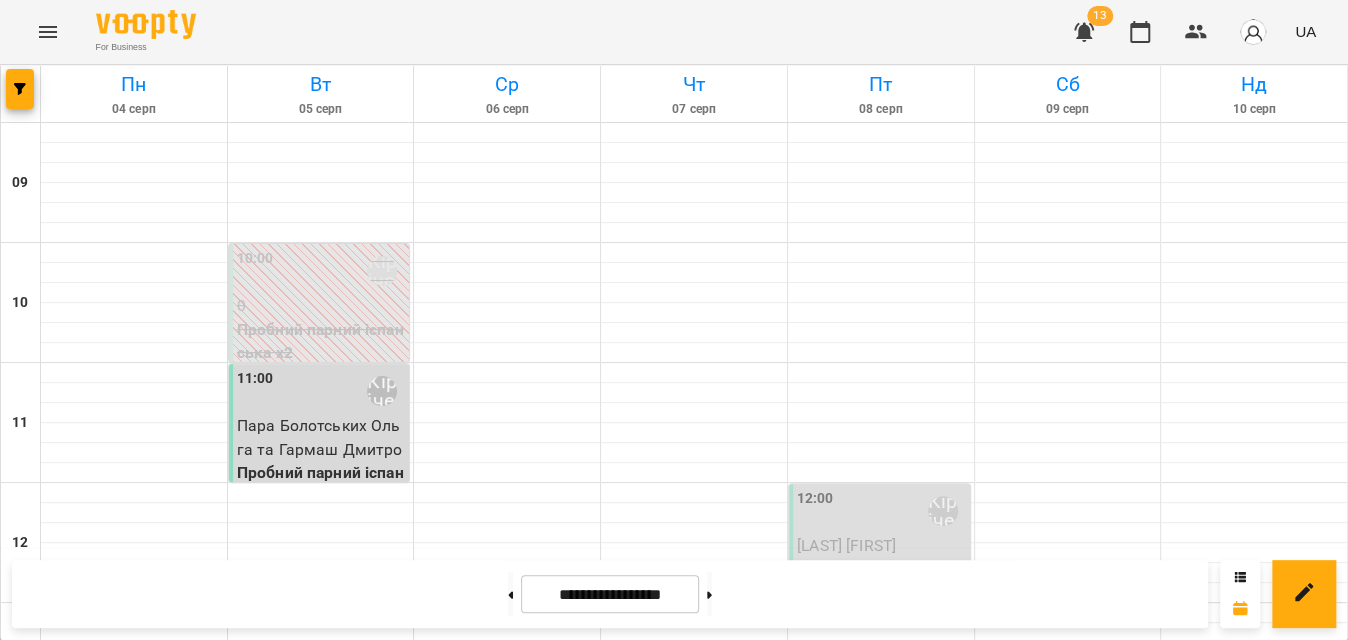 click on "12:00 Аліна Кіріченко" at bounding box center [881, 511] 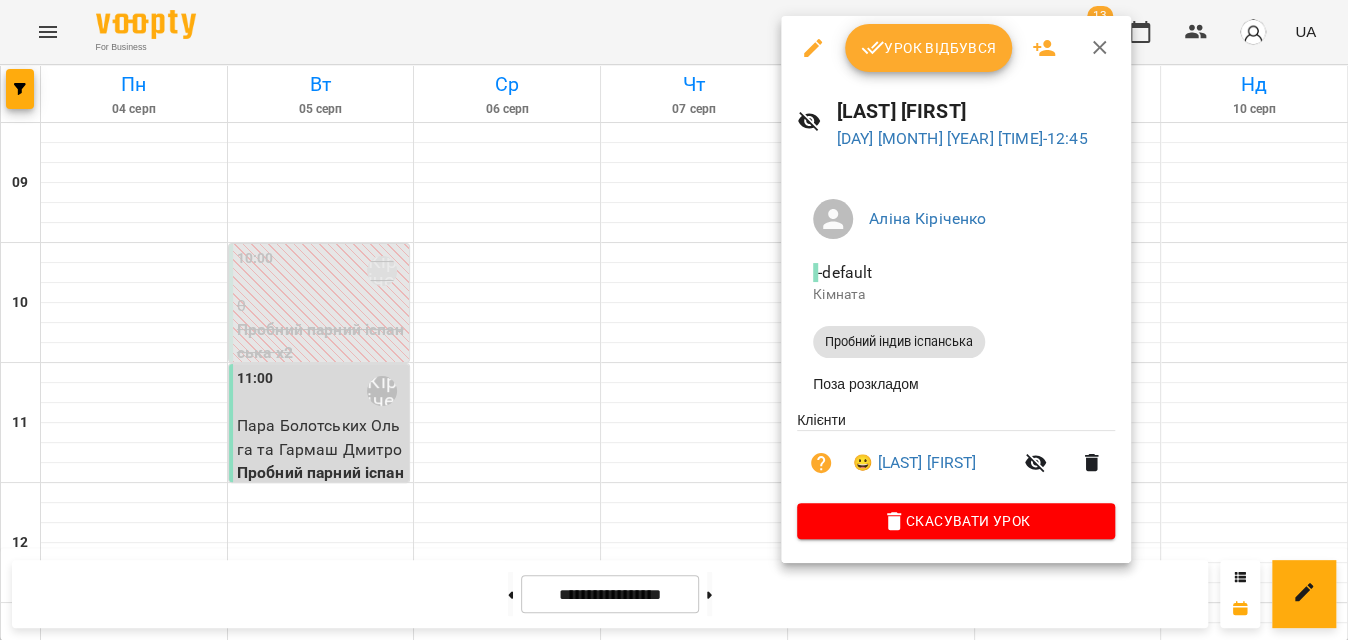 click on "Урок відбувся" at bounding box center (929, 48) 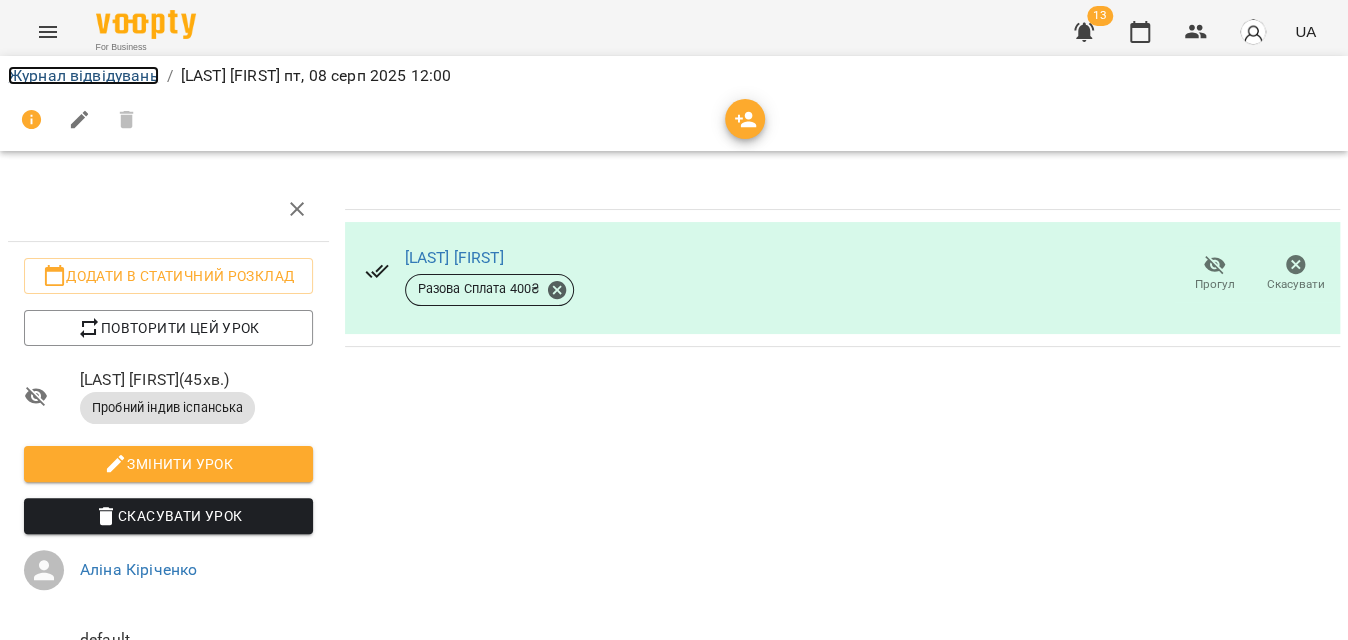 click on "Журнал відвідувань" at bounding box center (83, 75) 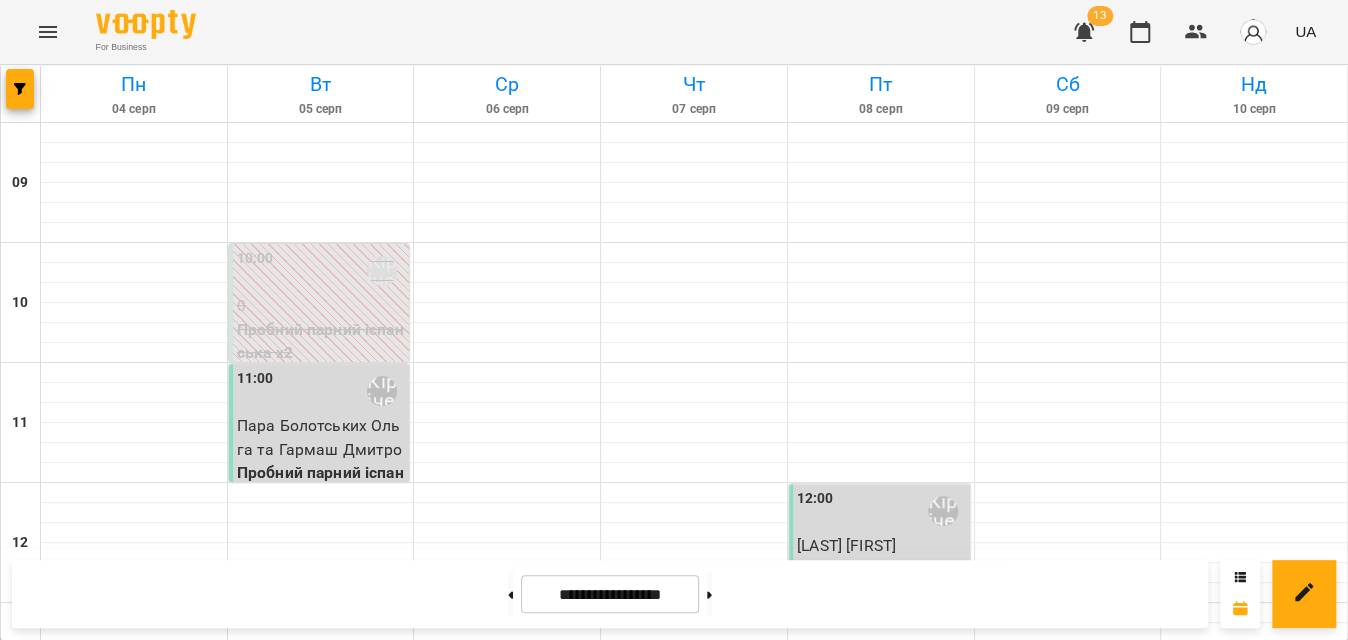 scroll, scrollTop: 1132, scrollLeft: 0, axis: vertical 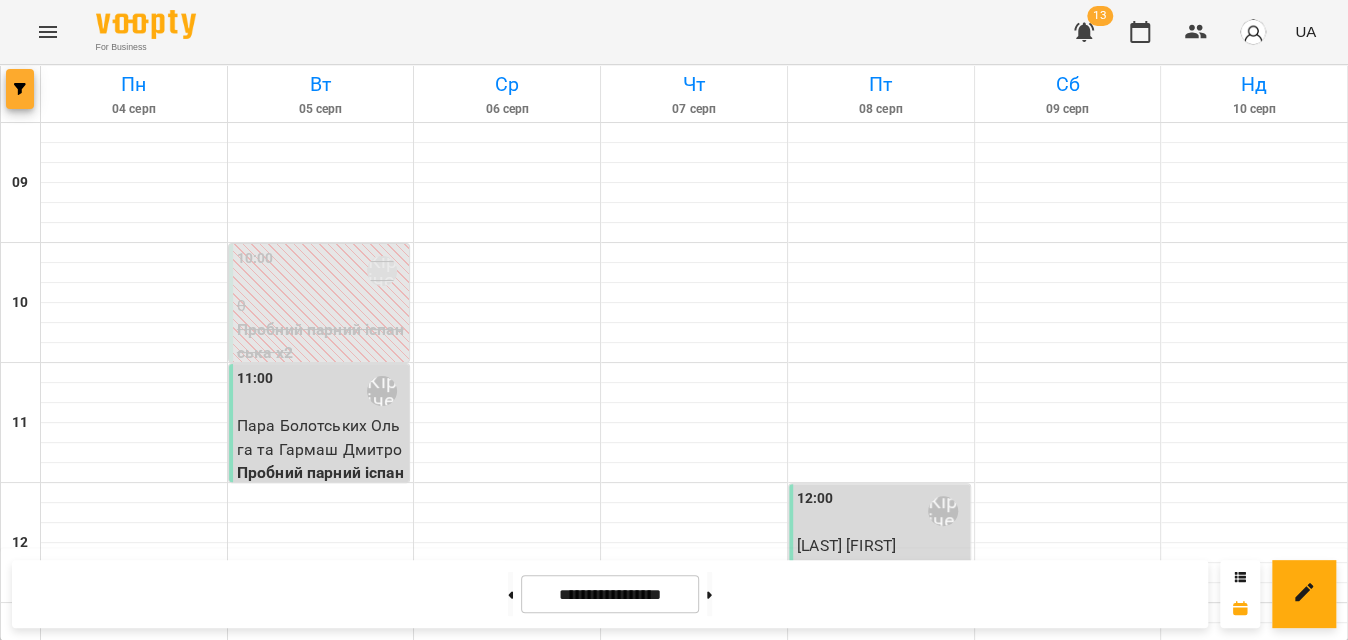 click at bounding box center (20, 89) 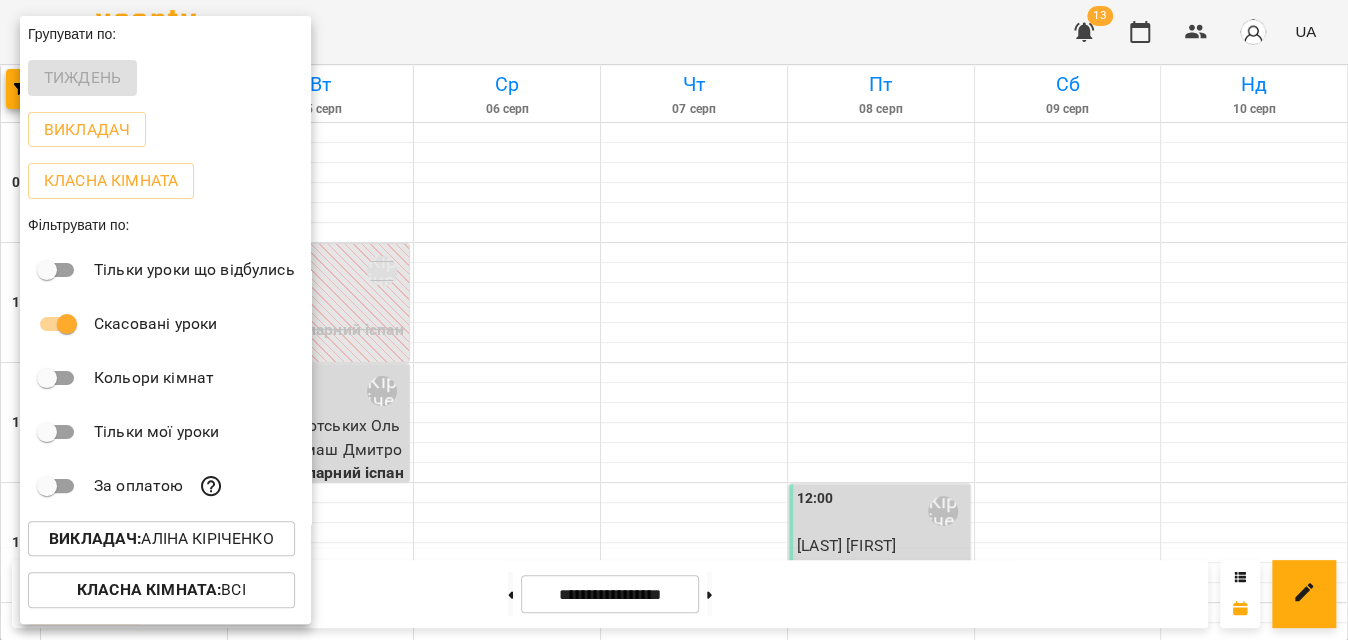 click on "Викладач :" at bounding box center (95, 538) 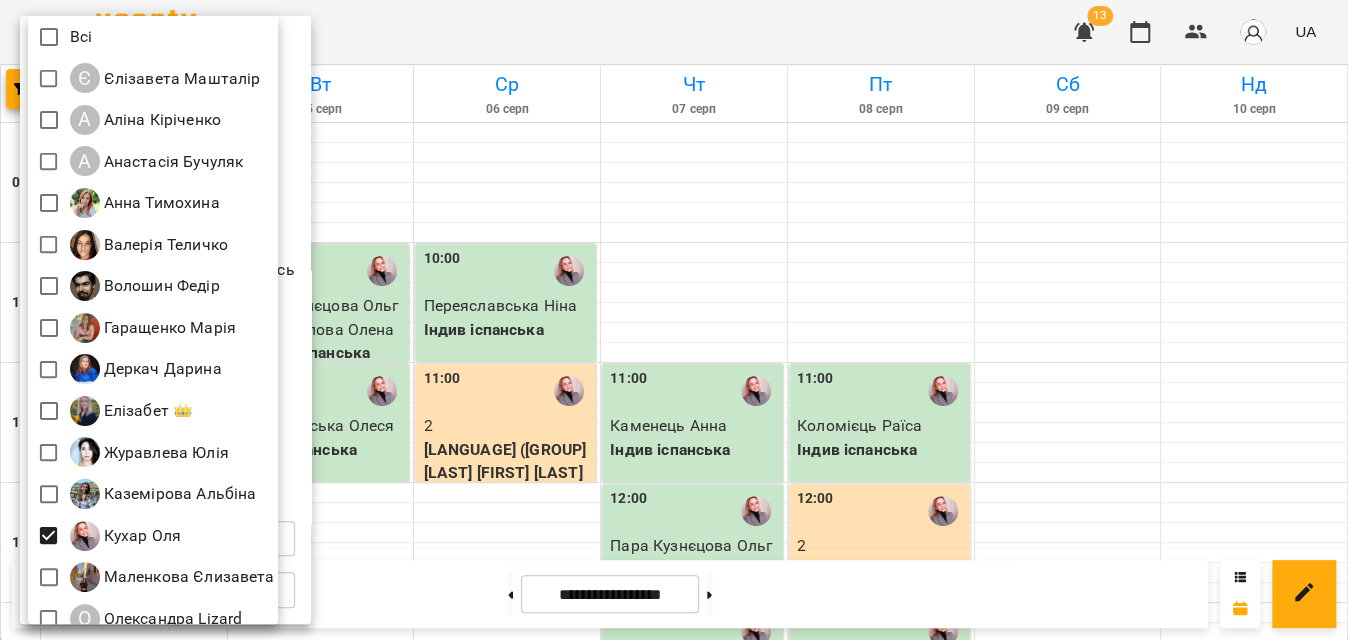 click at bounding box center (674, 320) 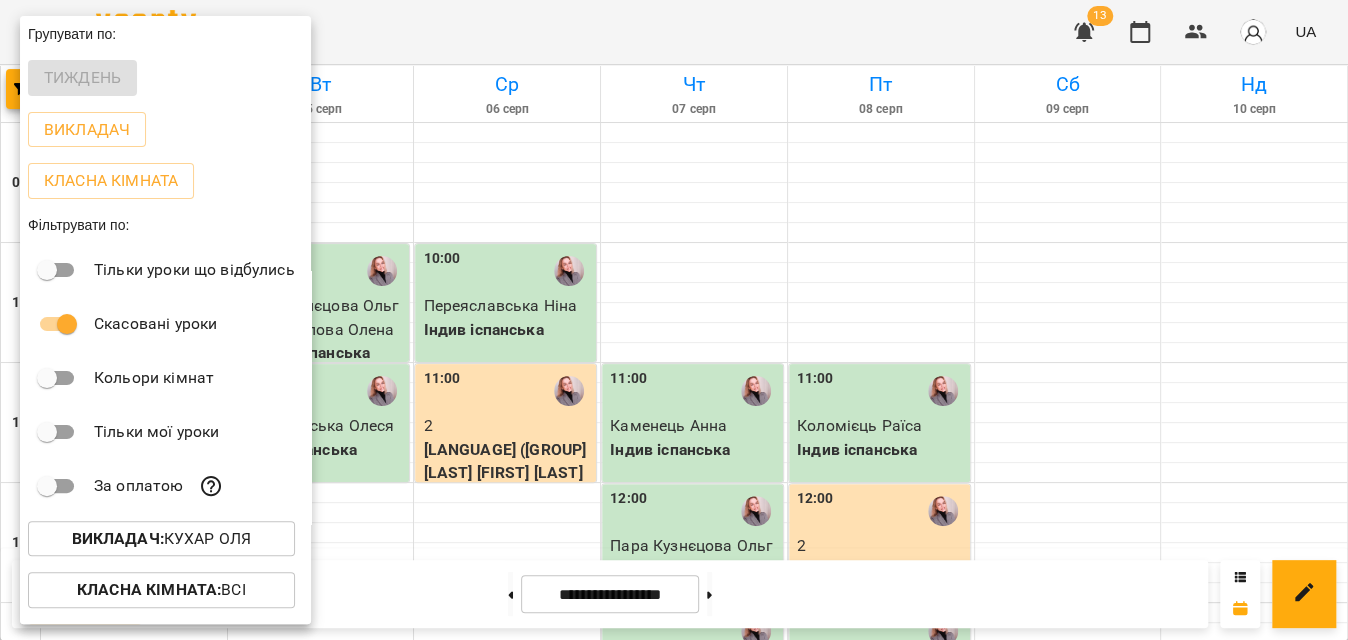 click at bounding box center (674, 320) 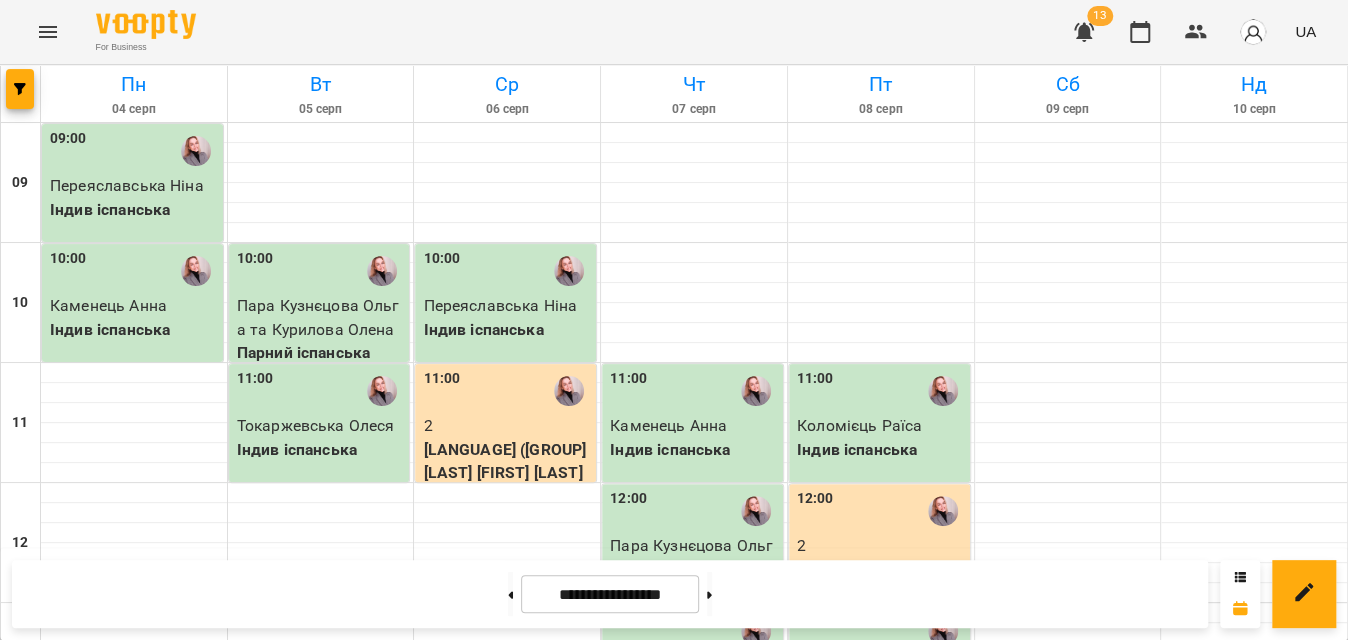 scroll, scrollTop: 132, scrollLeft: 0, axis: vertical 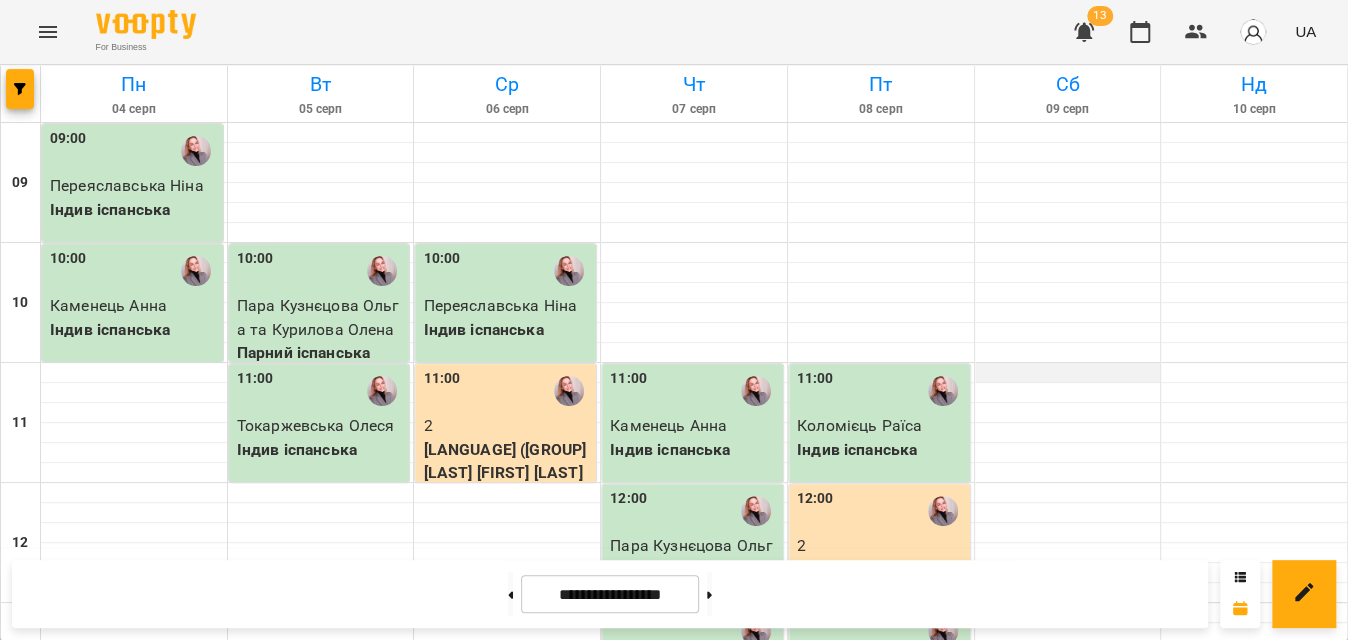 click at bounding box center [1068, 373] 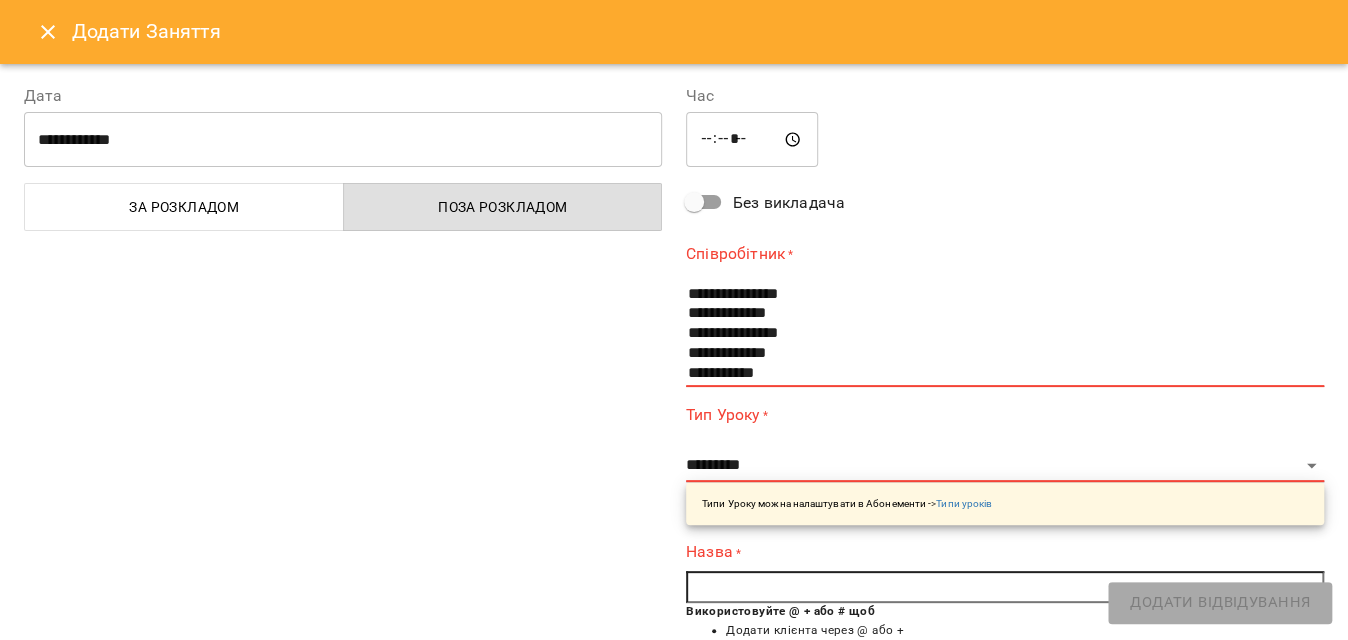 scroll, scrollTop: 181, scrollLeft: 0, axis: vertical 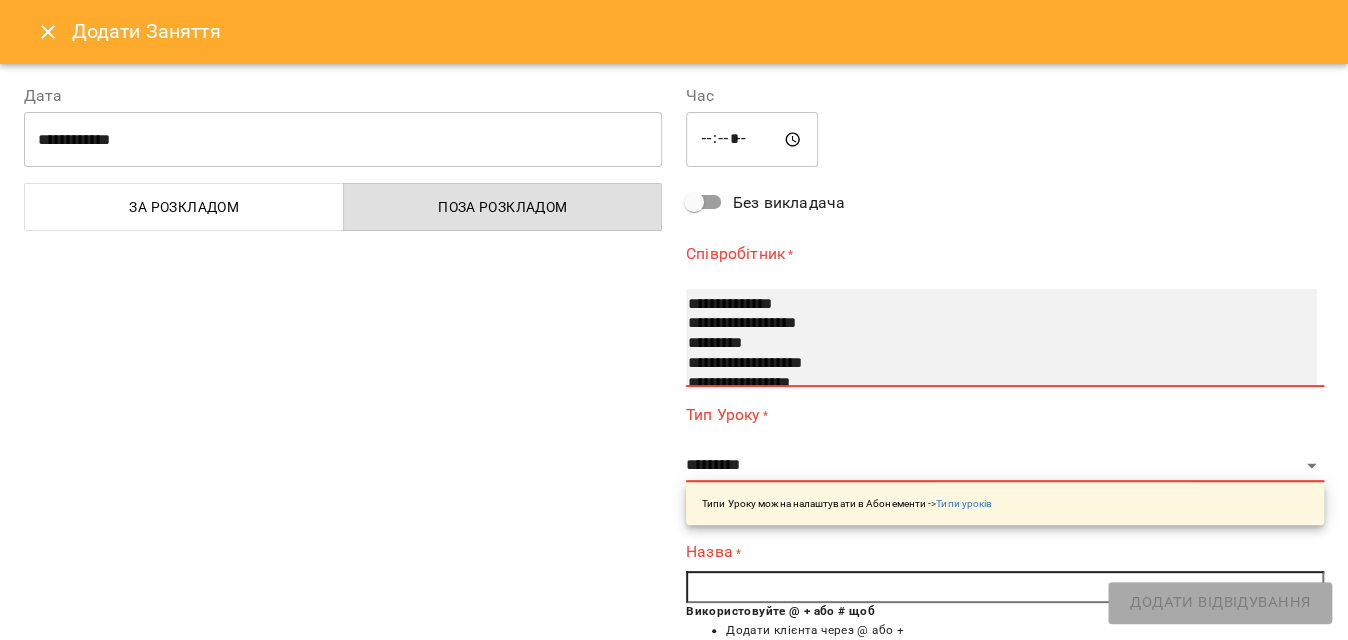 select on "**********" 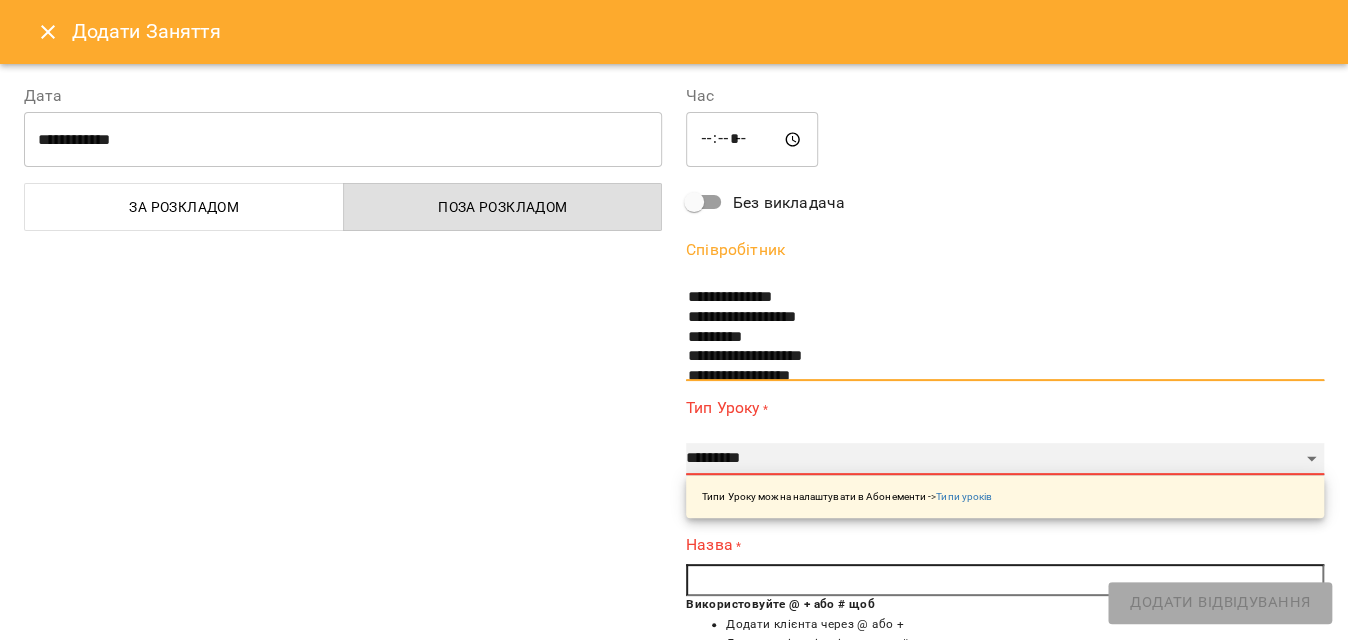 click on "**********" at bounding box center [1005, 459] 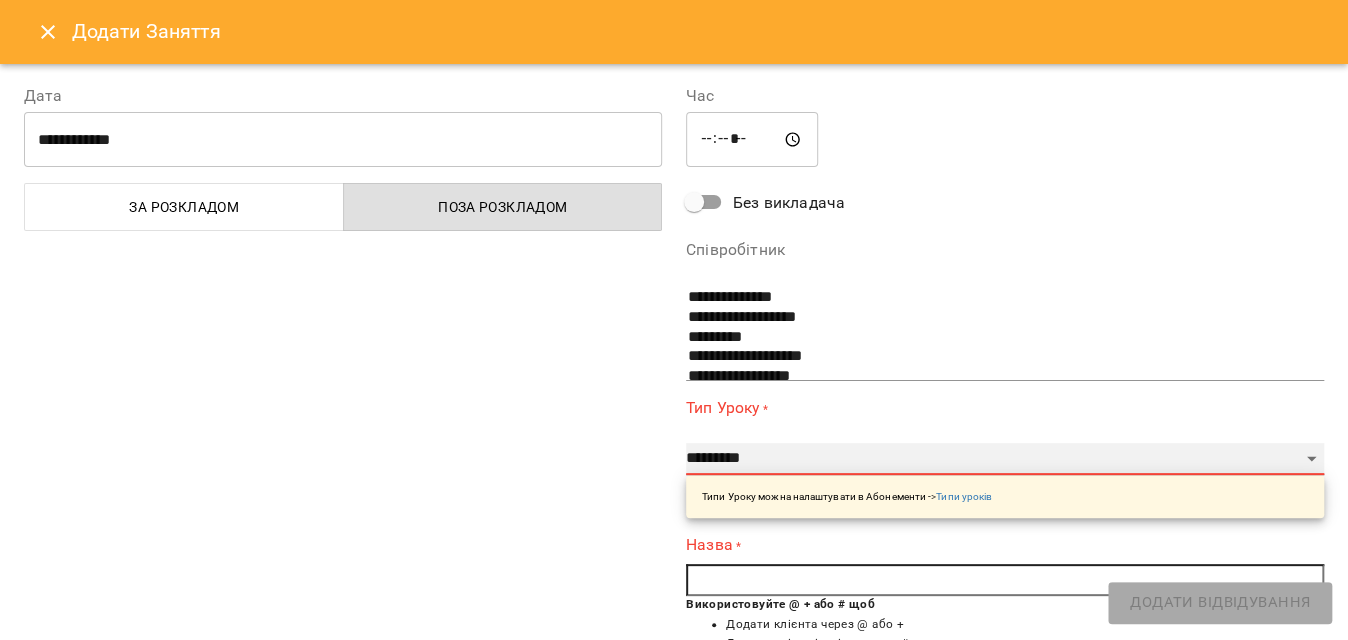 select on "**********" 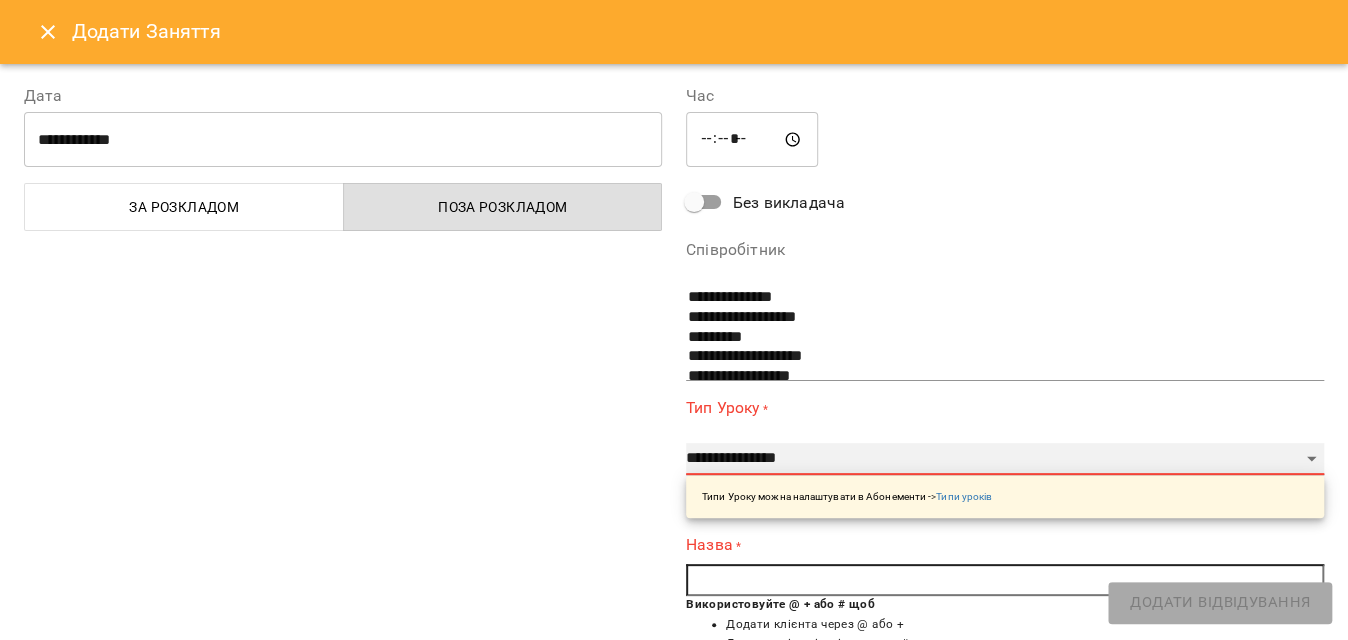 click on "**********" at bounding box center (1005, 459) 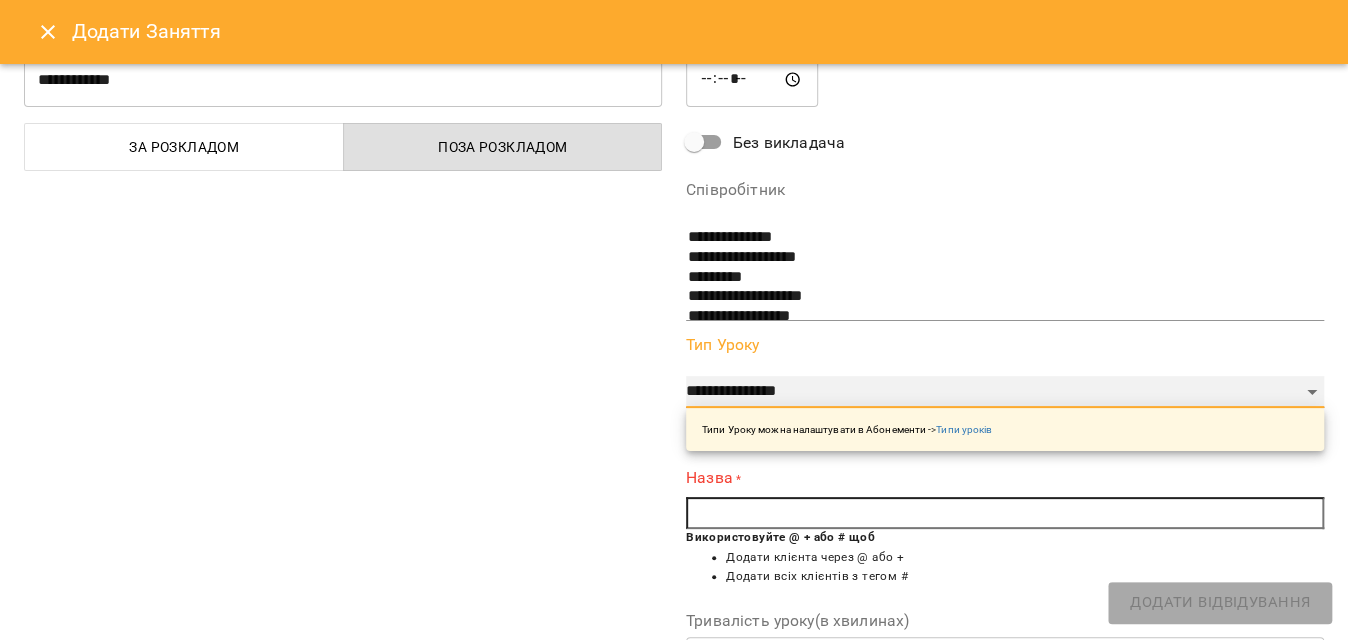 scroll, scrollTop: 90, scrollLeft: 0, axis: vertical 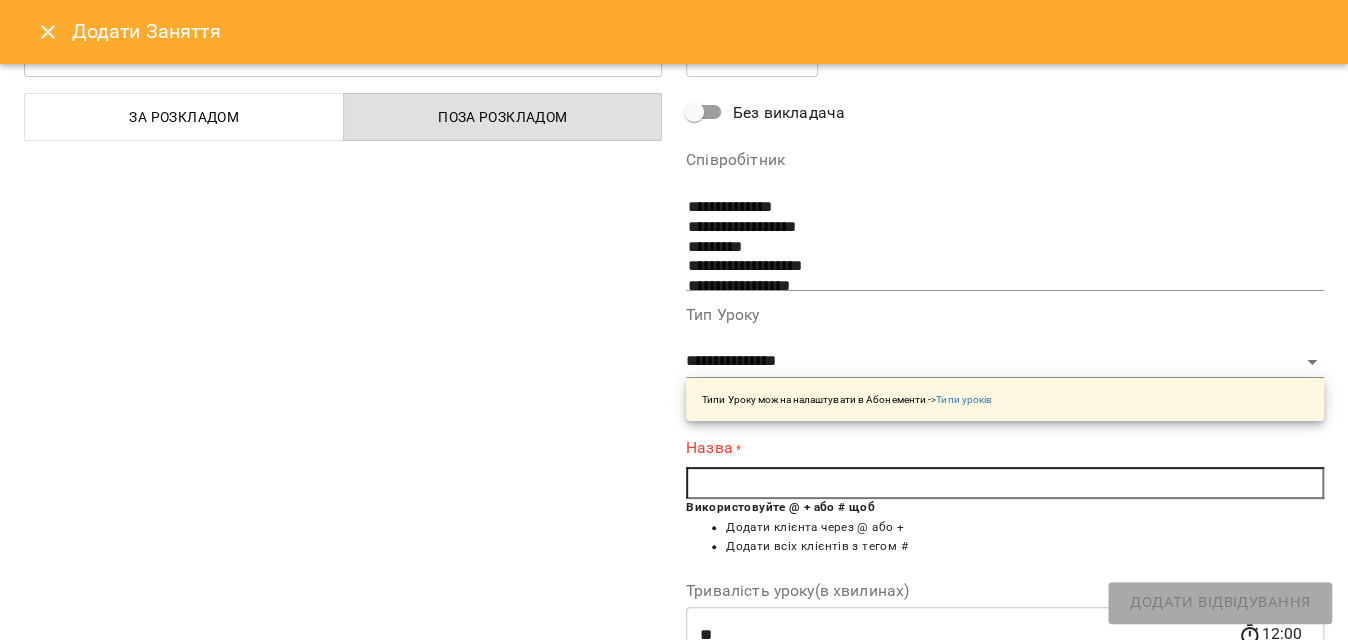 click at bounding box center [1005, 483] 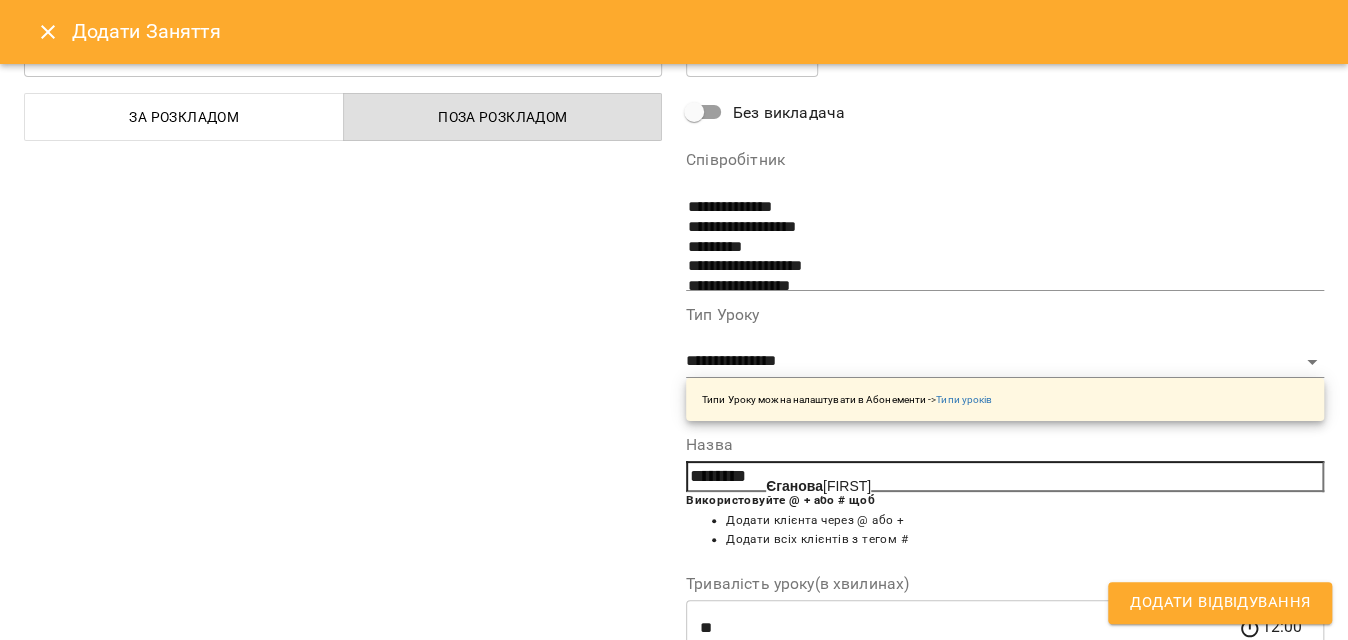 click on "Єганова  Каміла" at bounding box center [818, 486] 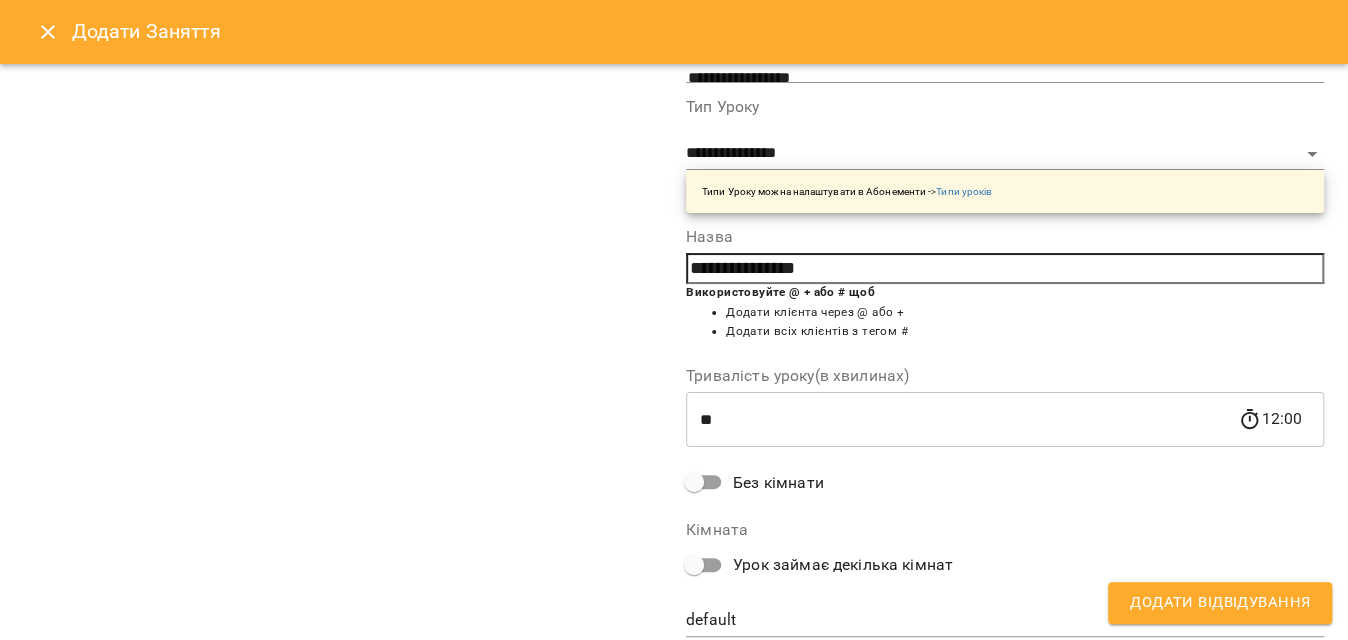 scroll, scrollTop: 362, scrollLeft: 0, axis: vertical 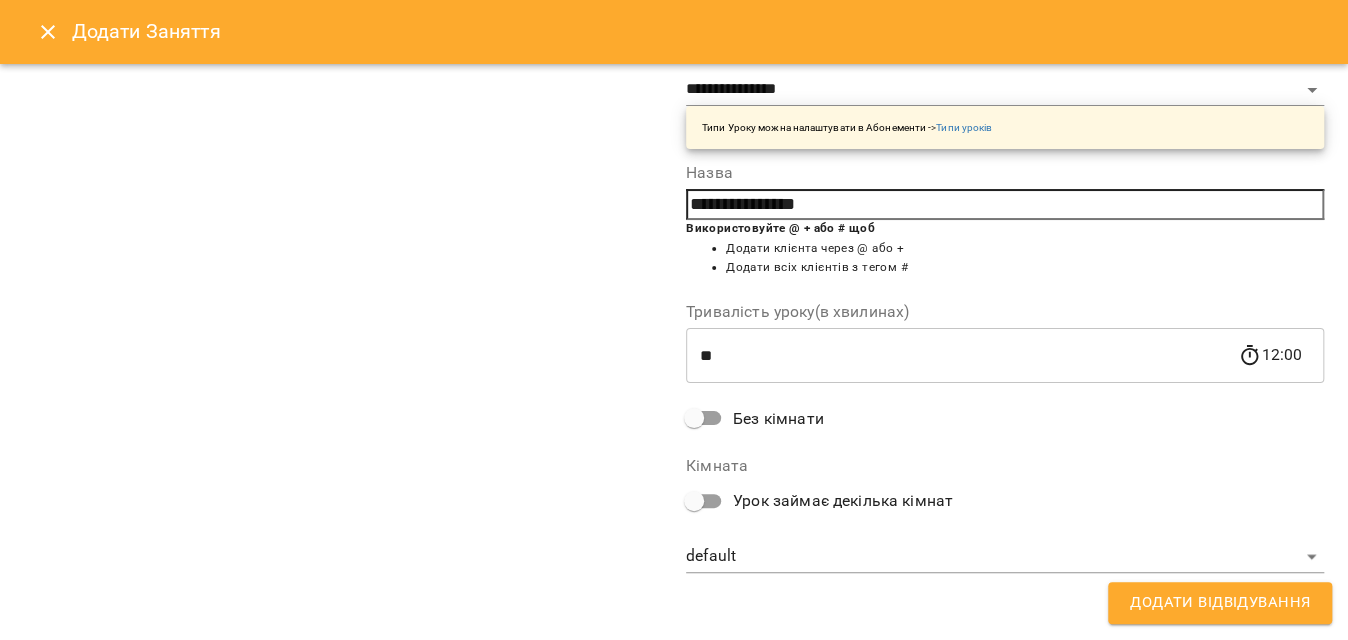 click on "For Business 13 UA Пн 04 серп Вт 05 серп Ср 06 серп Чт 07 серп Пт 08 серп Сб 09 серп Нд 10 серп 09 10 11 12 13 14 15 16 17 18 19 20 21 09:00 Переяславська Ніна Індив іспанська 10:00 Каменець Анна Індив іспанська 14:00 Кравченко Світлана Індив іспанська 17:00 Сорока Вікторія Індив іспанська 18:00 Діана Станіславова Індив іспанська 10:00 Пара Кузнєцова Ольга та Курилова Олена Парний іспанська 11:00 Токаржевська Олеся Індив іспанська 14:00 Коломієць Раїса Індив іспанська 15:00 Індив іспанська - Сокол Ханна 16:00 Войтко Юлія Індив іспанська 10:00 Переяславська Ніна 11:00 2 14:00 17:00 18:00 0" at bounding box center [674, 886] 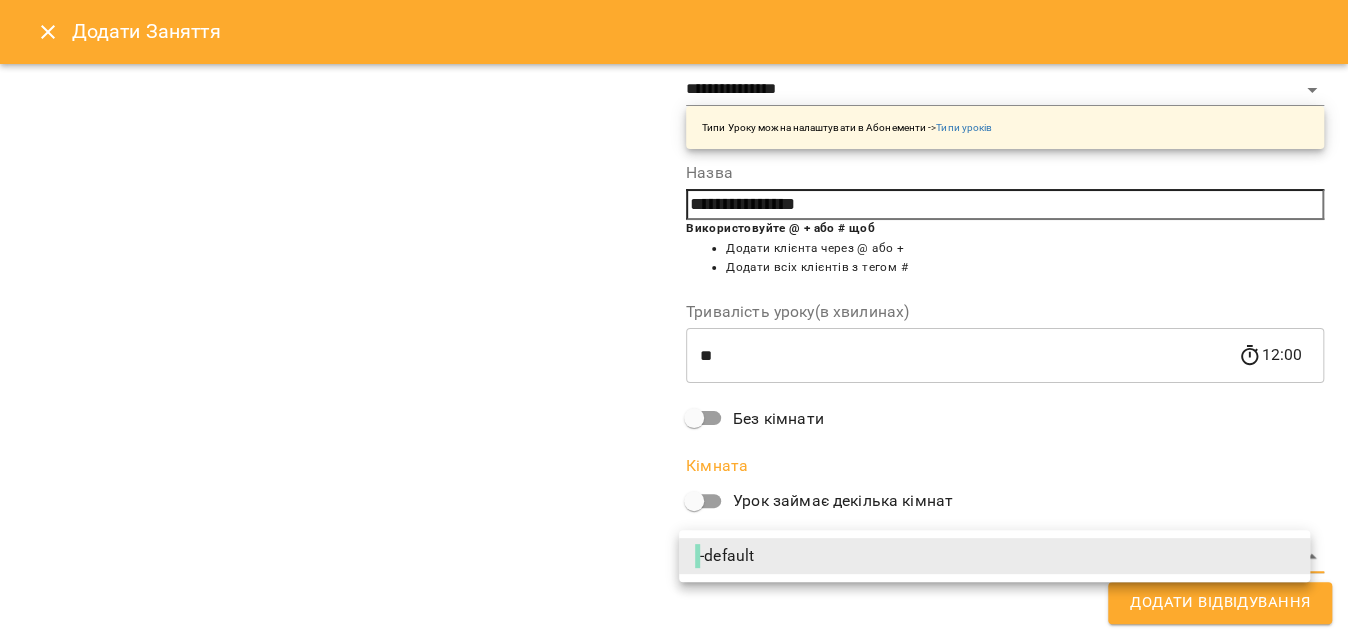 drag, startPoint x: 819, startPoint y: 553, endPoint x: 828, endPoint y: 558, distance: 10.29563 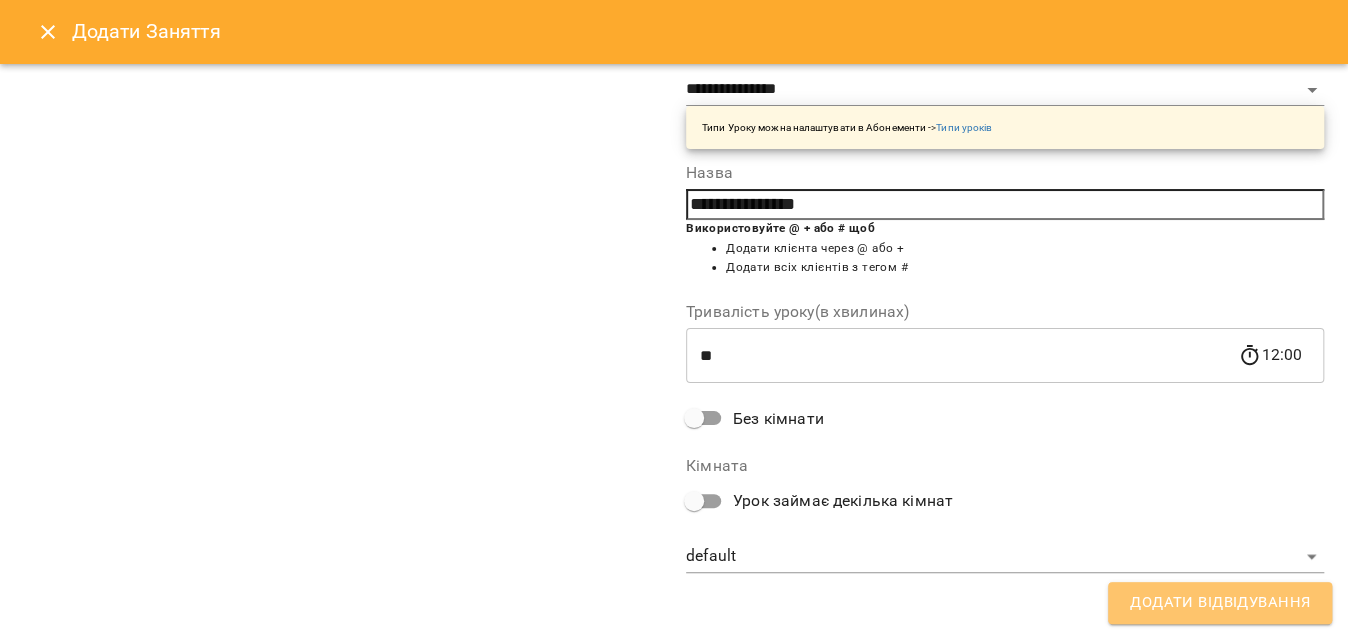 click on "Додати Відвідування" at bounding box center (1220, 603) 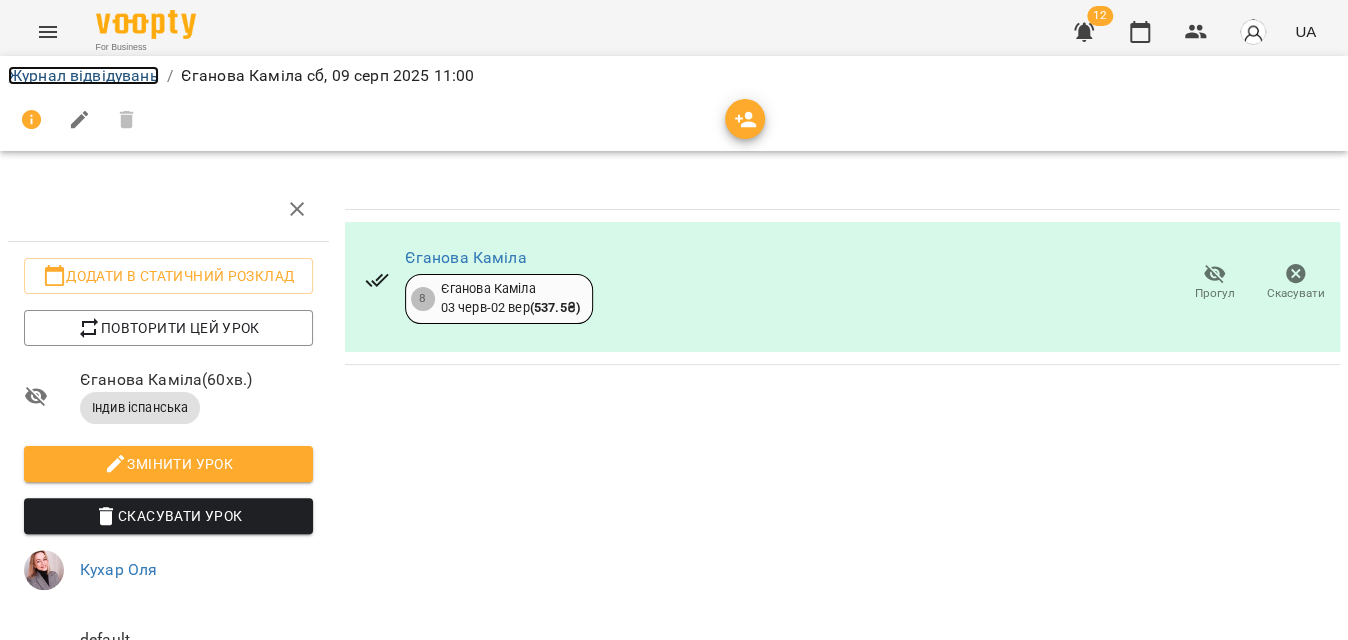 click on "Журнал відвідувань" at bounding box center [83, 75] 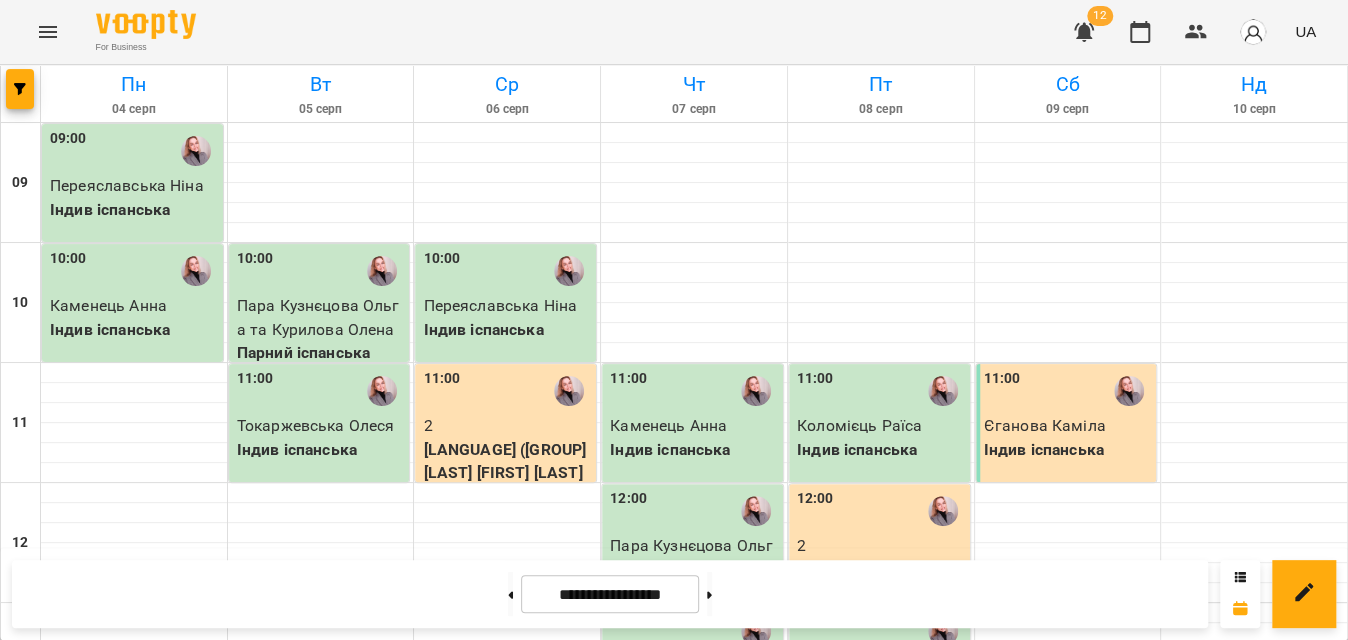 scroll, scrollTop: 363, scrollLeft: 0, axis: vertical 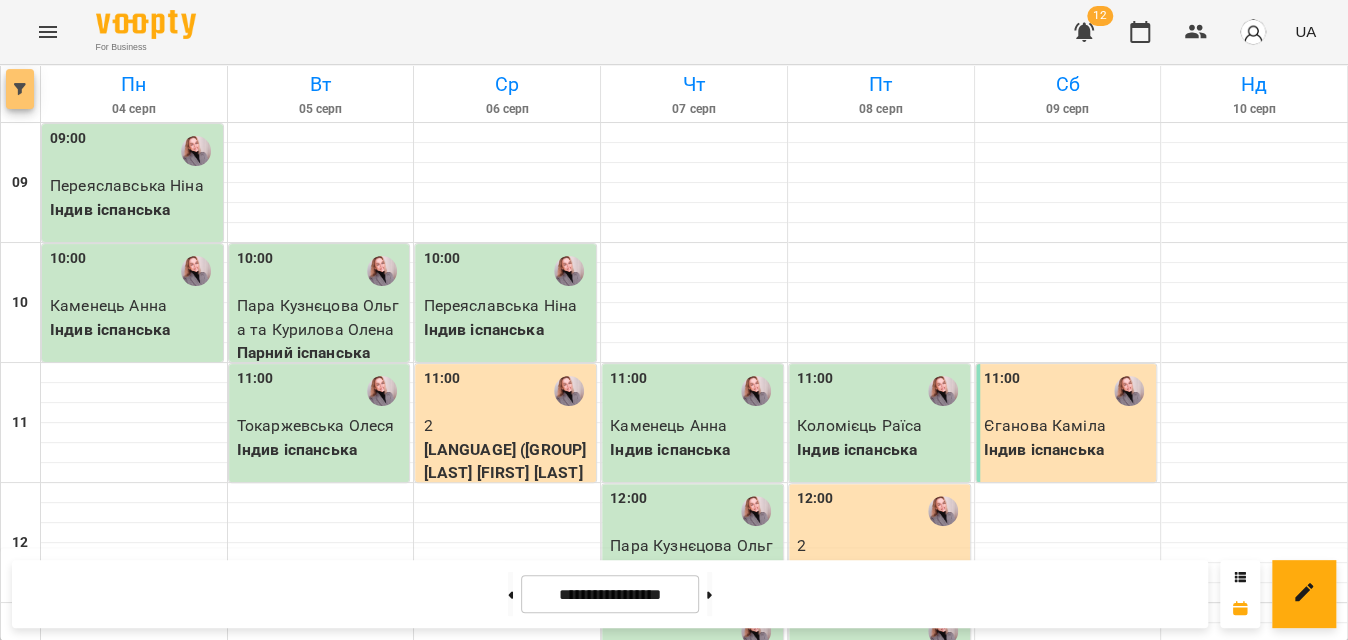 click at bounding box center [20, 89] 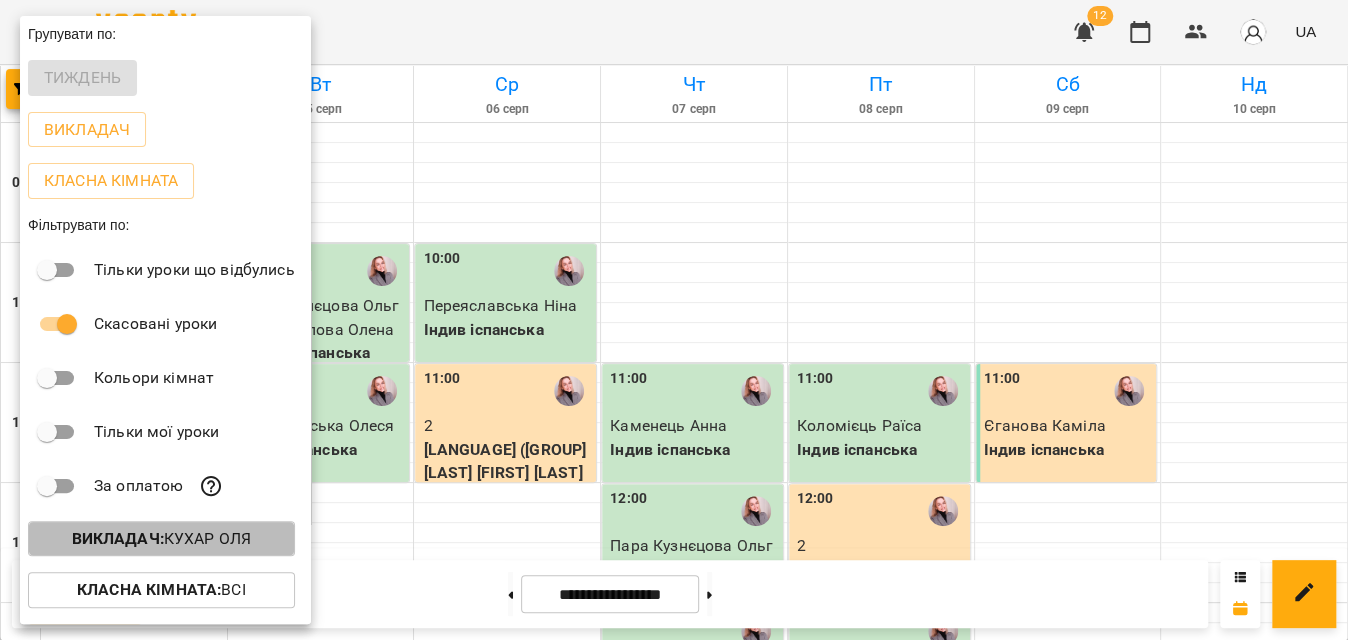 click on "Викладач :" at bounding box center (118, 538) 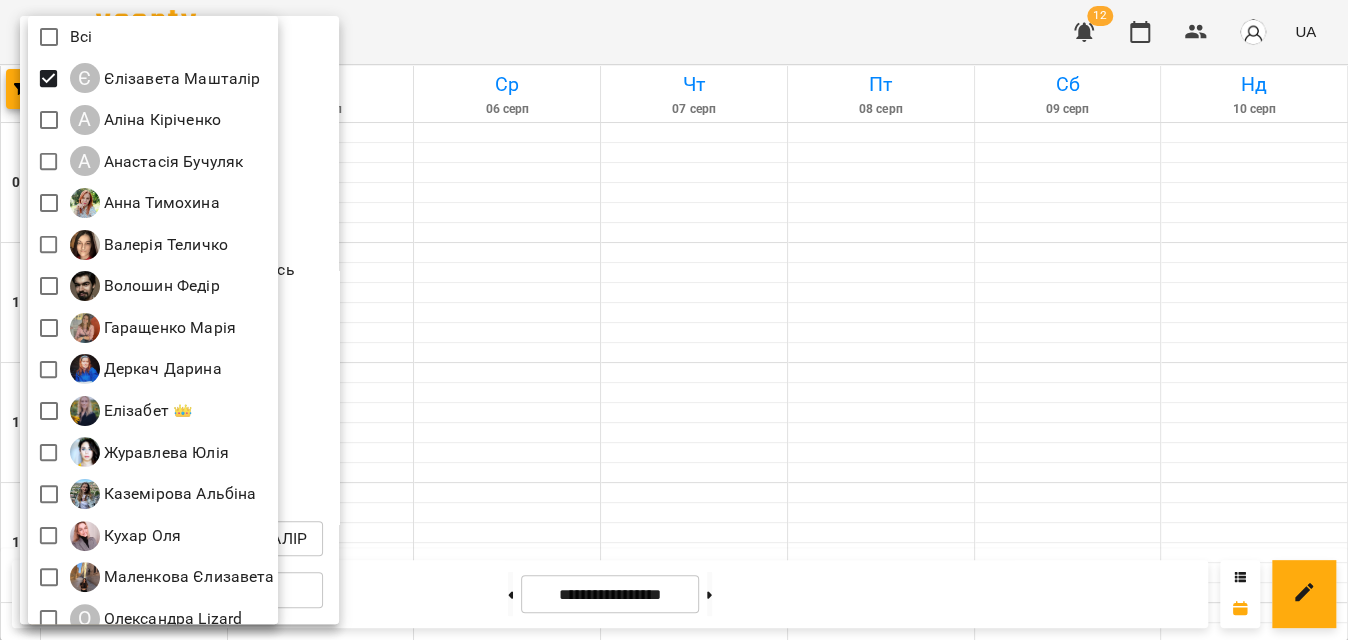 click at bounding box center (674, 320) 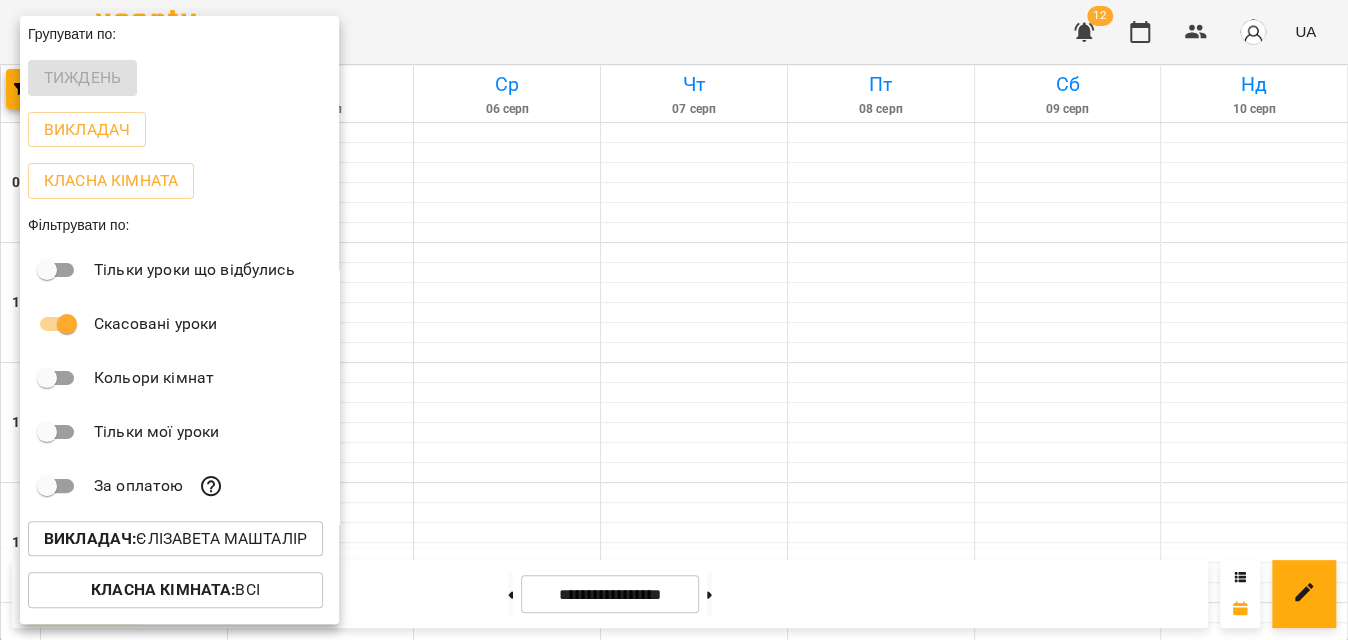 click at bounding box center (674, 320) 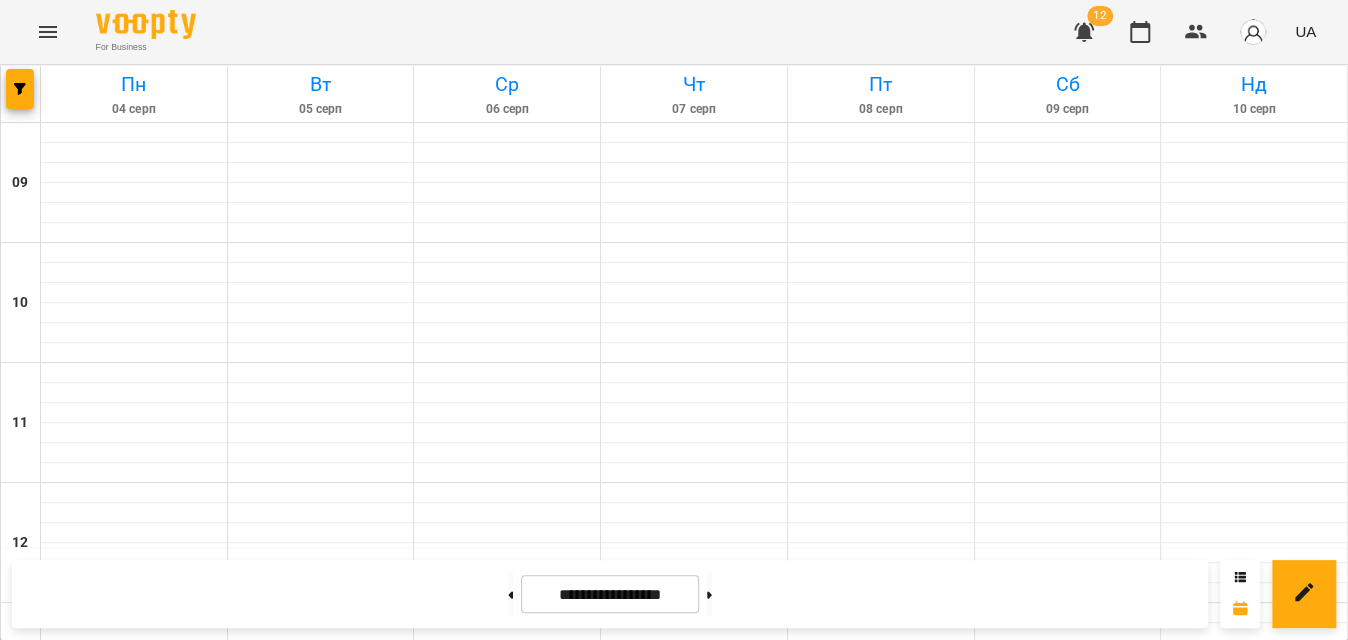scroll, scrollTop: 1132, scrollLeft: 0, axis: vertical 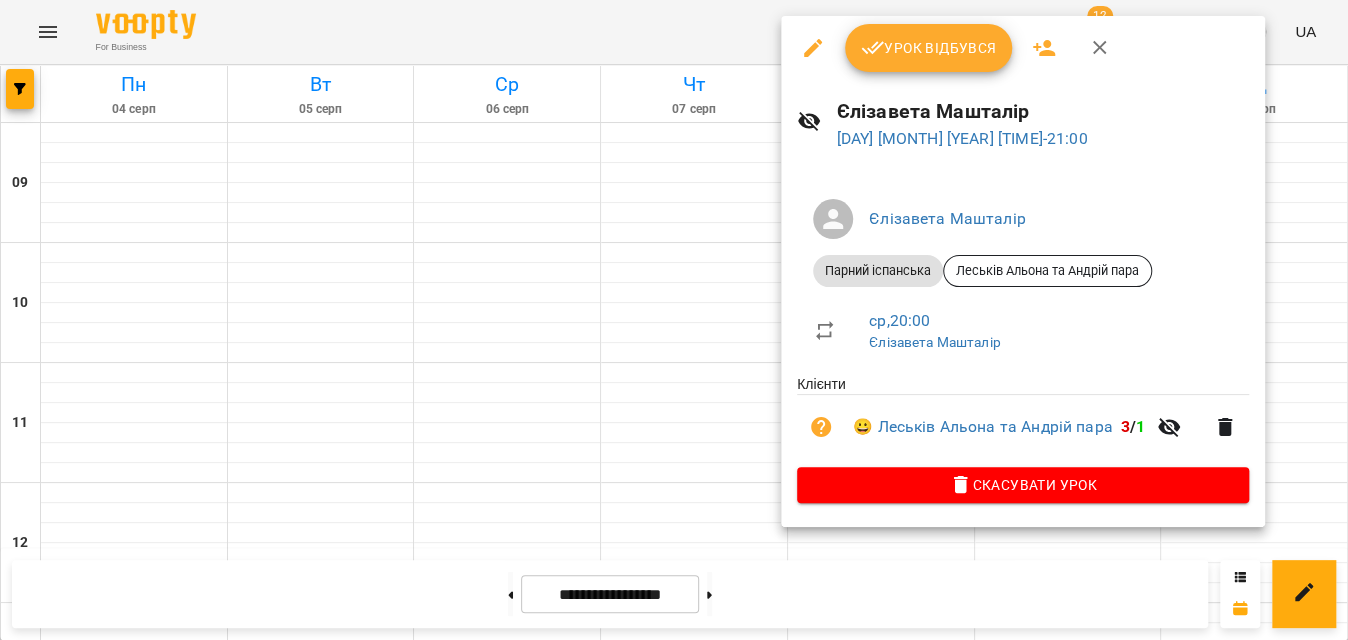 click on "Урок відбувся" at bounding box center [929, 48] 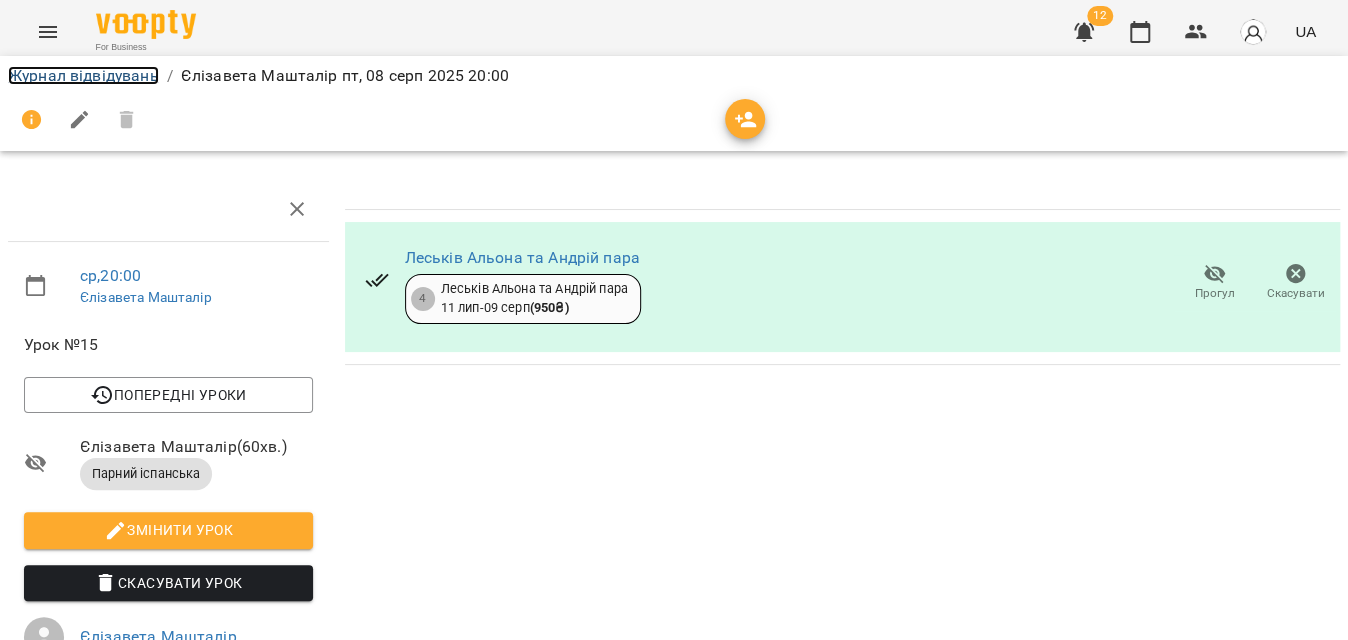 click on "Журнал відвідувань" at bounding box center (83, 75) 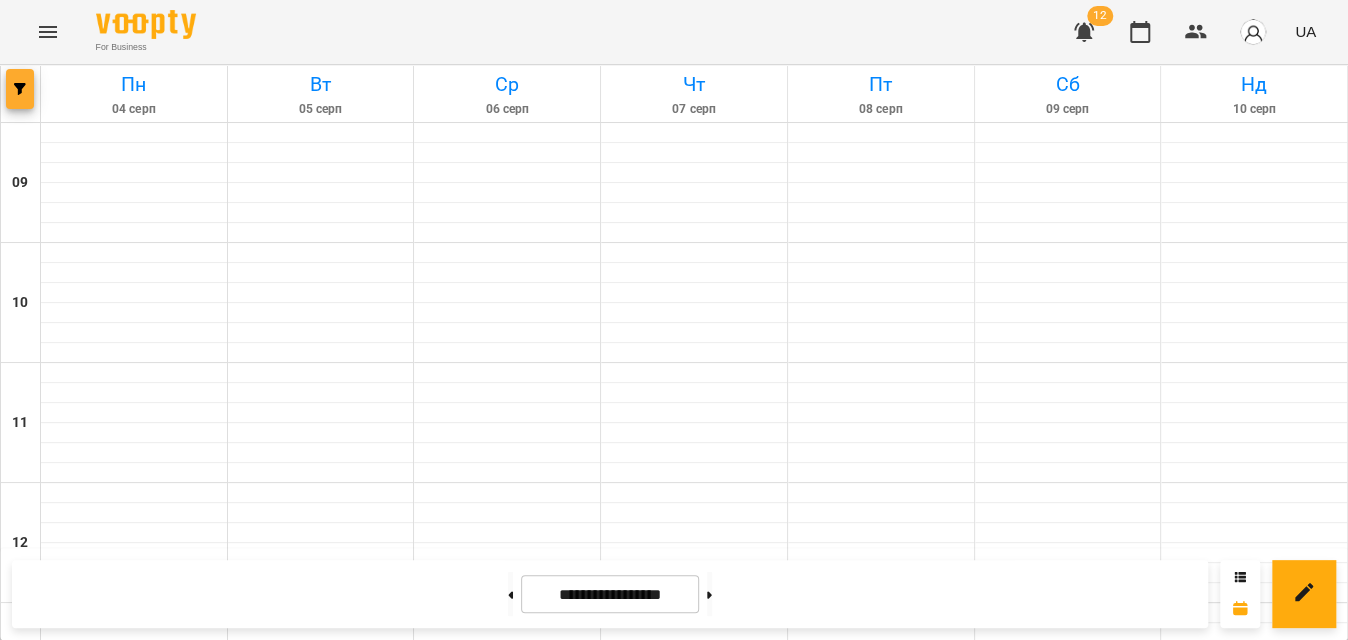 click 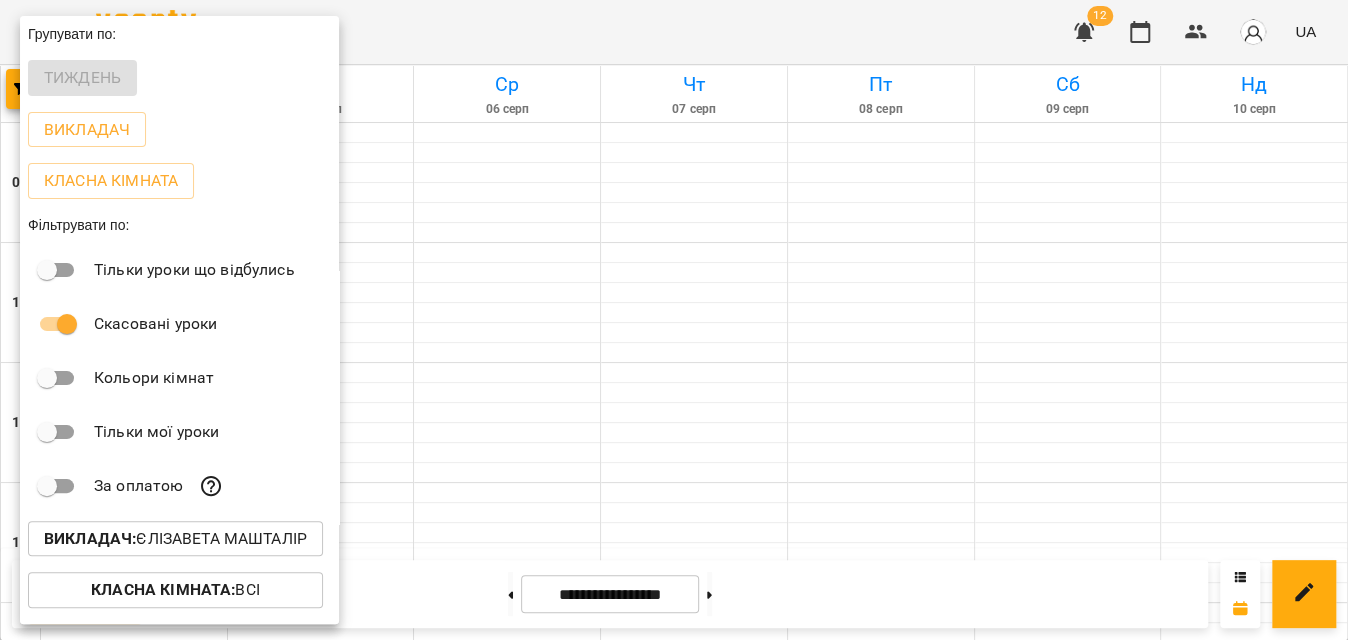 click on "Викладач :  Єлізавета Машталір" at bounding box center [175, 539] 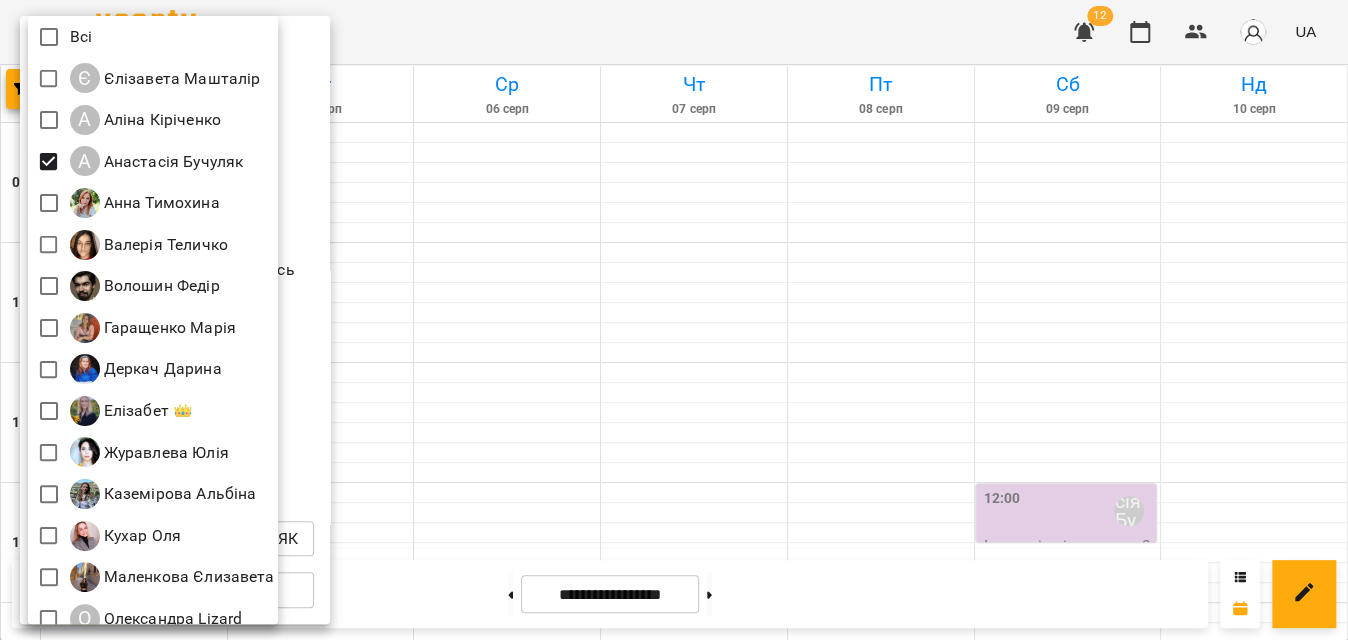 click at bounding box center [674, 320] 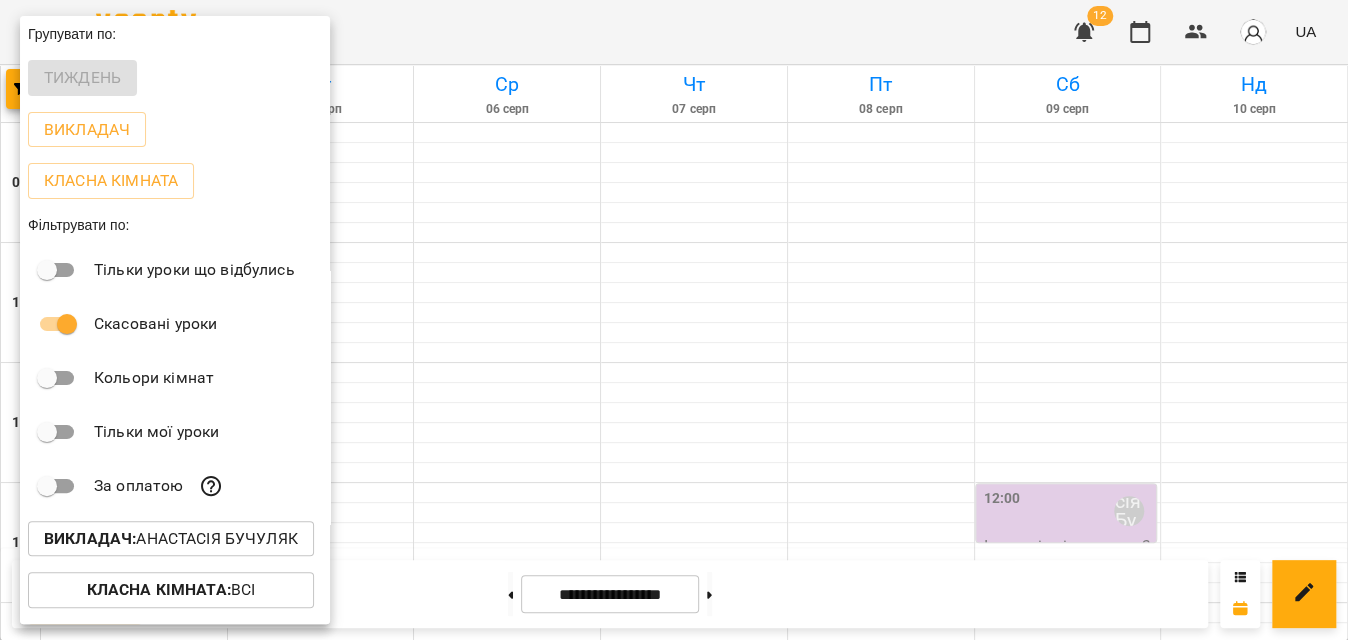 click at bounding box center (674, 320) 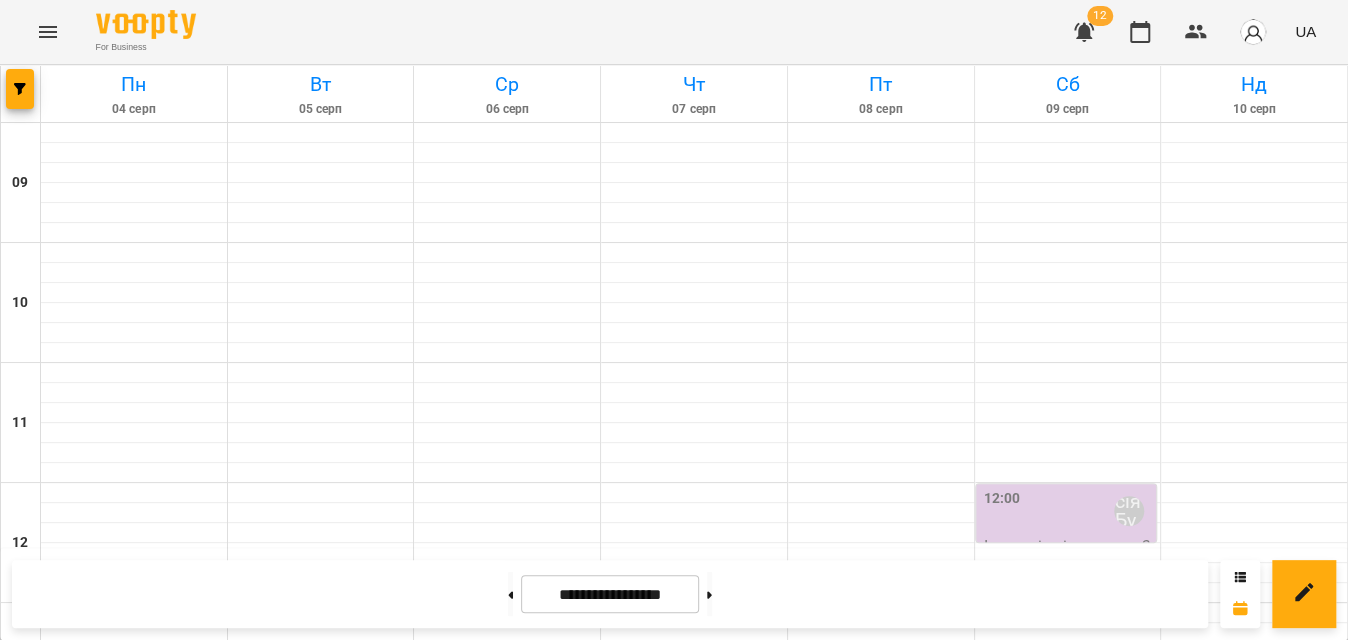 scroll, scrollTop: 272, scrollLeft: 0, axis: vertical 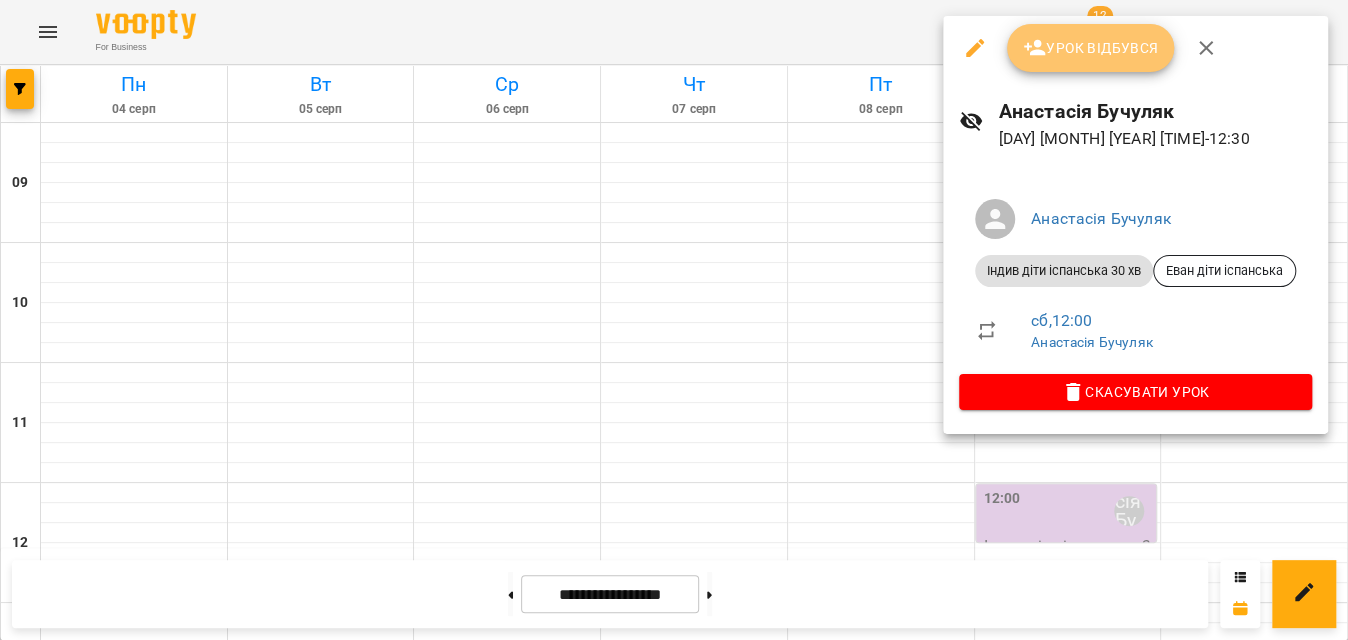 click on "Урок відбувся" at bounding box center (1091, 48) 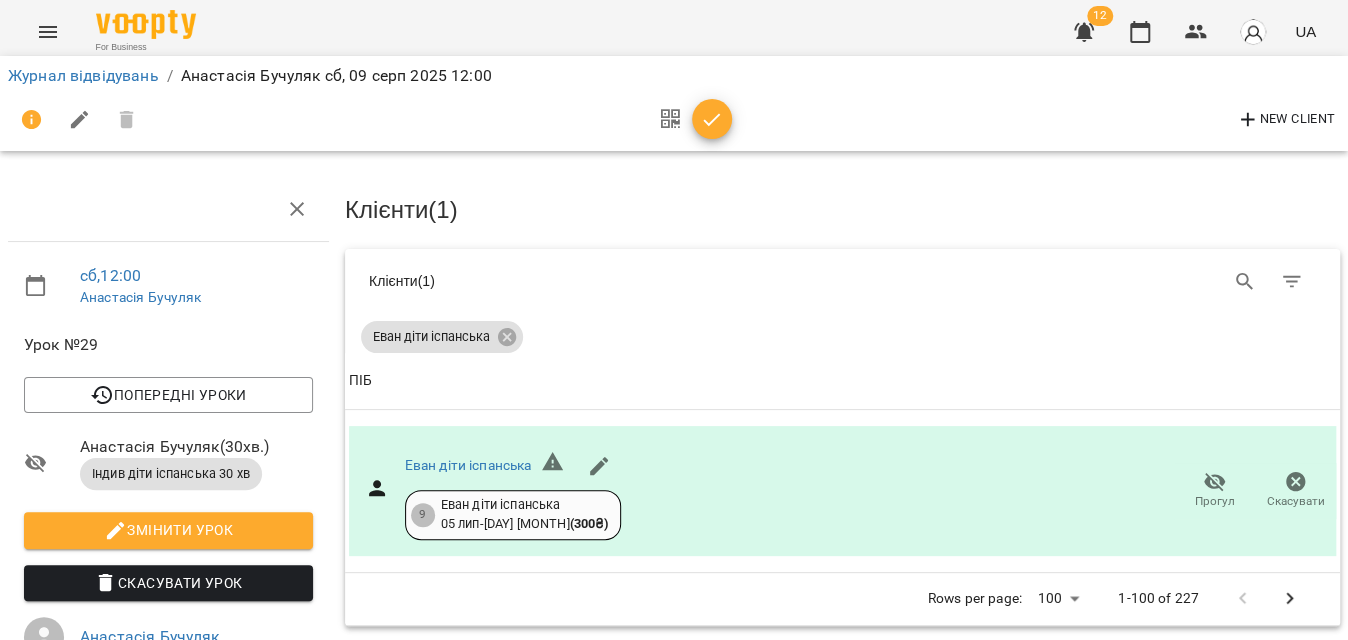 click at bounding box center [670, 120] 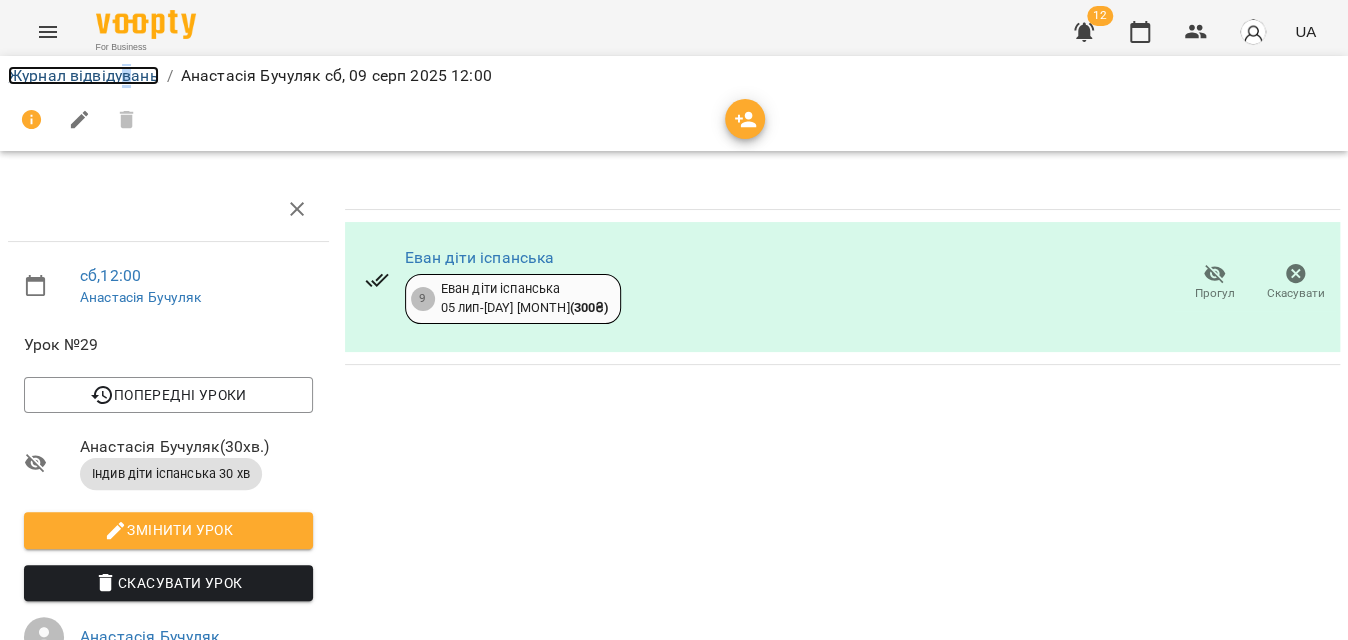click on "Журнал відвідувань" at bounding box center (83, 75) 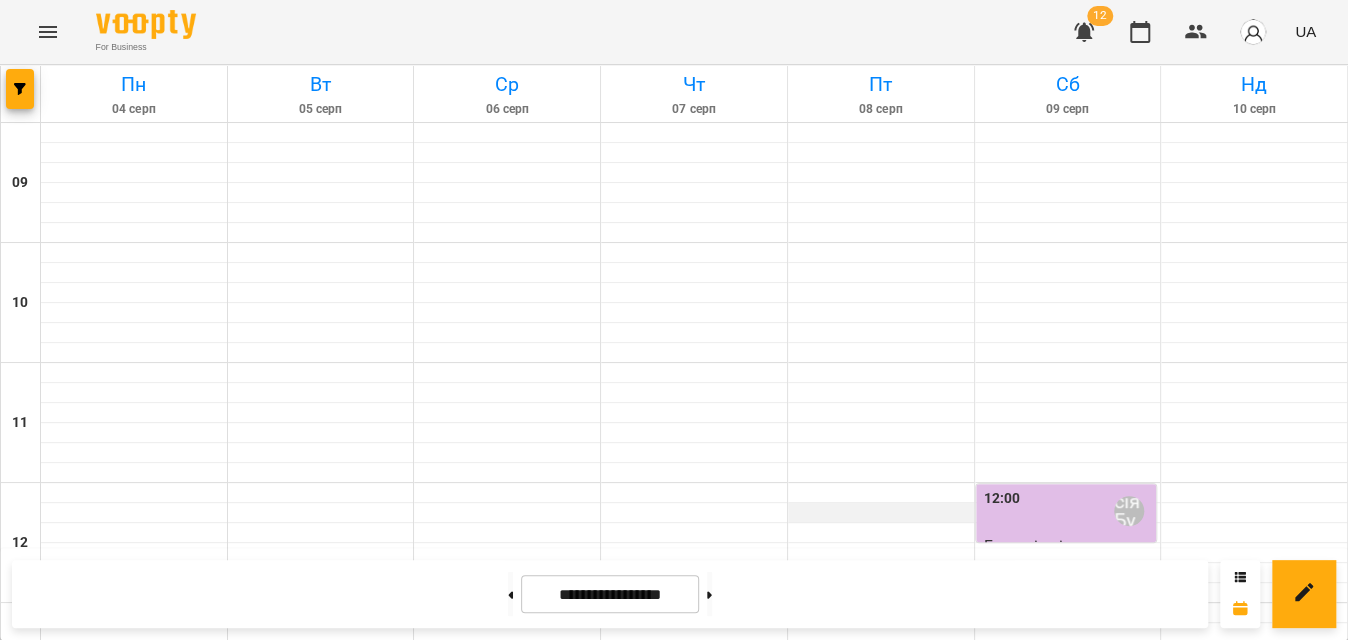 scroll, scrollTop: 909, scrollLeft: 0, axis: vertical 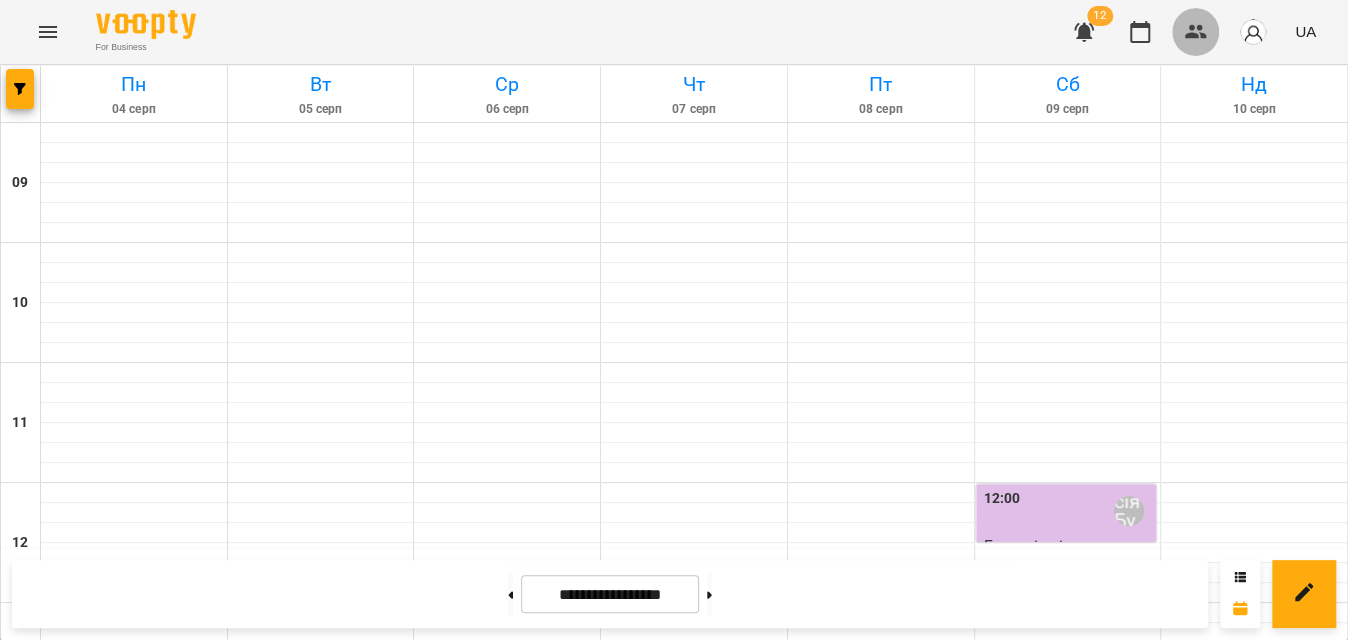 click 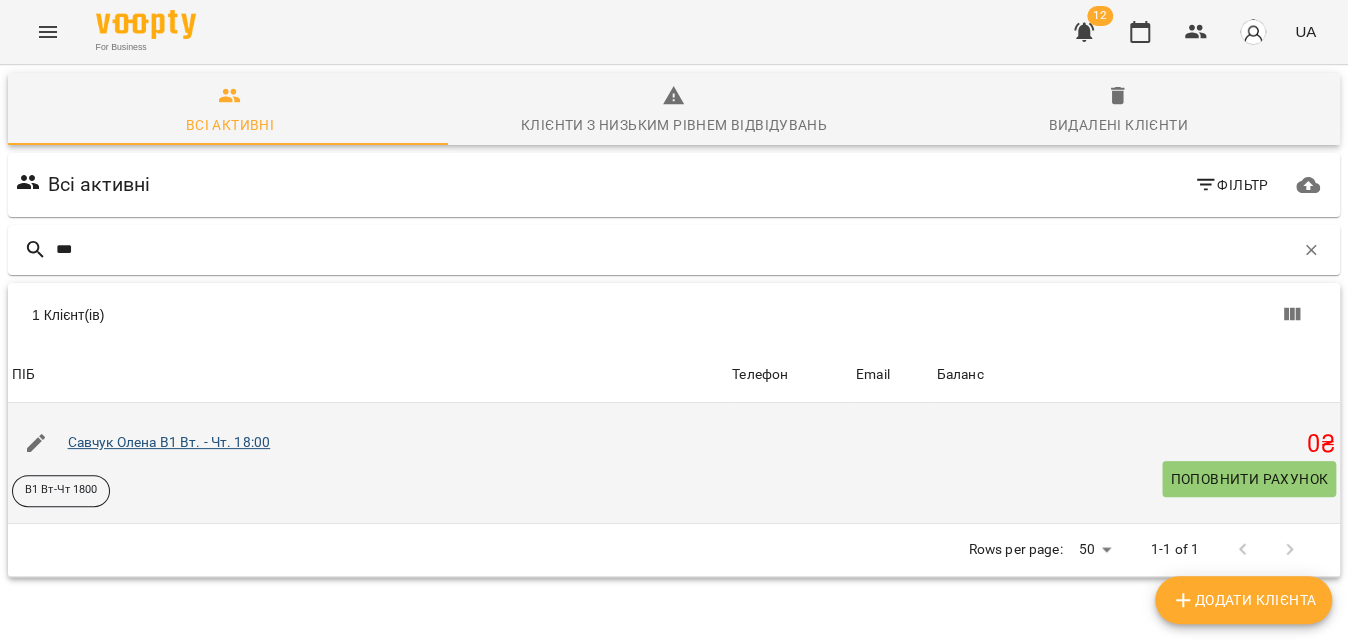 type on "***" 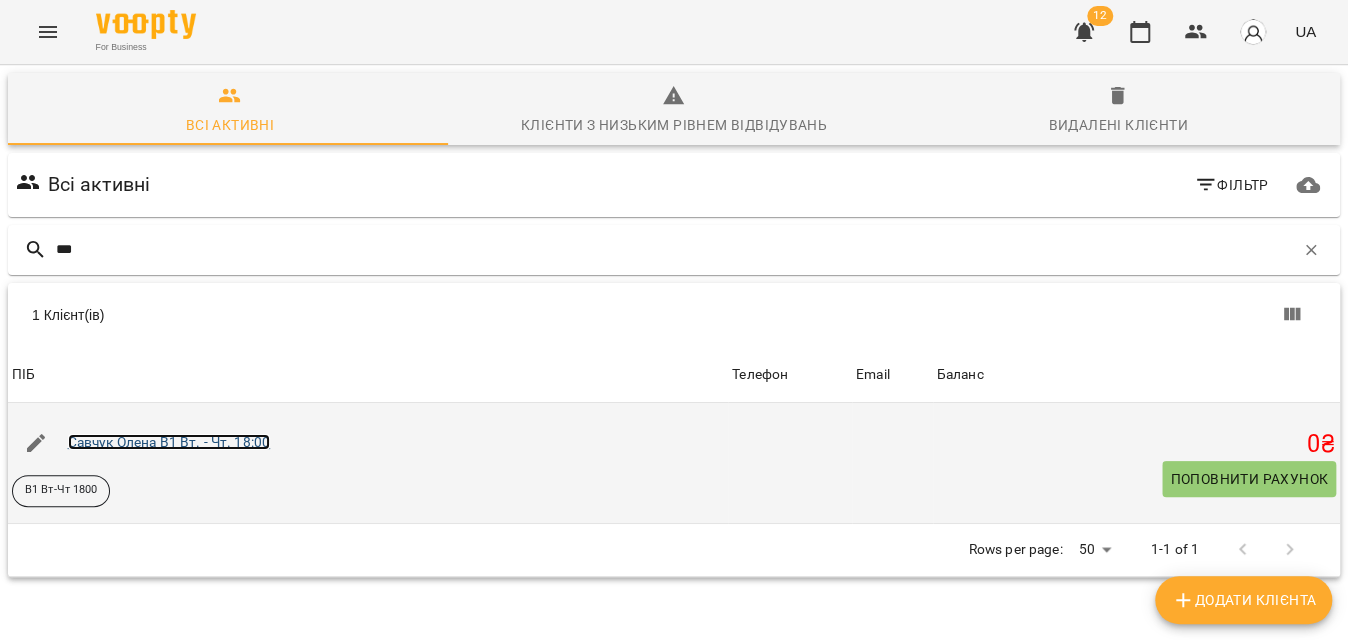 click on "Савчук Олена В1 Вт. - Чт. 18:00" at bounding box center (169, 442) 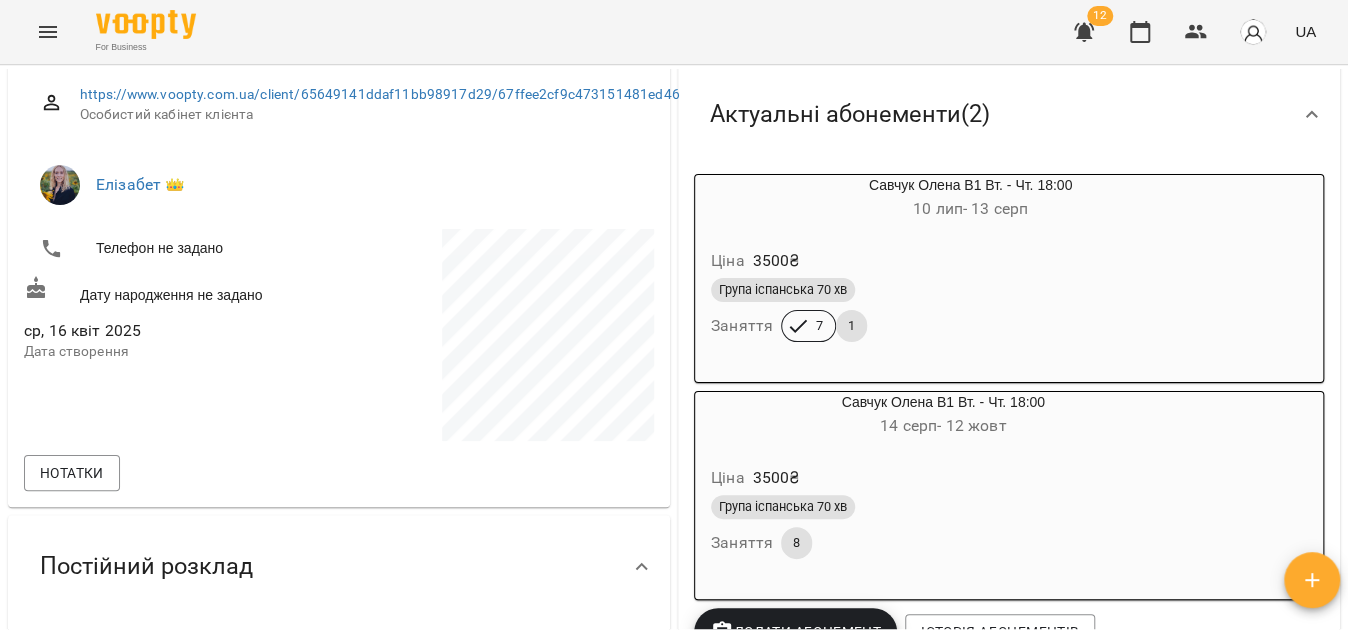 scroll, scrollTop: 272, scrollLeft: 0, axis: vertical 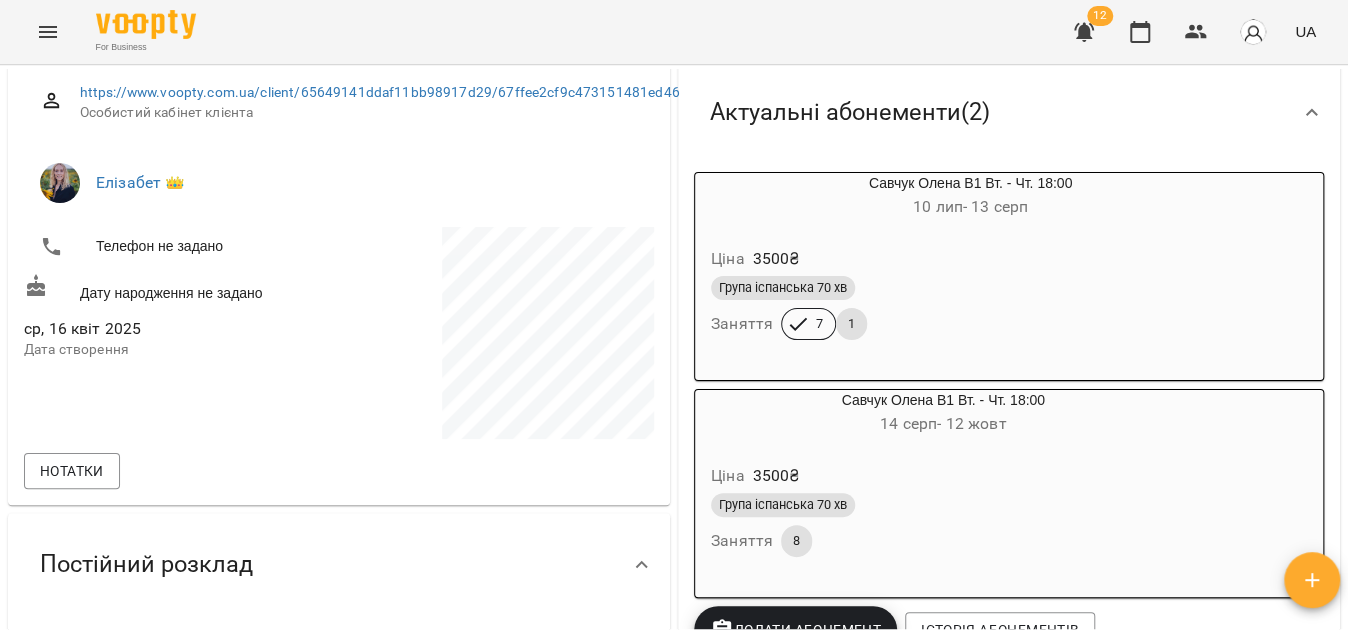 click at bounding box center (48, 32) 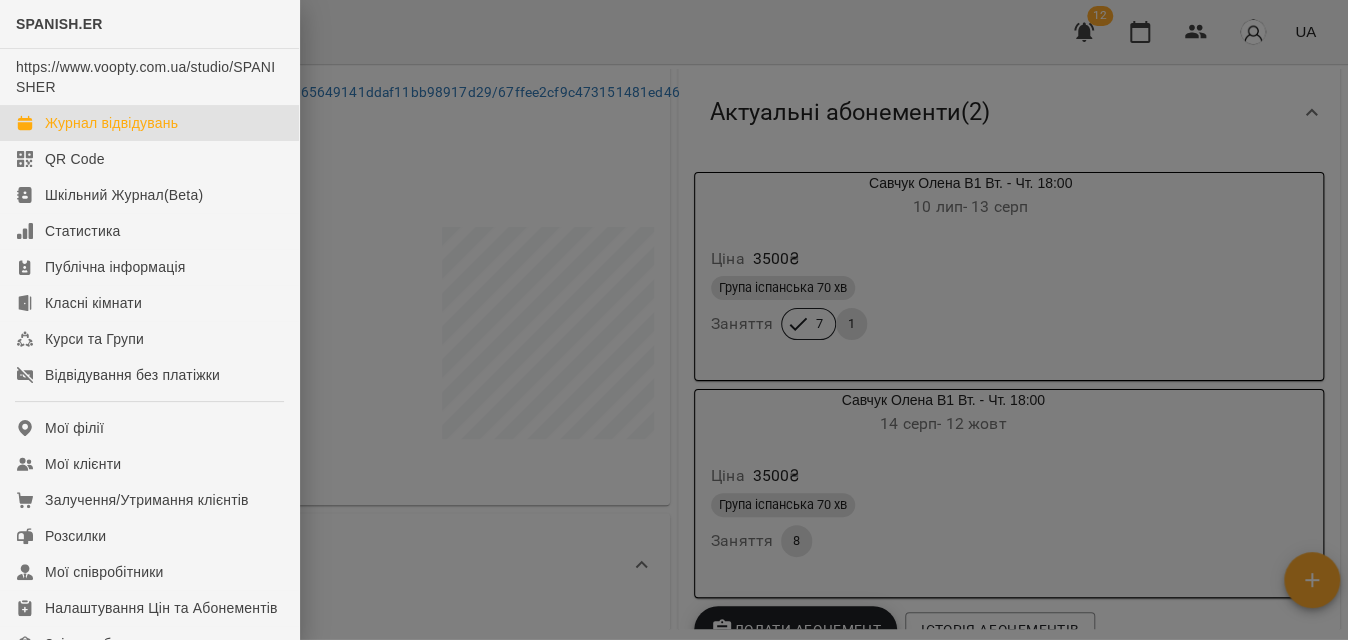 click on "Журнал відвідувань" at bounding box center (111, 123) 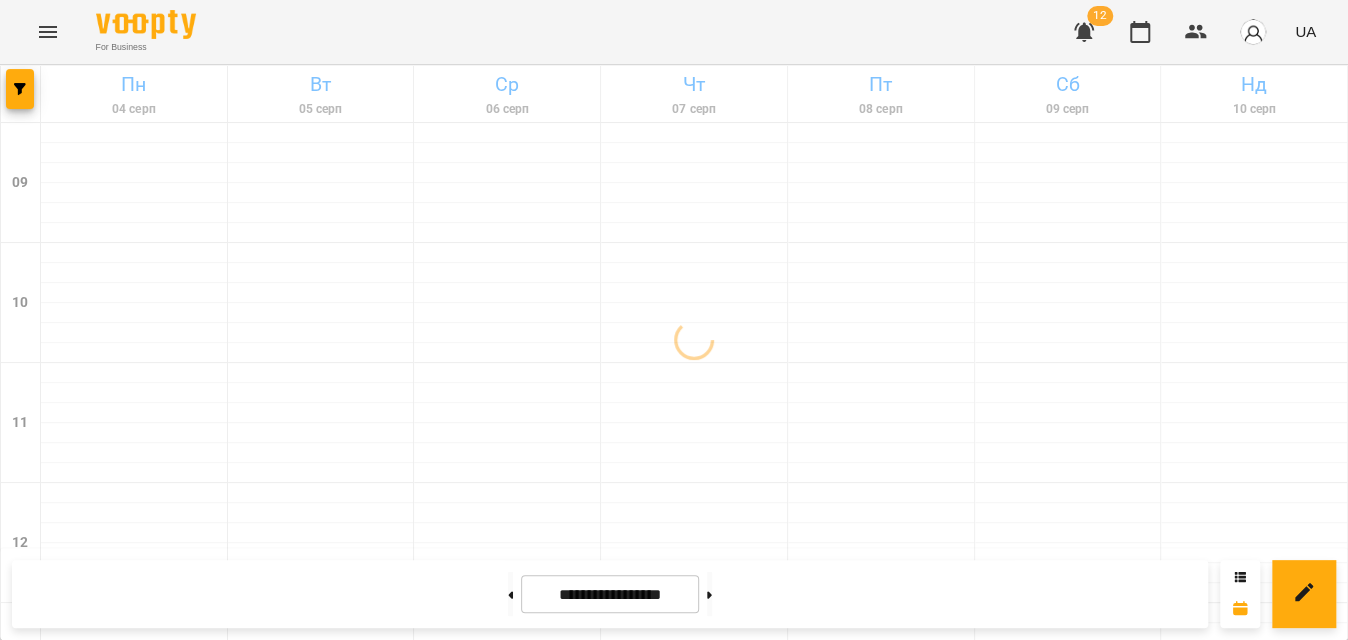 click at bounding box center [20, 89] 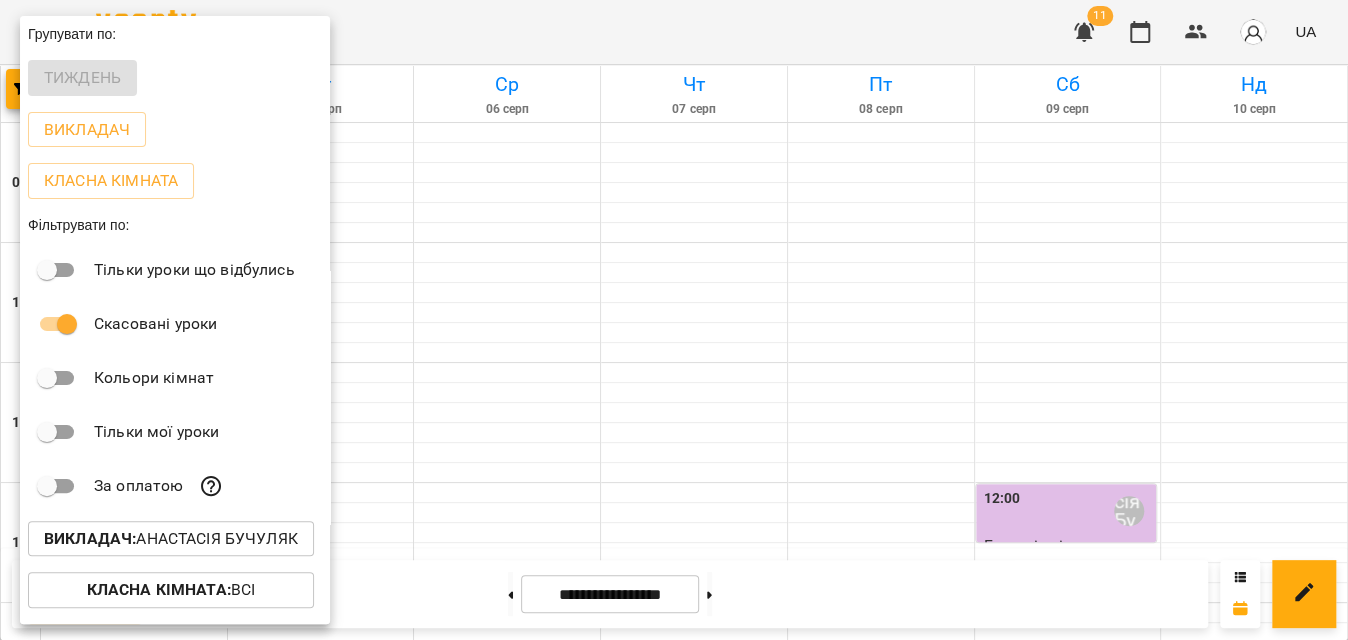 click at bounding box center (674, 320) 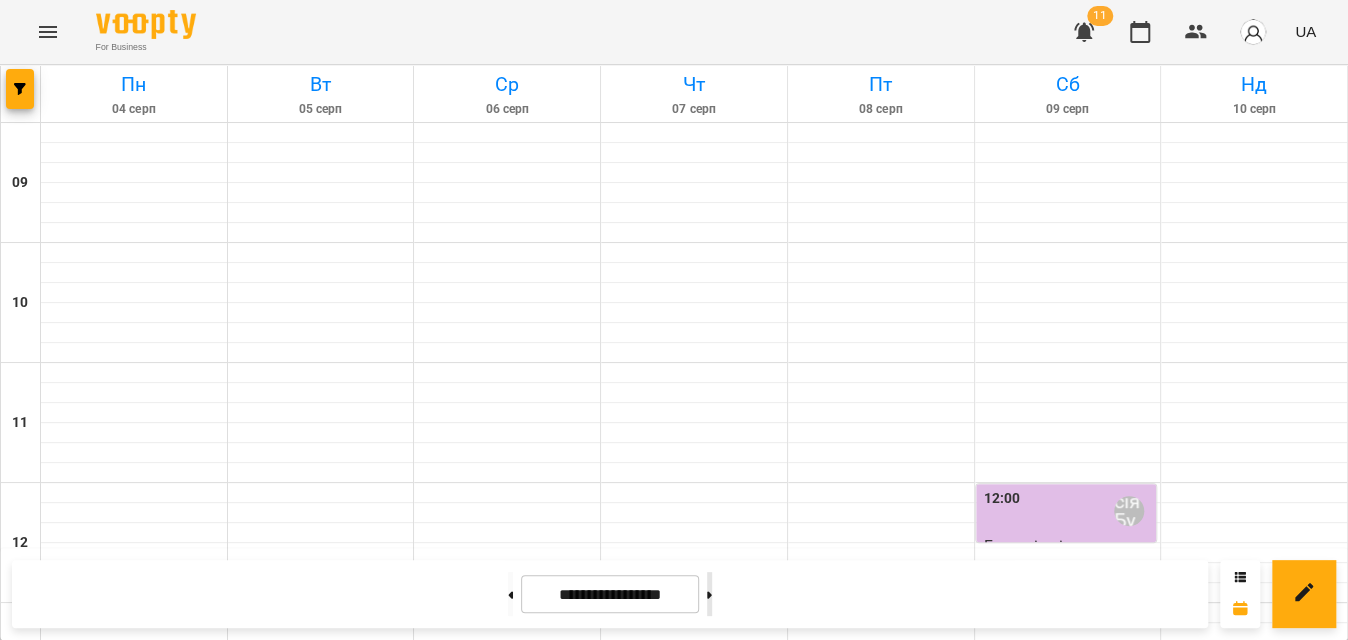 click at bounding box center [709, 594] 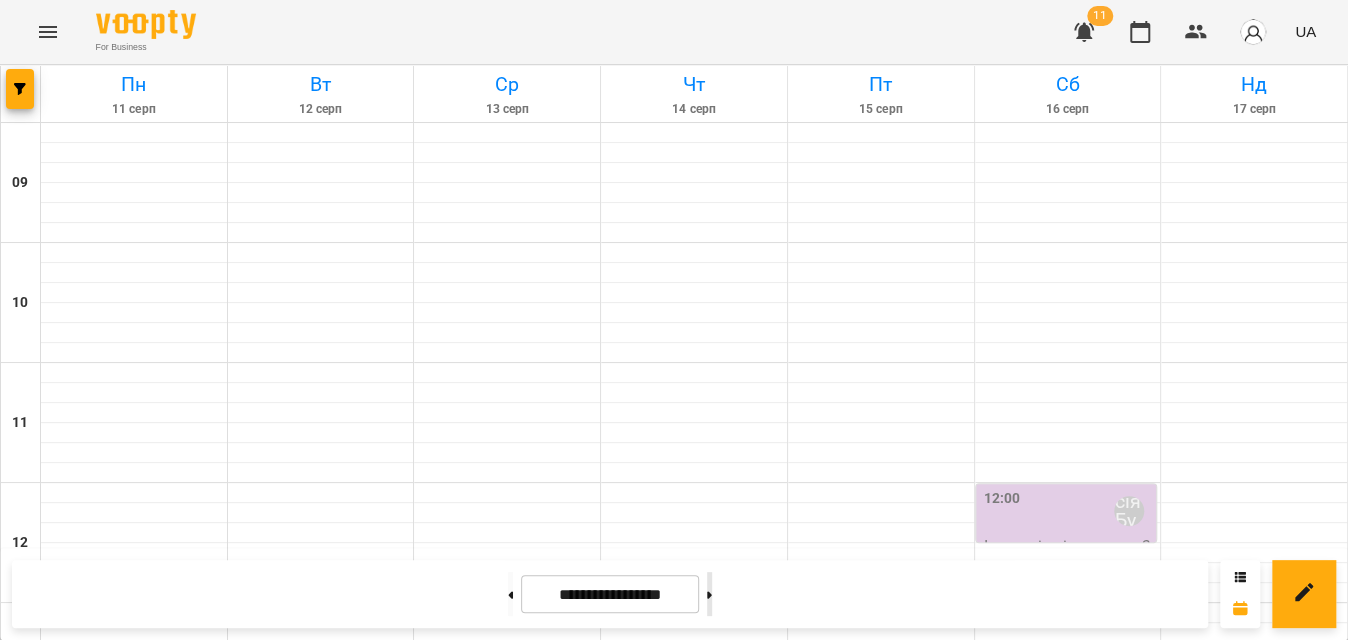 click at bounding box center [709, 594] 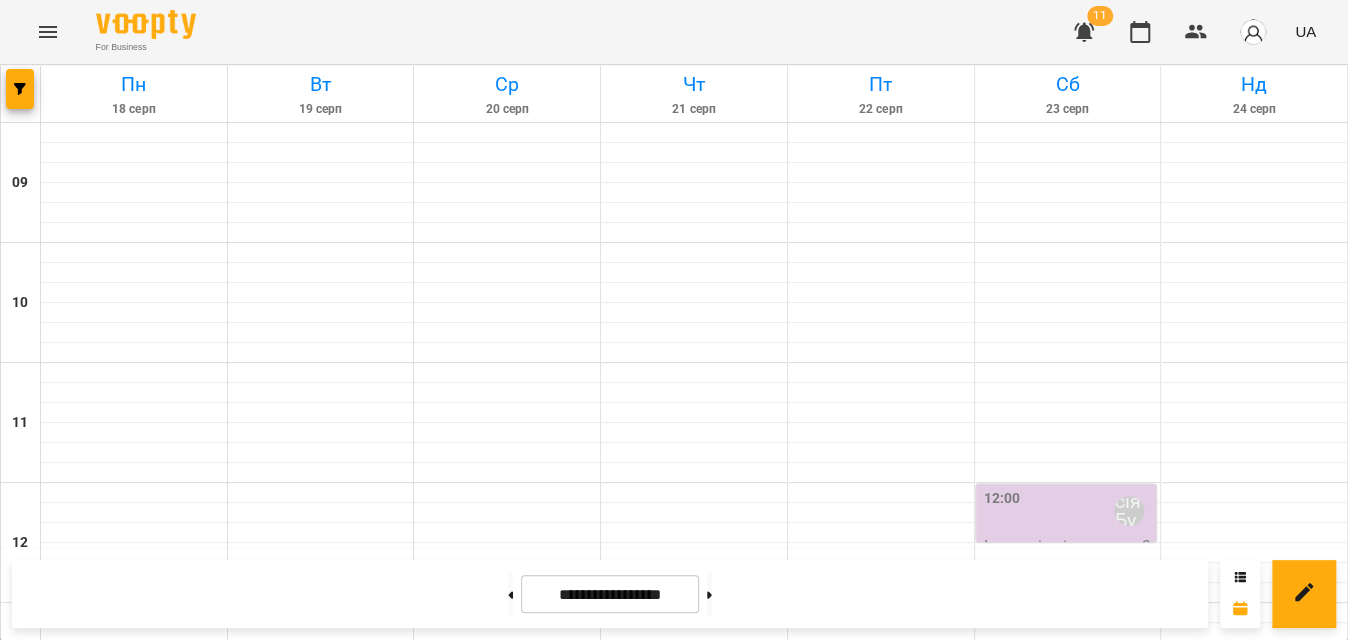 scroll, scrollTop: 636, scrollLeft: 0, axis: vertical 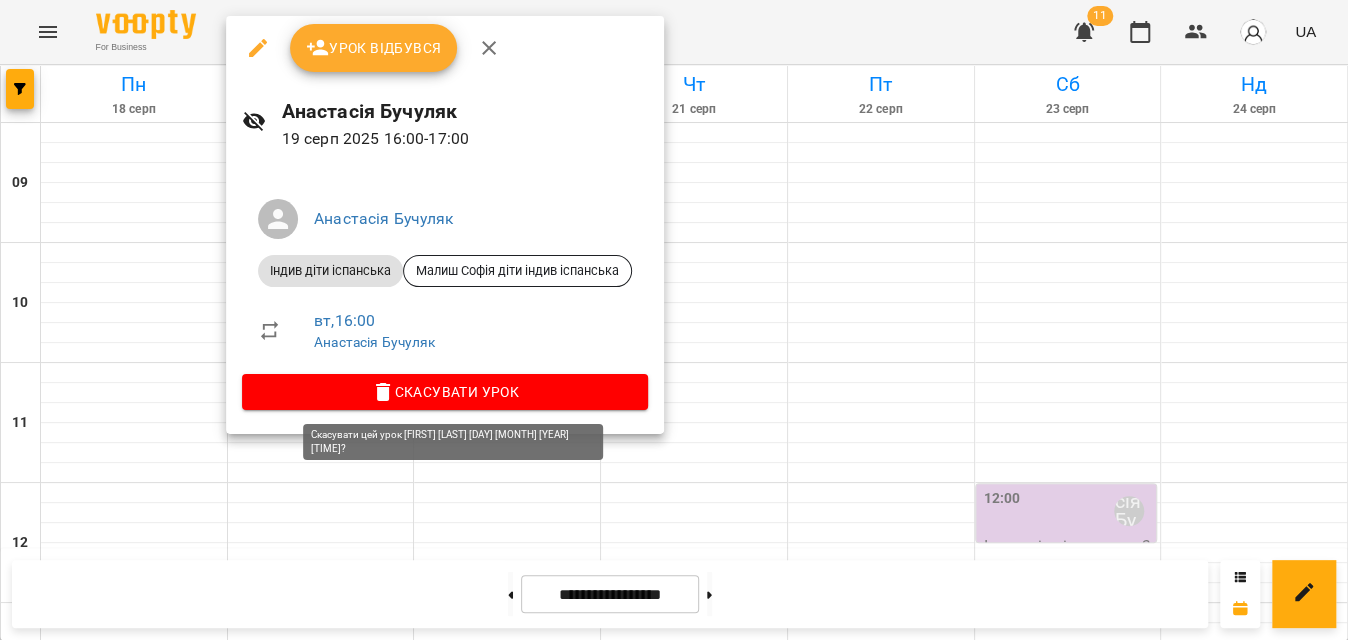 click on "Скасувати Урок" at bounding box center [445, 392] 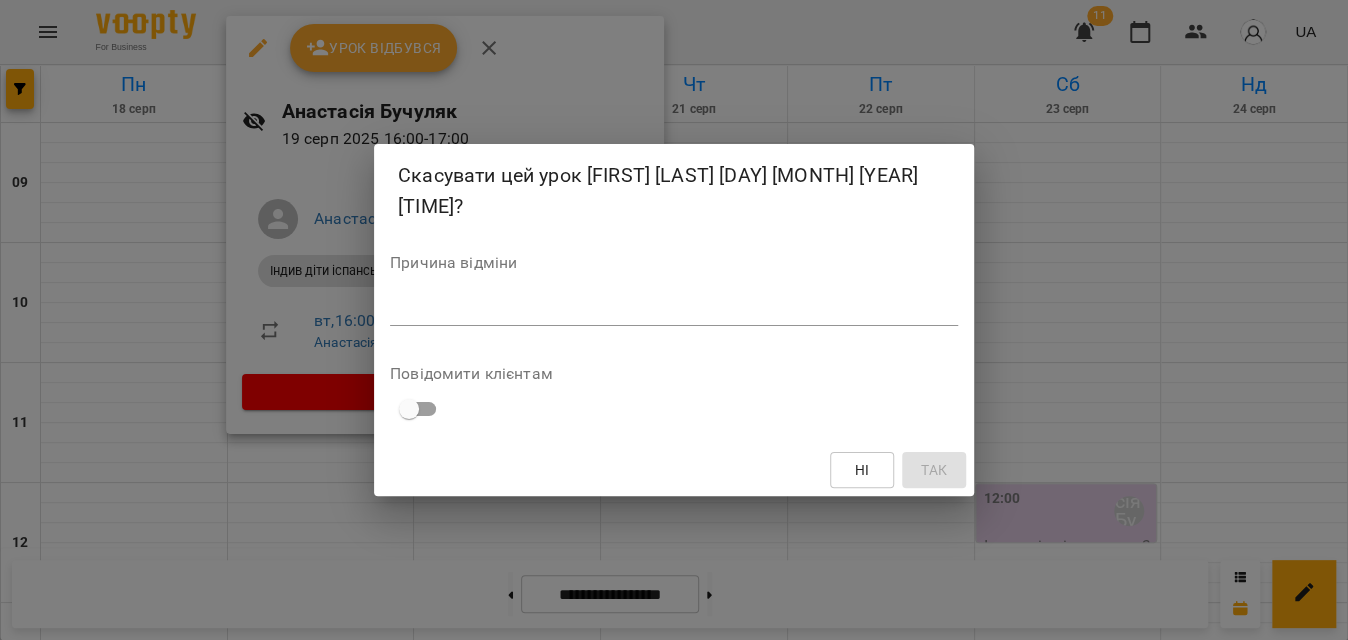 click on "*" at bounding box center [674, 310] 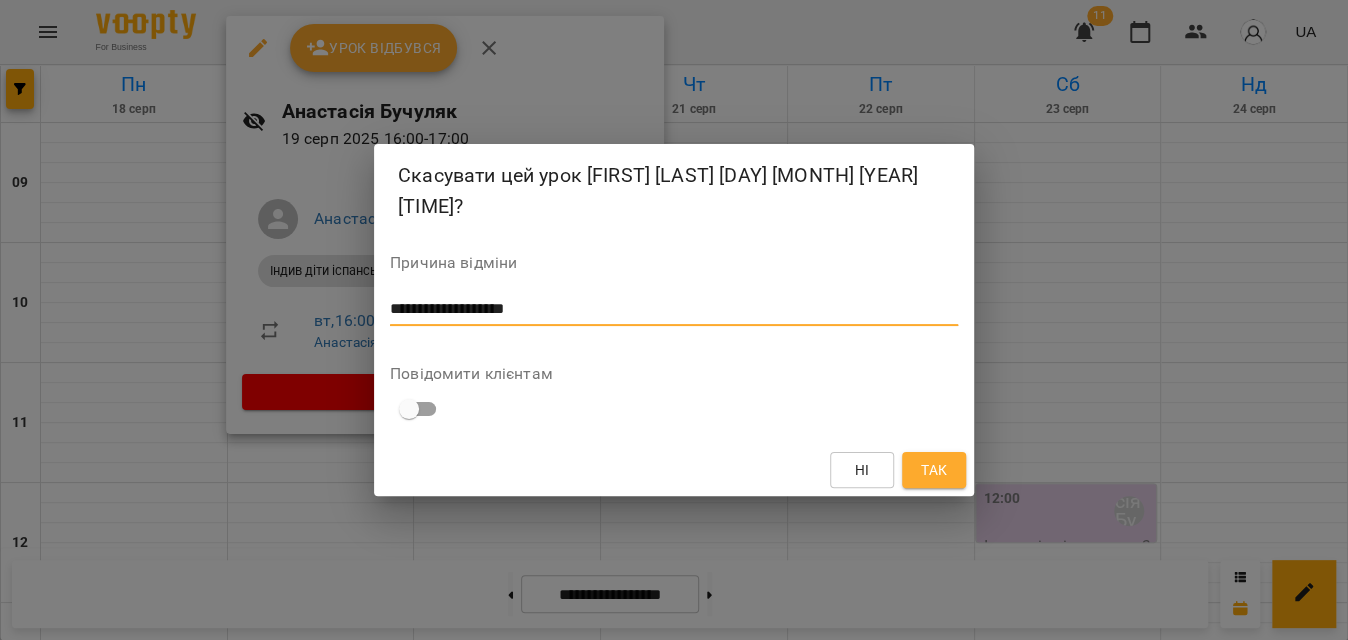 click on "**********" at bounding box center (673, 309) 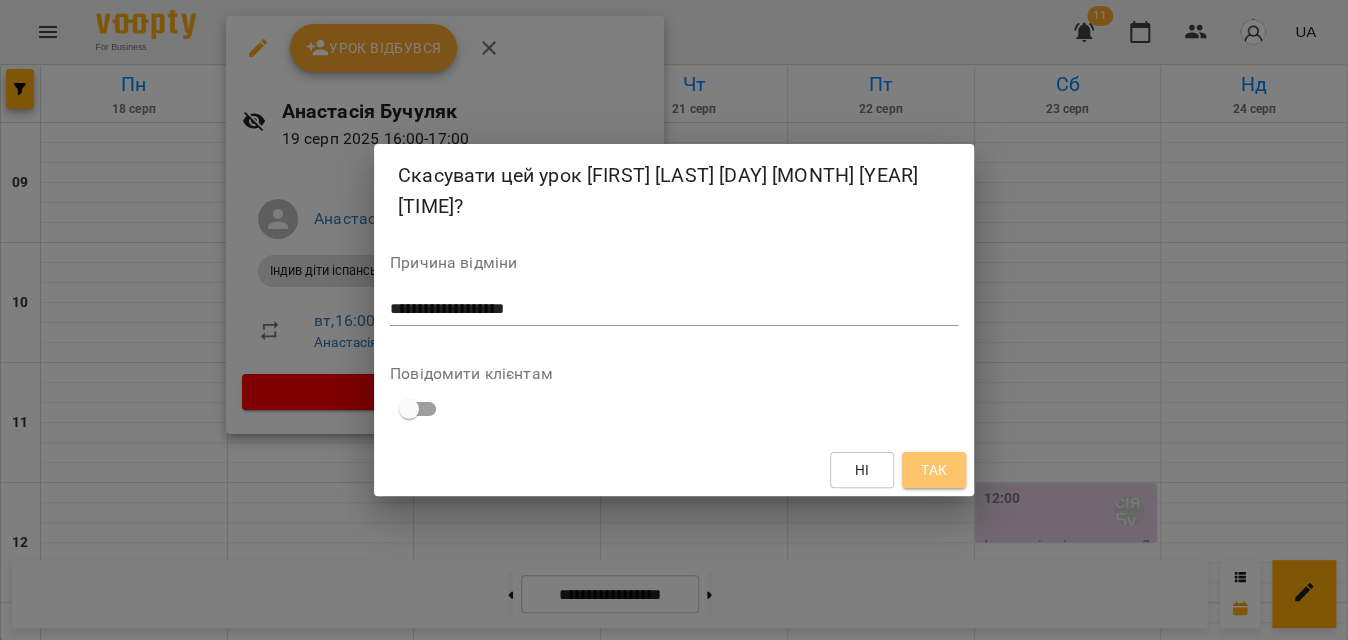 click on "Так" at bounding box center [934, 470] 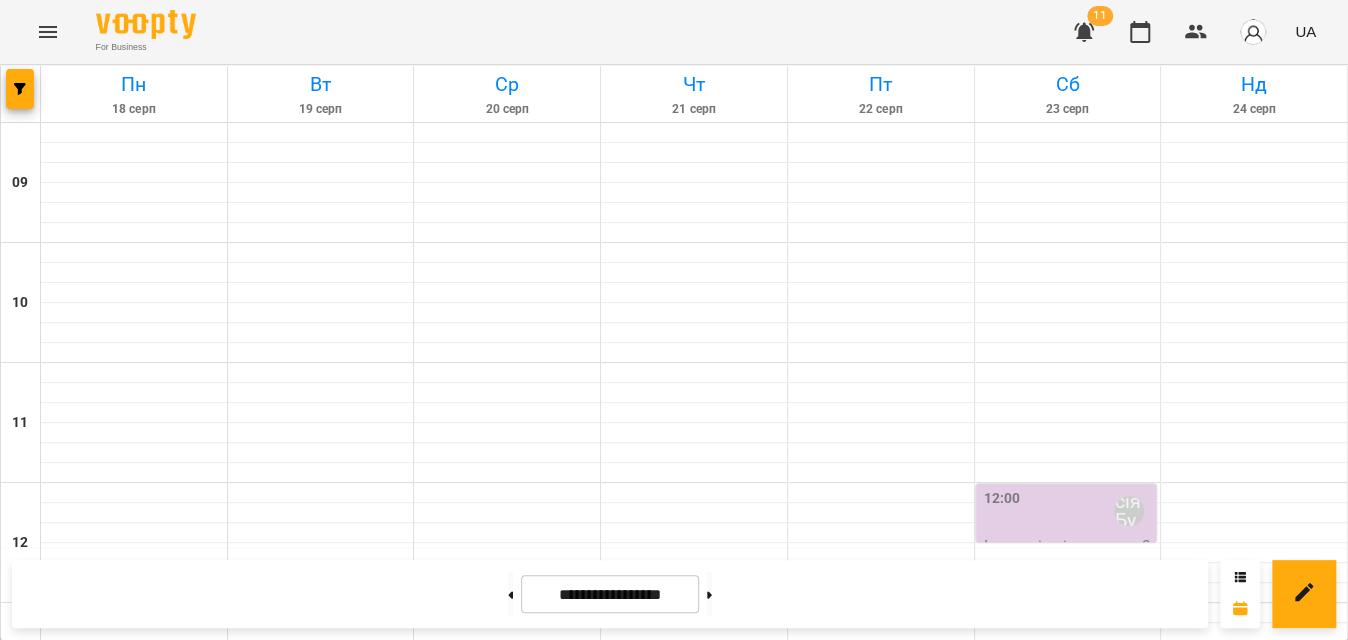 click on "Індив діти іспанська - Малиш Софія діти індив іспанська" at bounding box center (694, 1049) 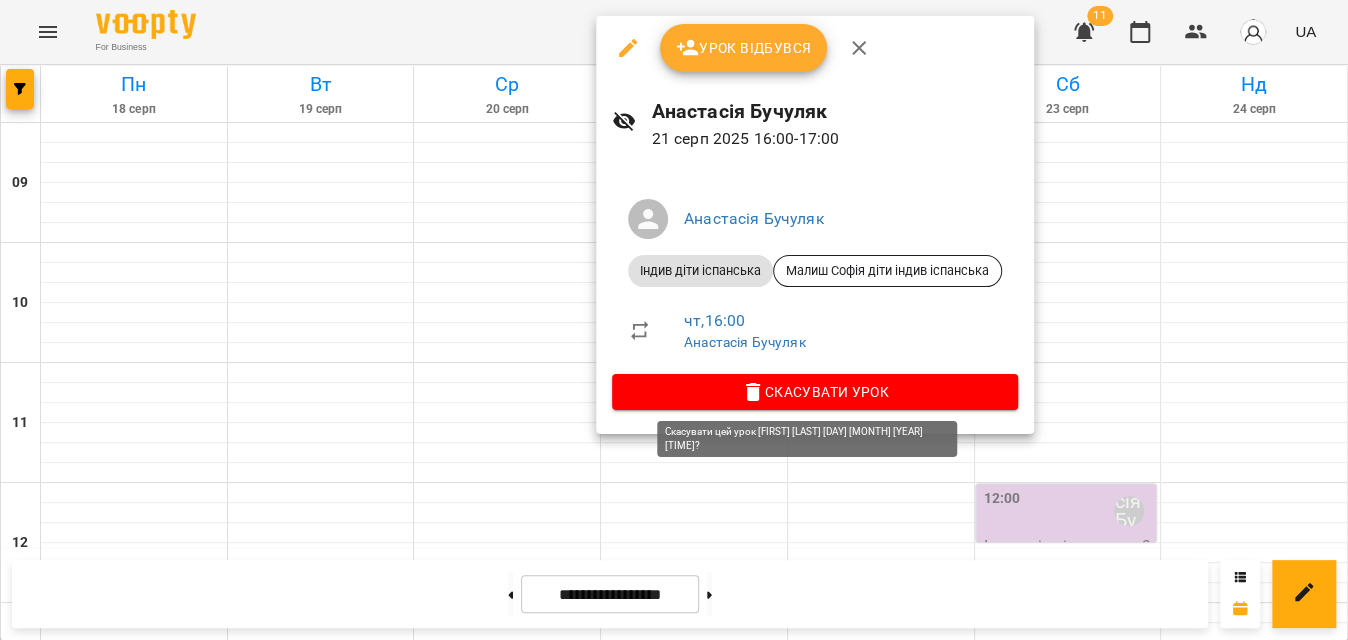 click 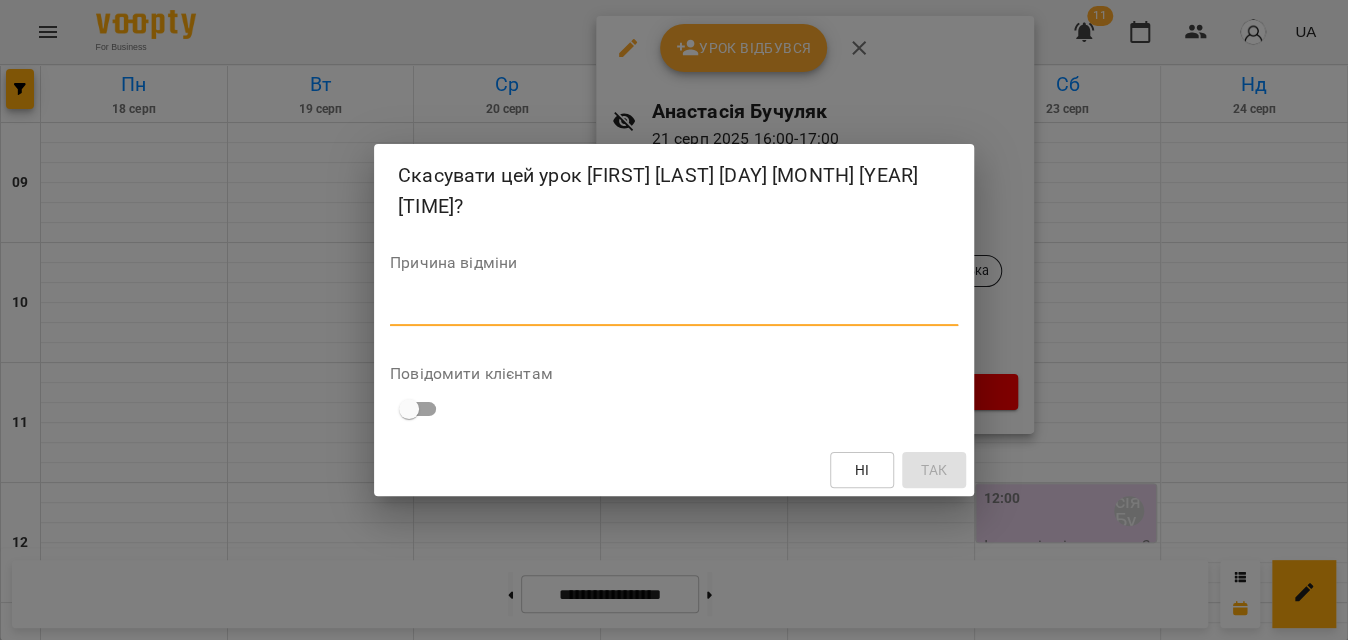 paste on "**********" 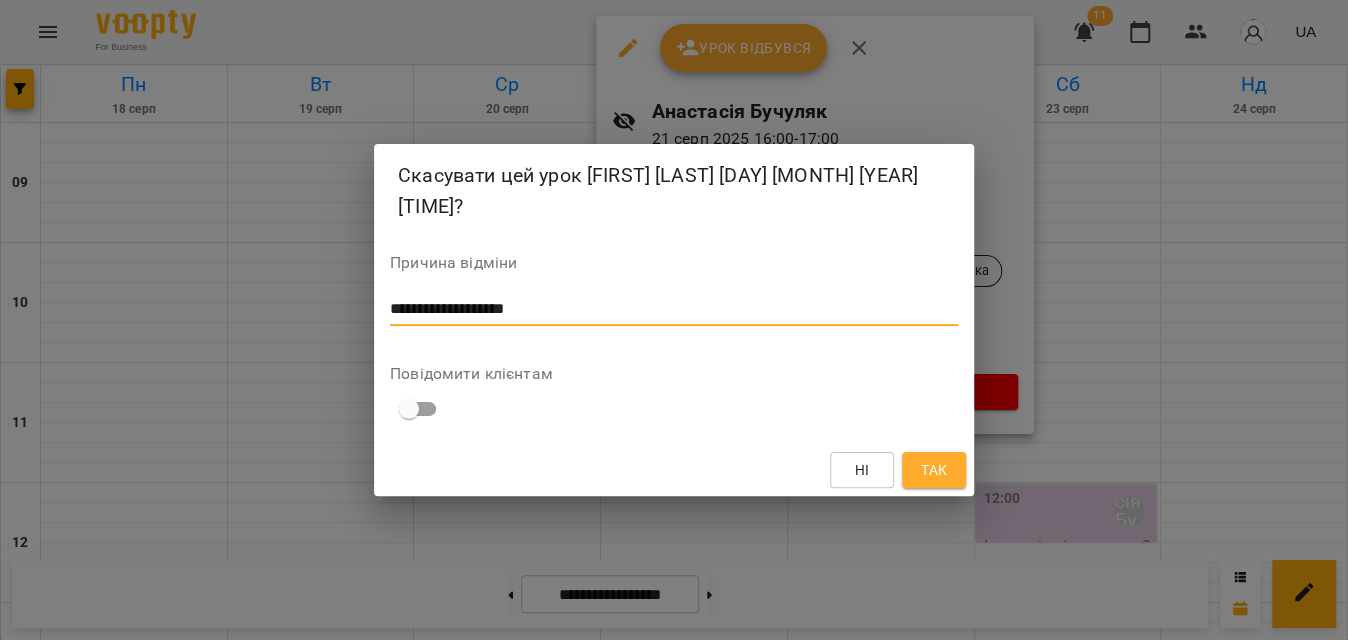 type on "**********" 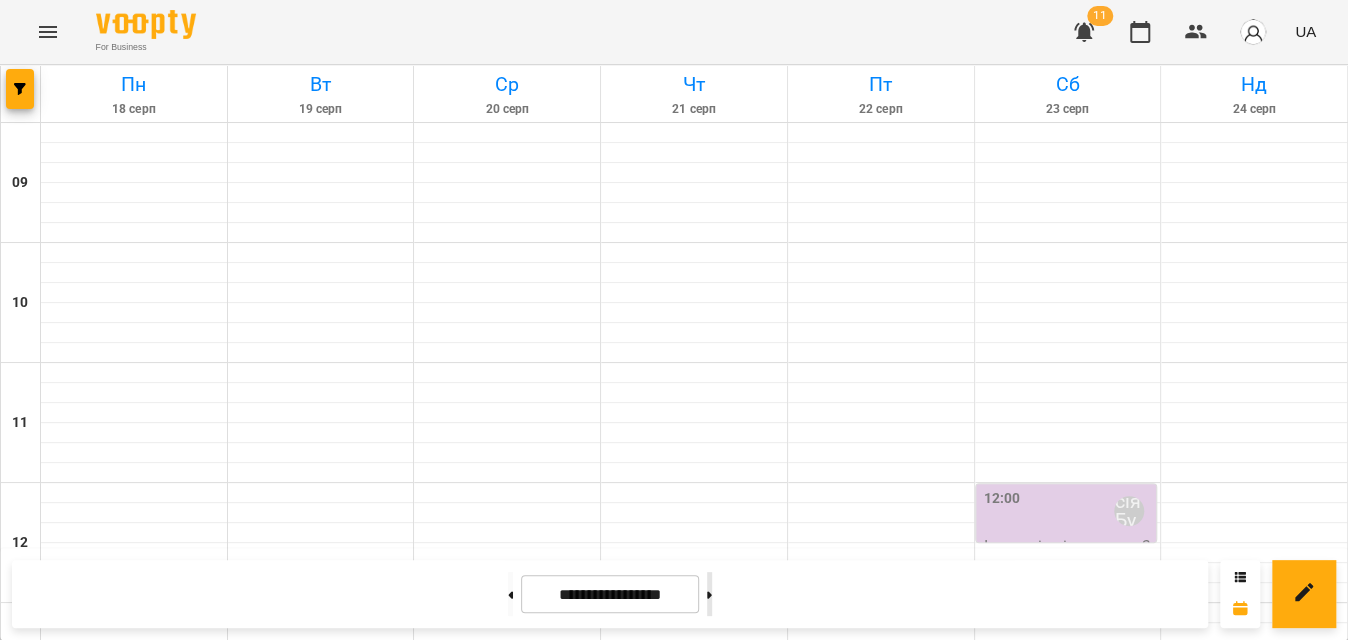 click at bounding box center (709, 594) 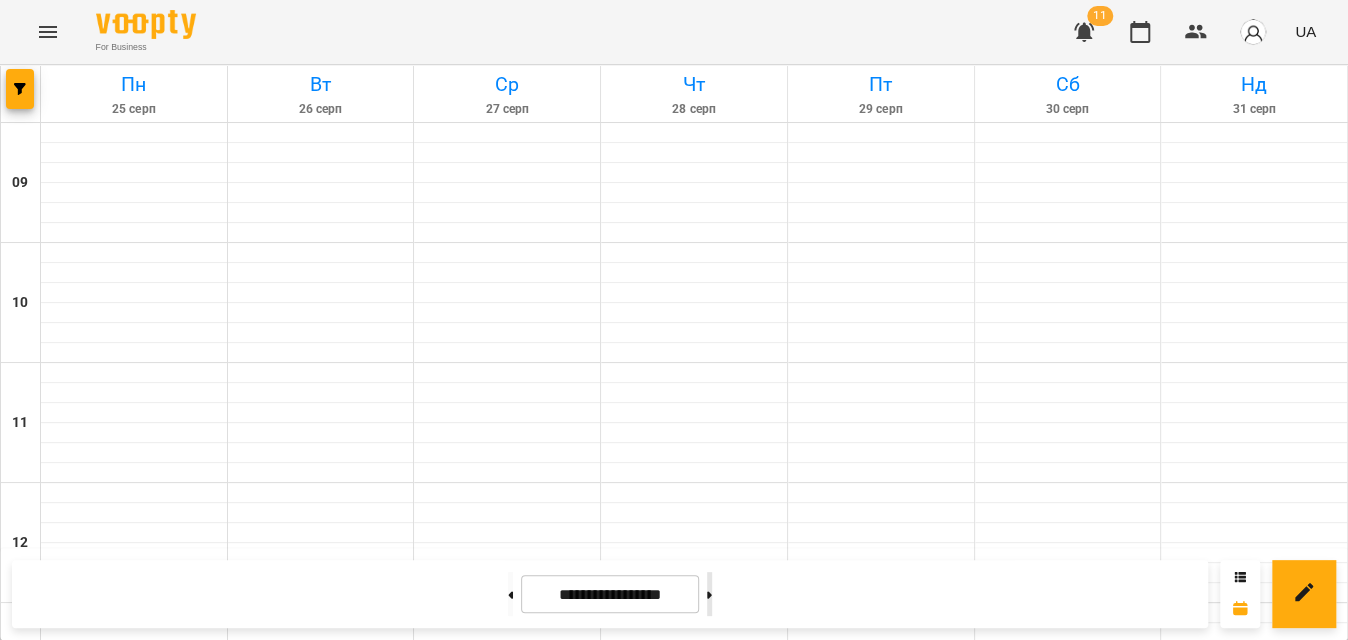 click at bounding box center (709, 594) 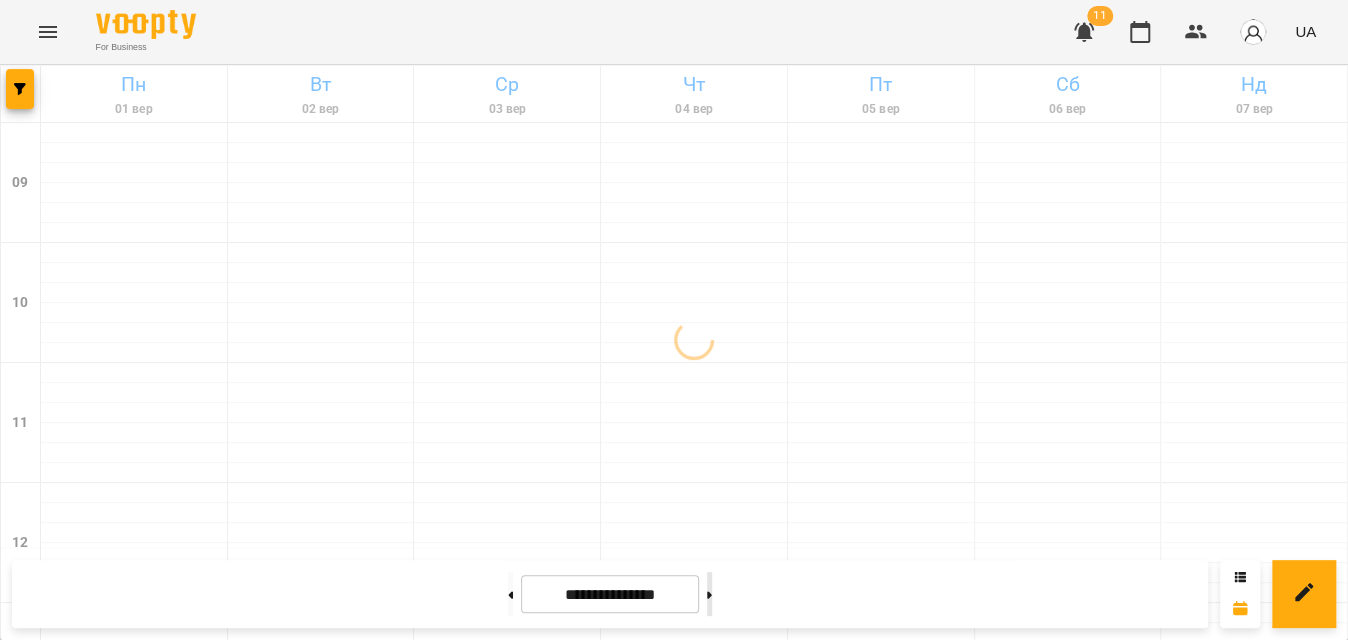 click at bounding box center (709, 594) 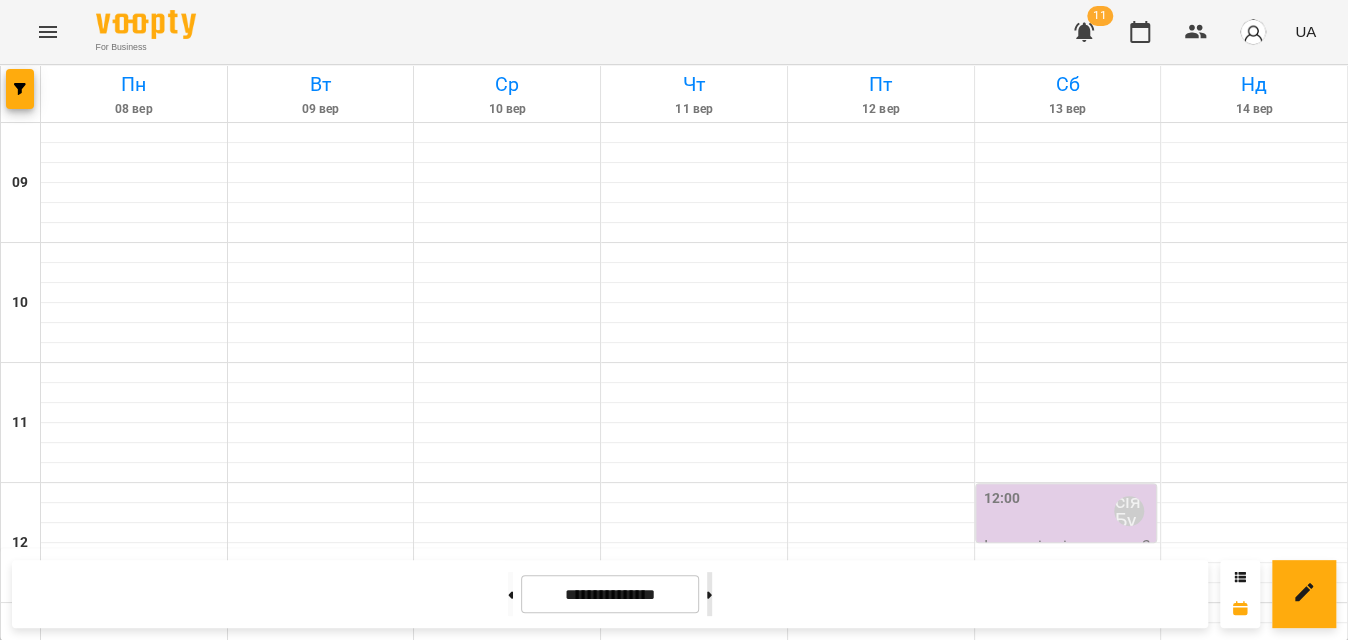 click at bounding box center (709, 594) 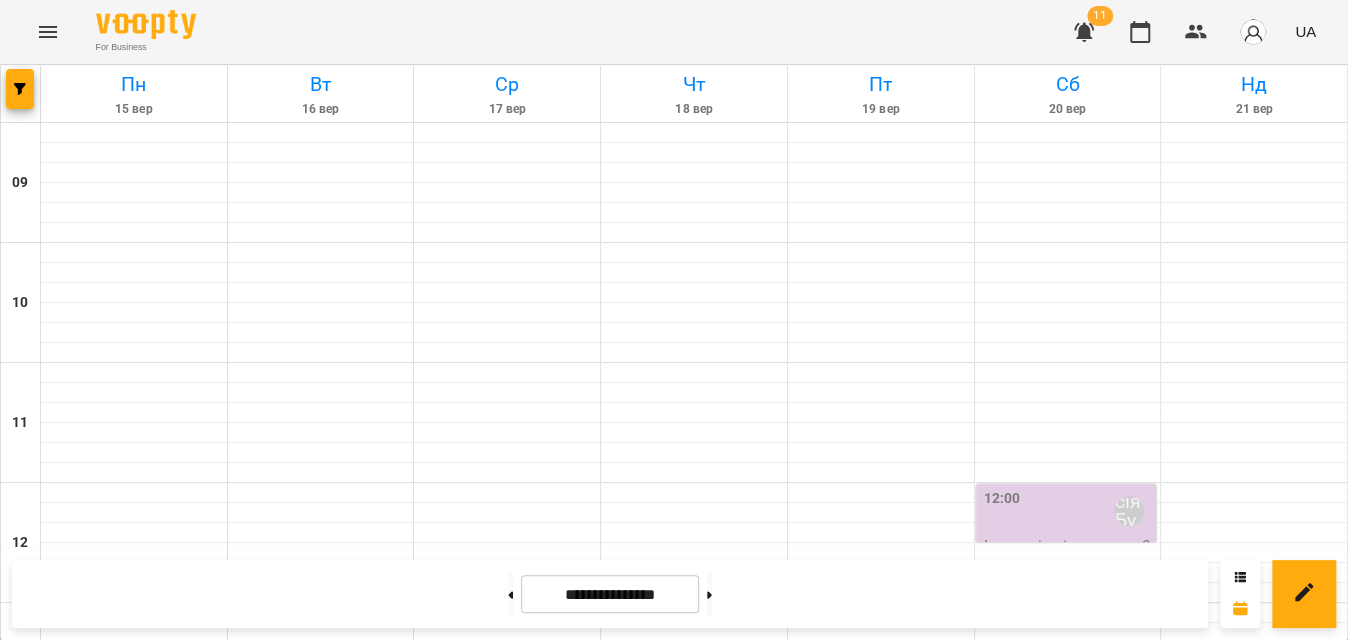 scroll, scrollTop: 818, scrollLeft: 0, axis: vertical 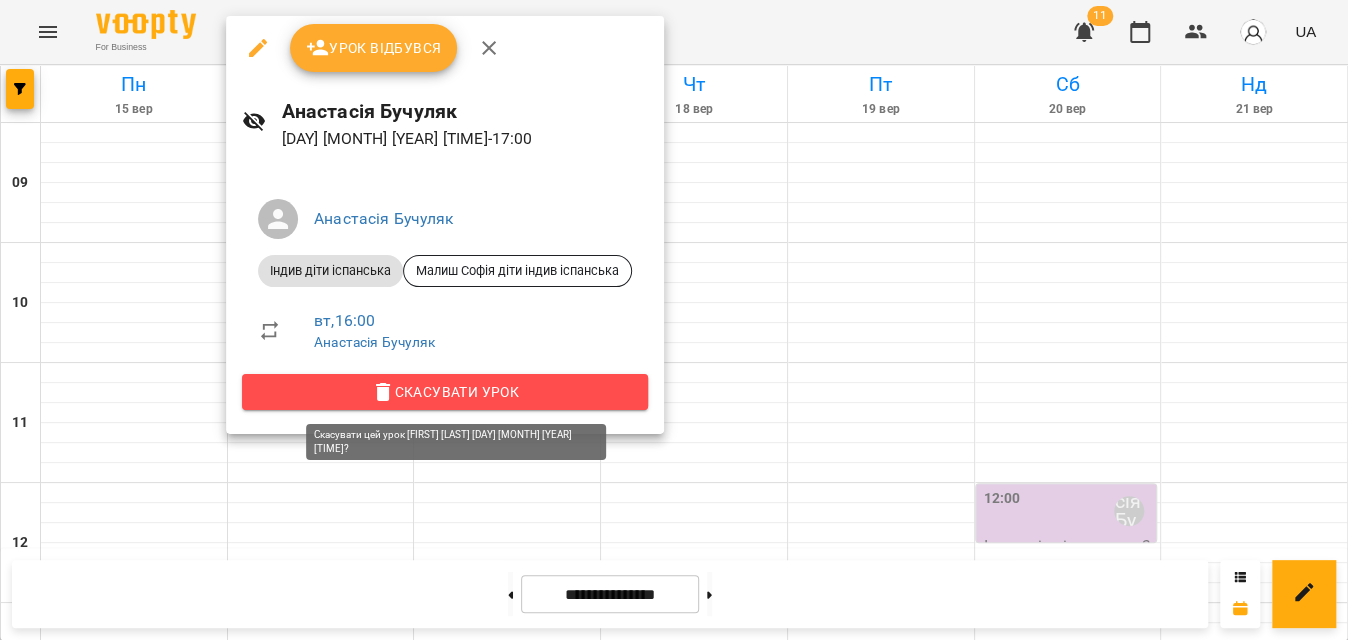 click on "Скасувати Урок" at bounding box center [445, 392] 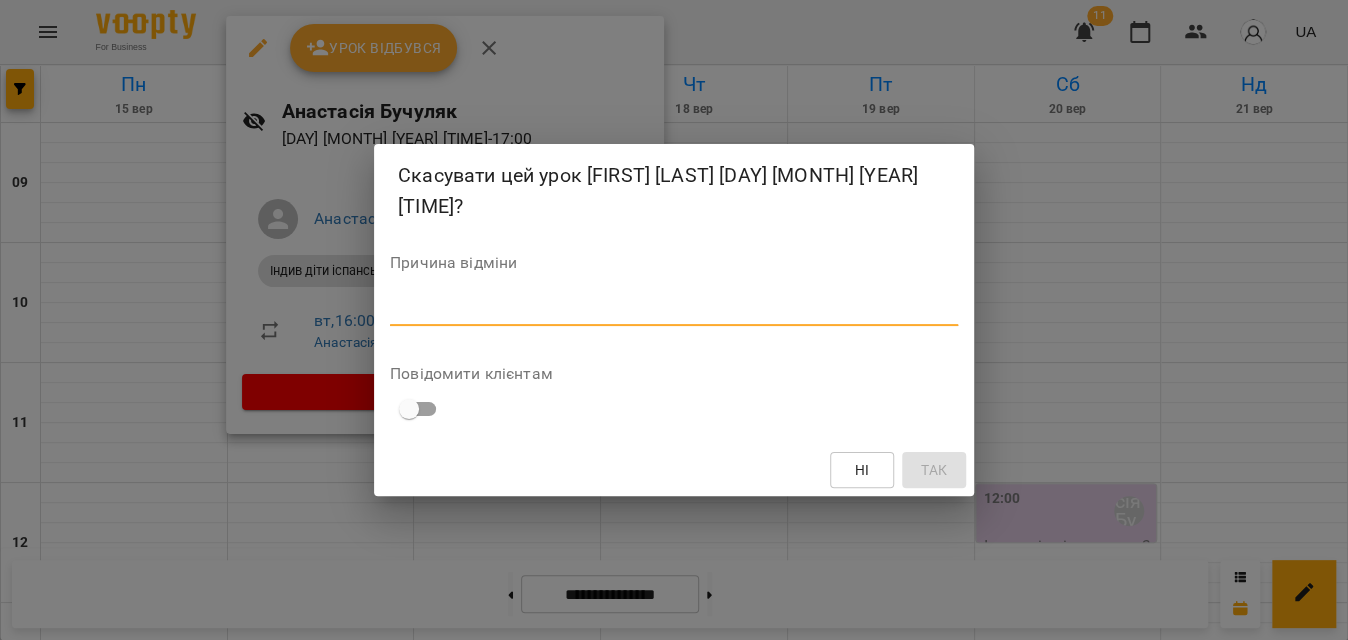 paste on "**********" 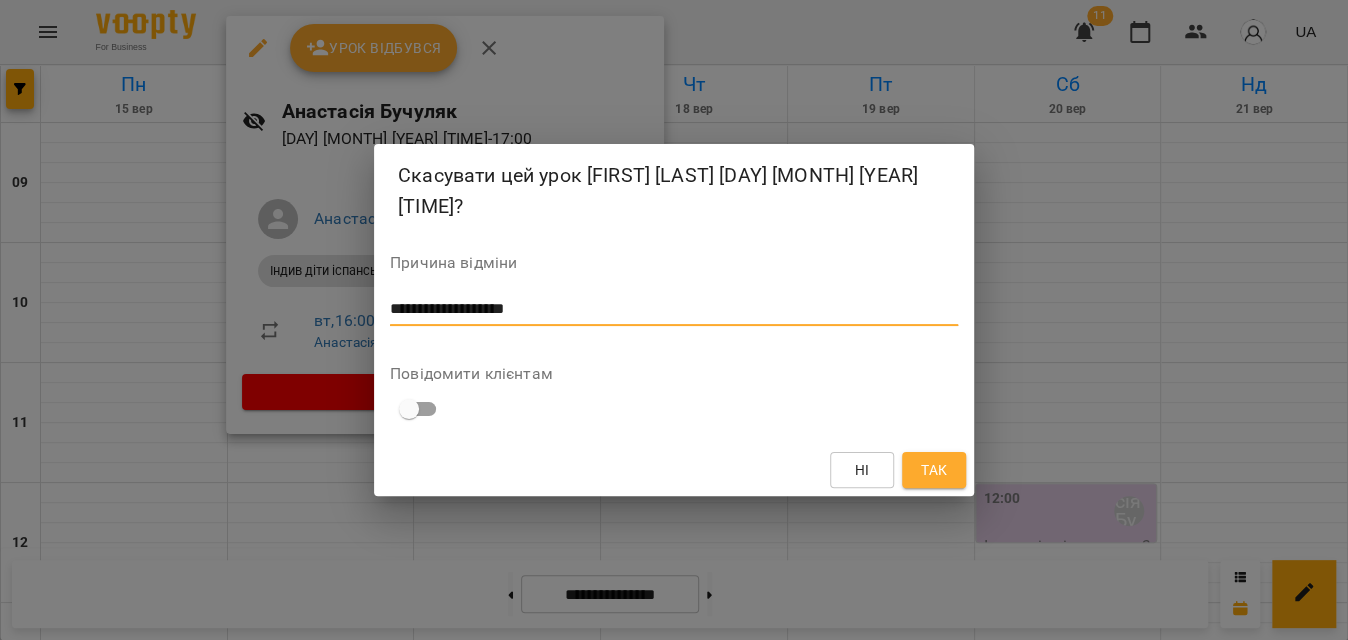 type on "**********" 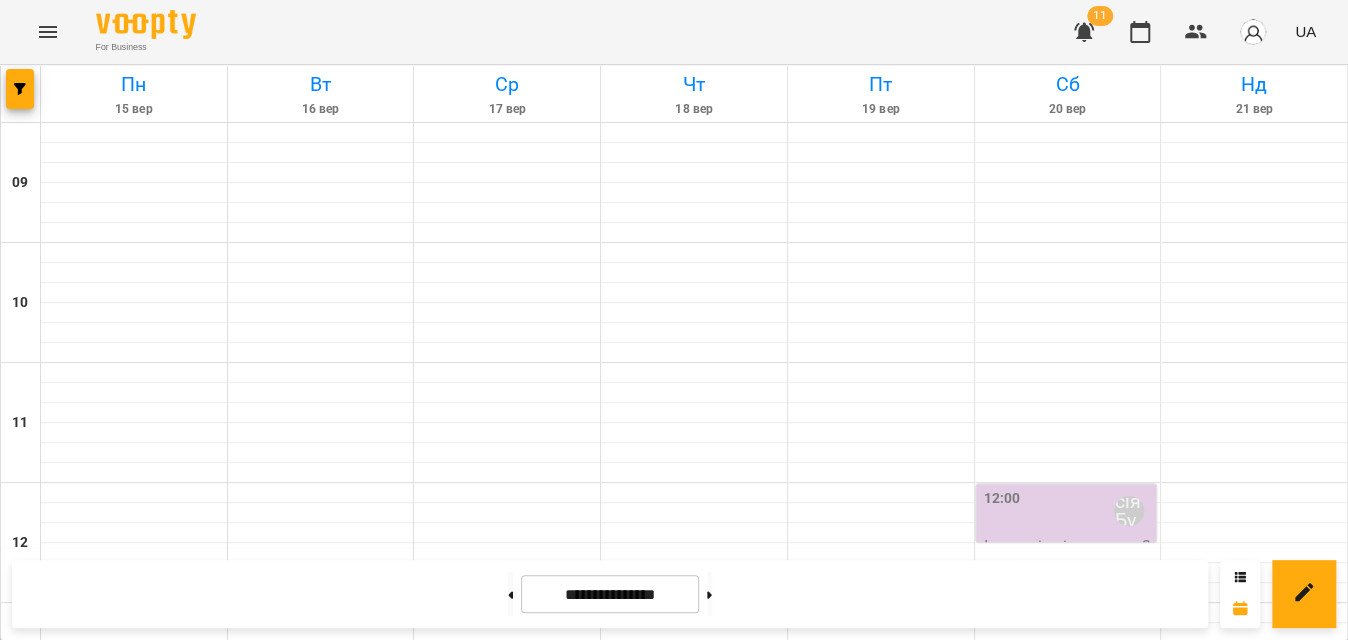 click on "Індив діти іспанська - Малиш Софія діти індив іспанська" at bounding box center (694, 1049) 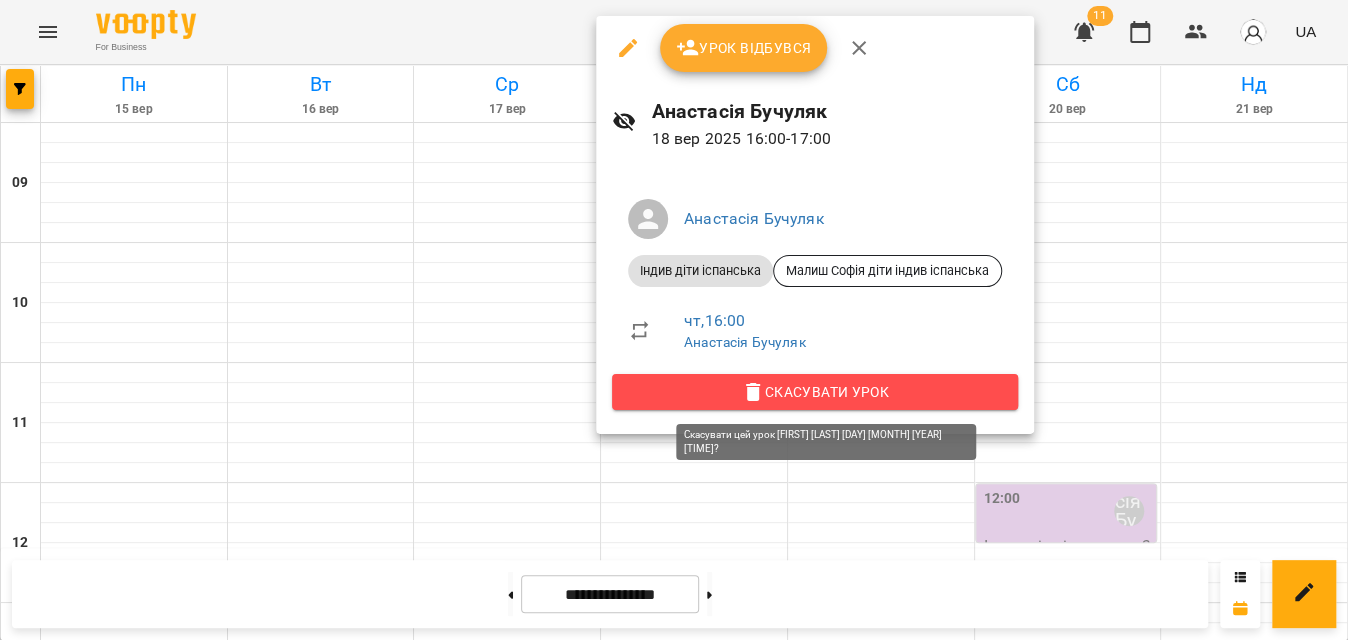 click on "Скасувати Урок" at bounding box center (815, 392) 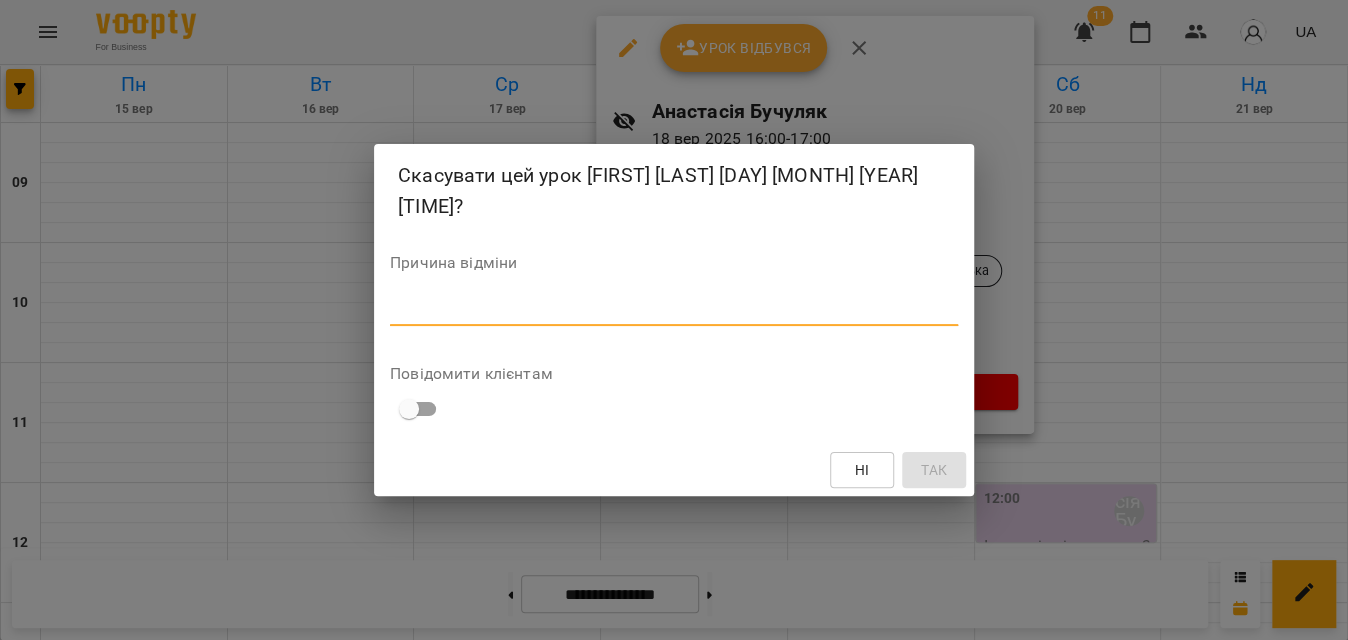 paste on "**********" 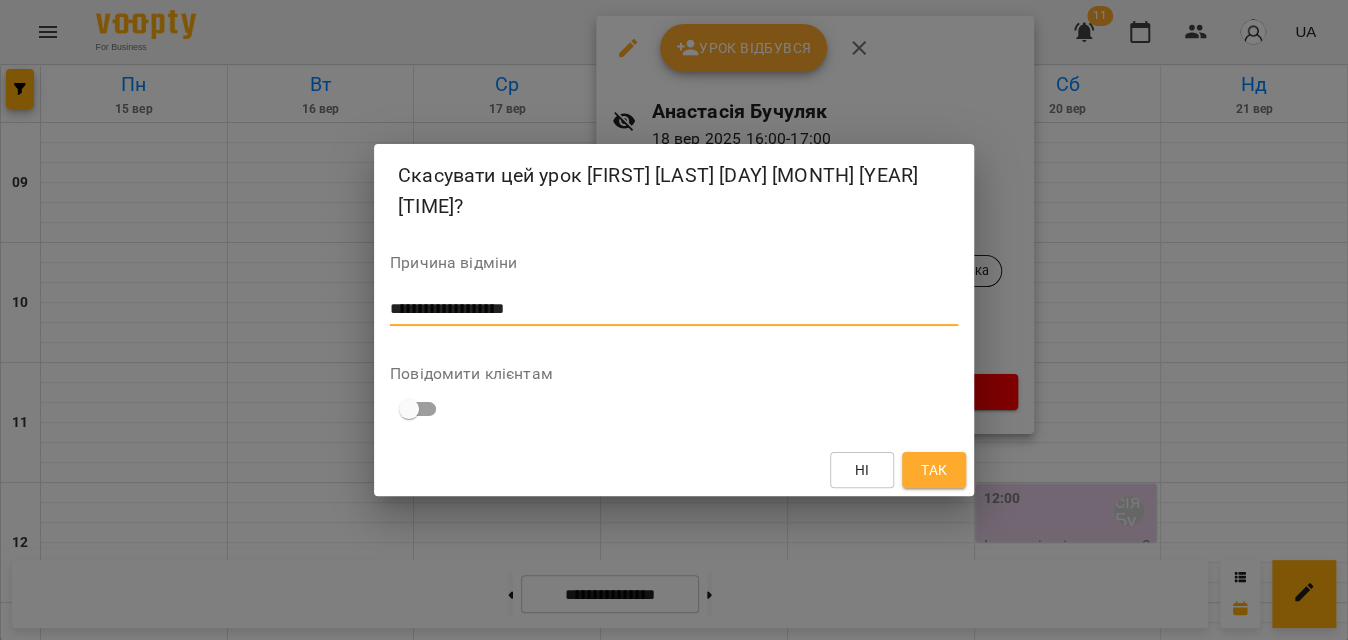 type on "**********" 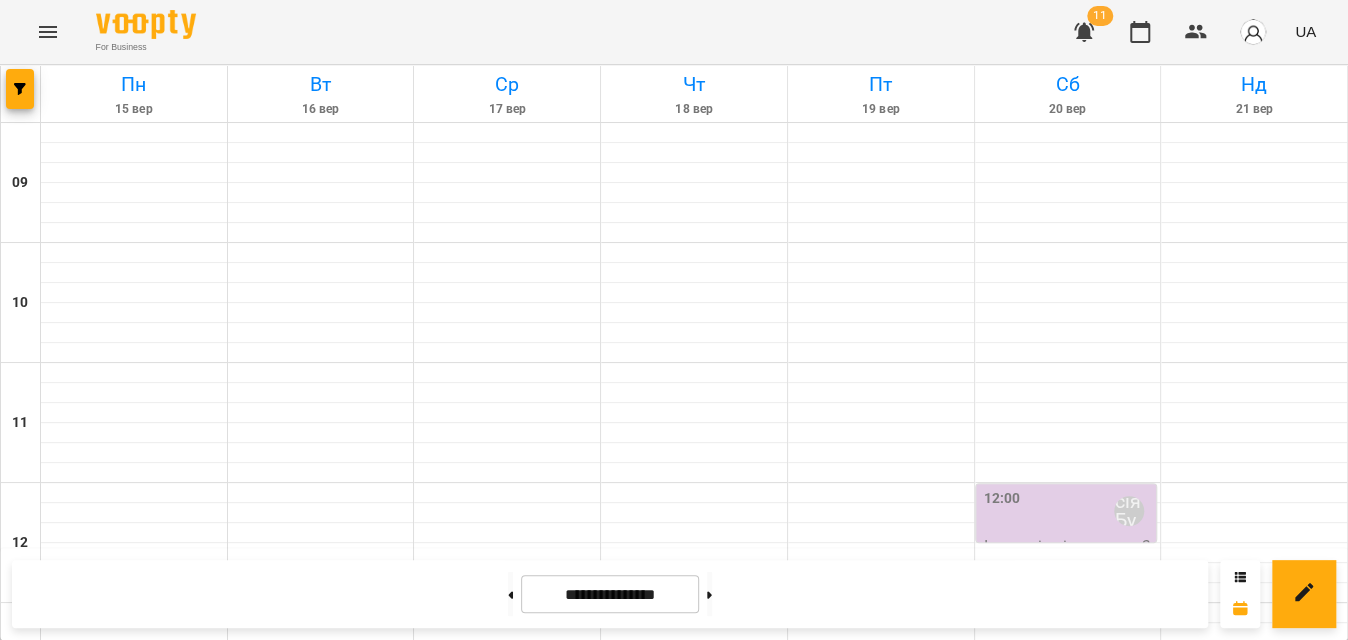 click at bounding box center (1084, 32) 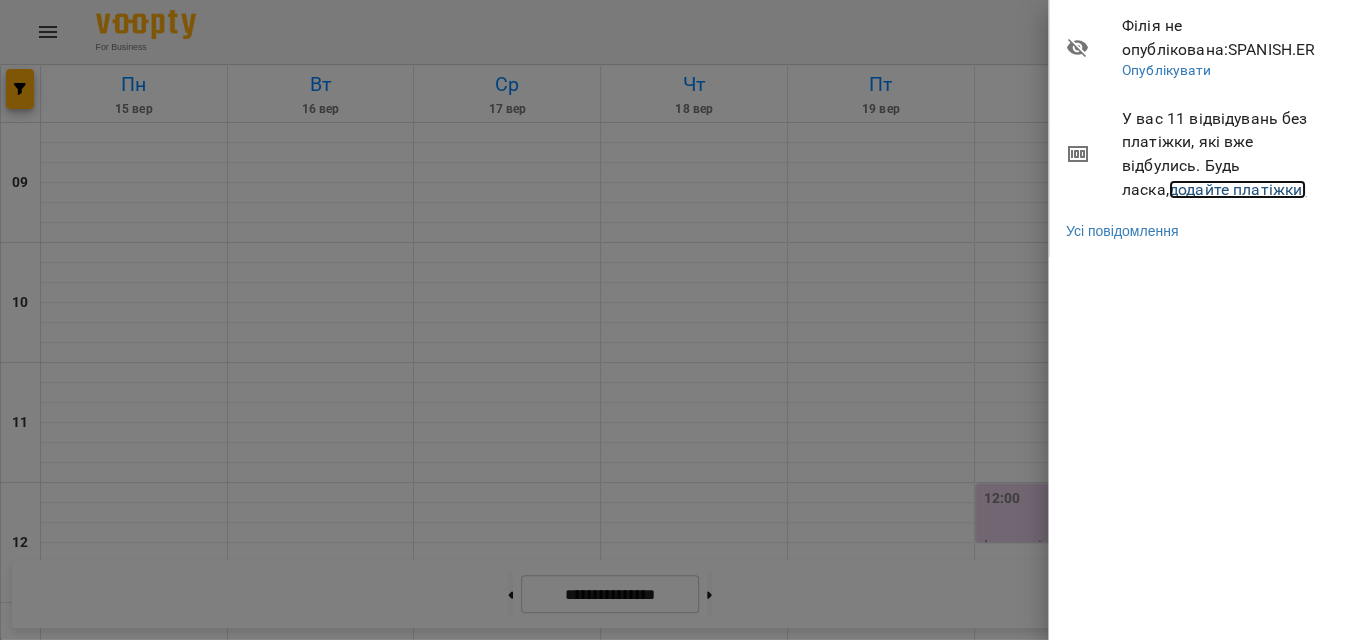 click on "додайте платіжки!" at bounding box center (1238, 189) 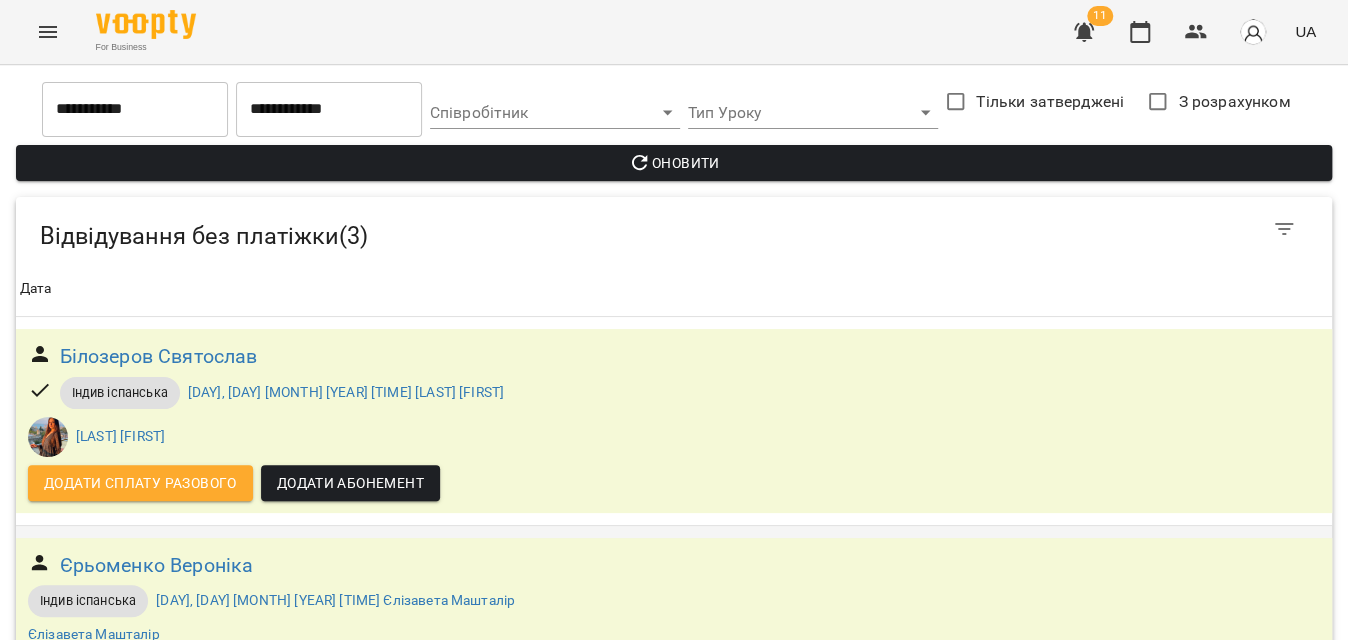 scroll, scrollTop: 280, scrollLeft: 0, axis: vertical 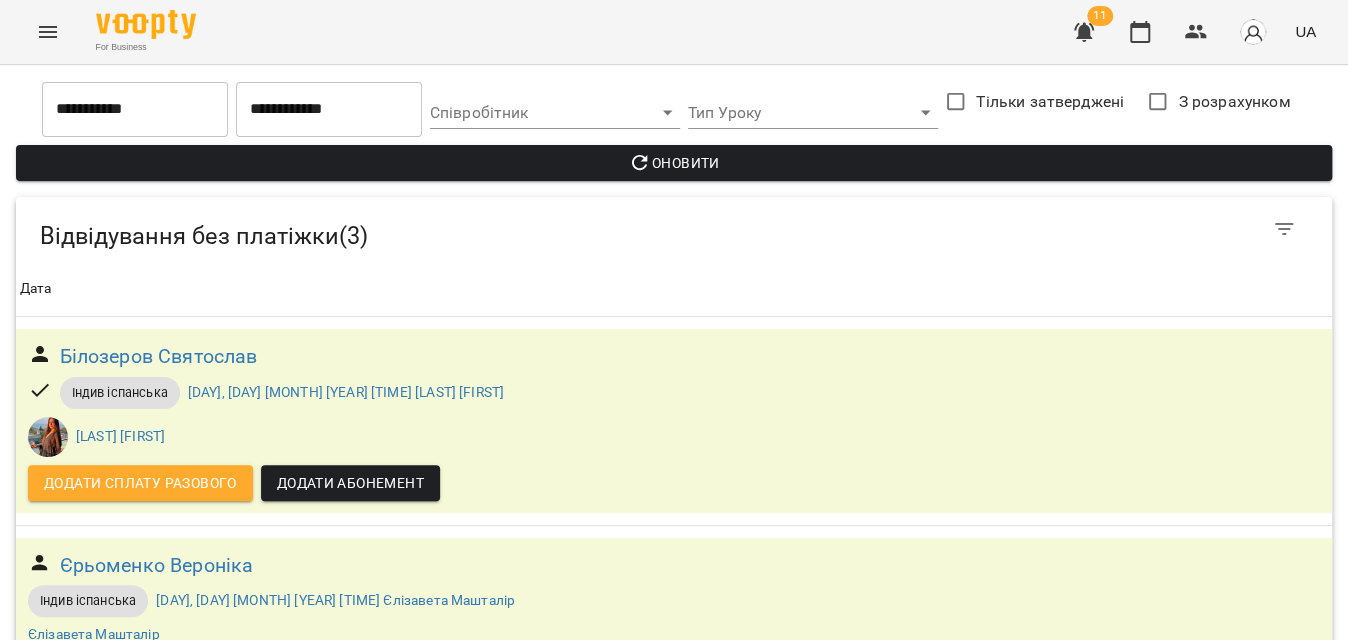 click 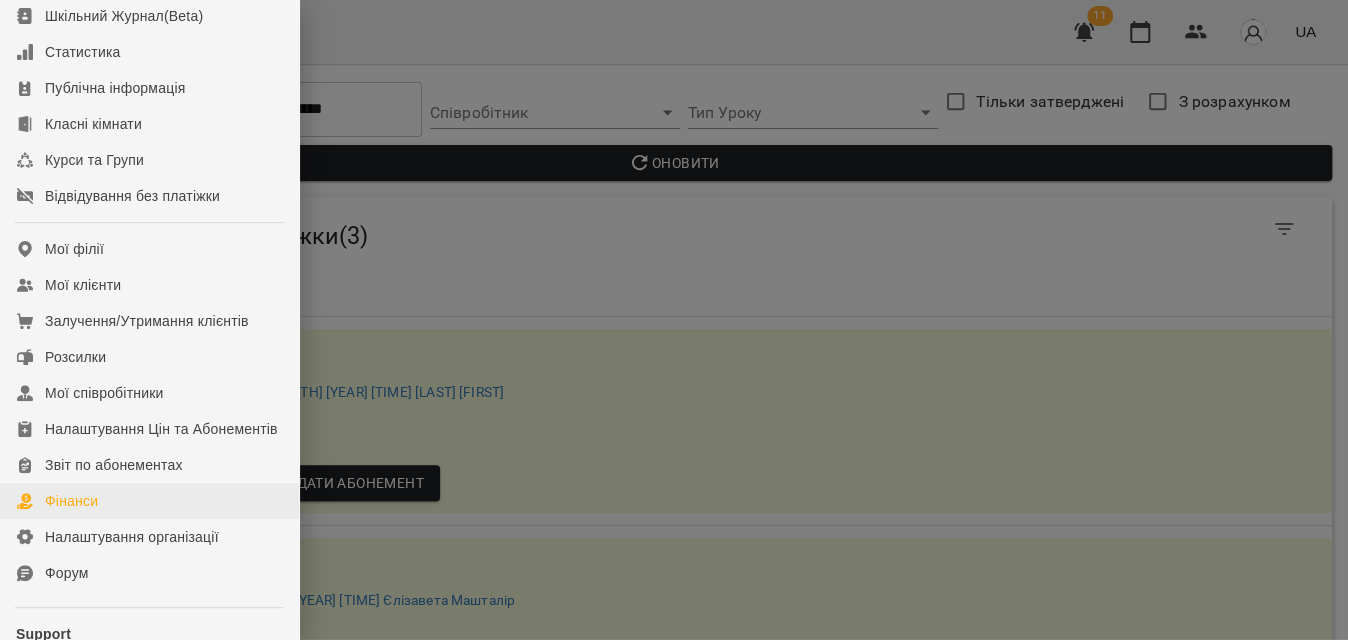scroll, scrollTop: 181, scrollLeft: 0, axis: vertical 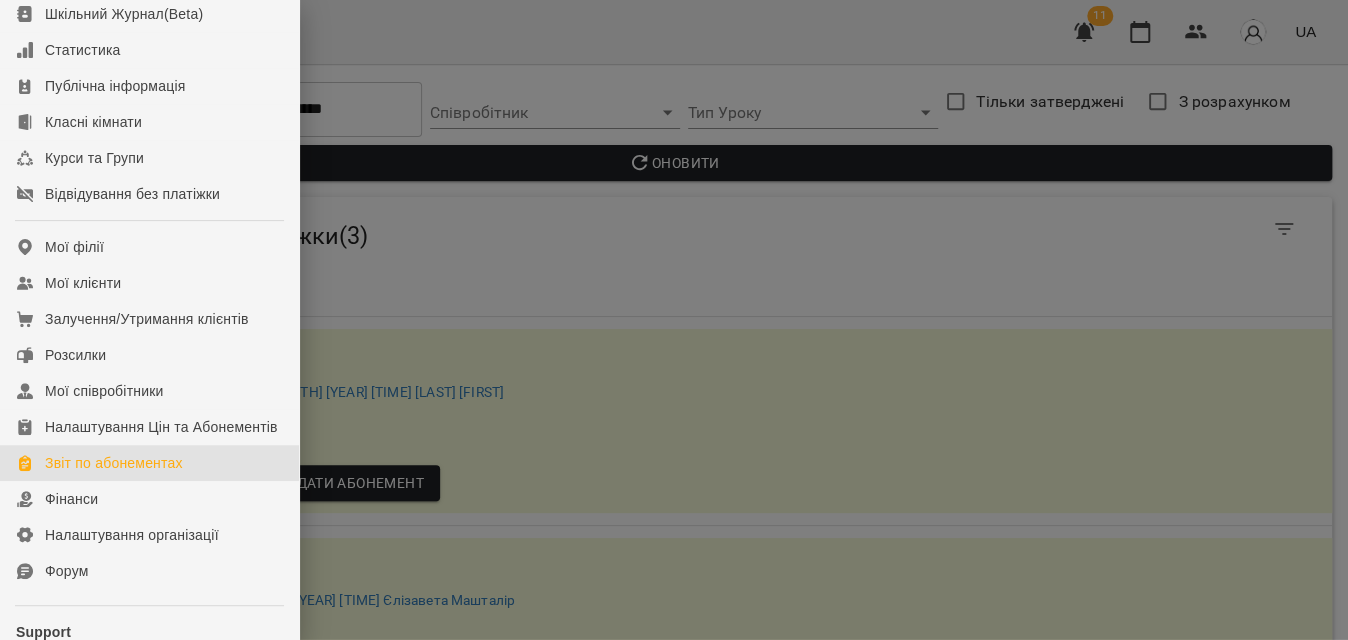 click on "Звіт по абонементах" at bounding box center [149, 463] 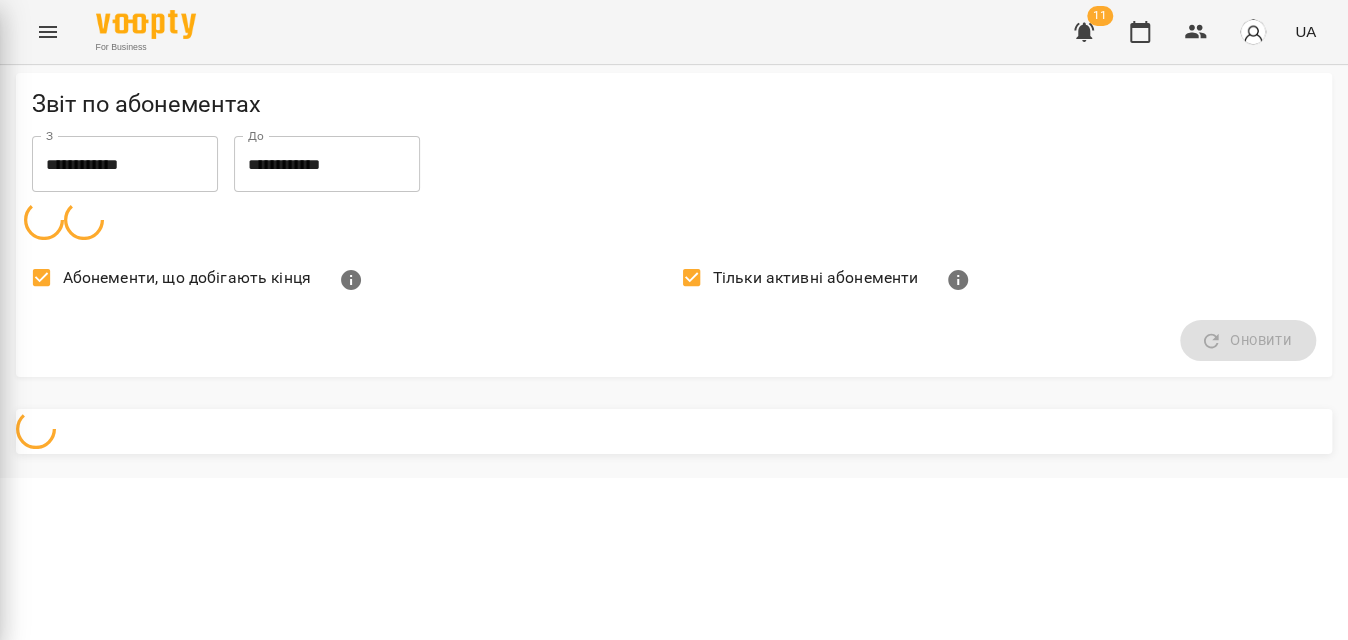 scroll, scrollTop: 0, scrollLeft: 0, axis: both 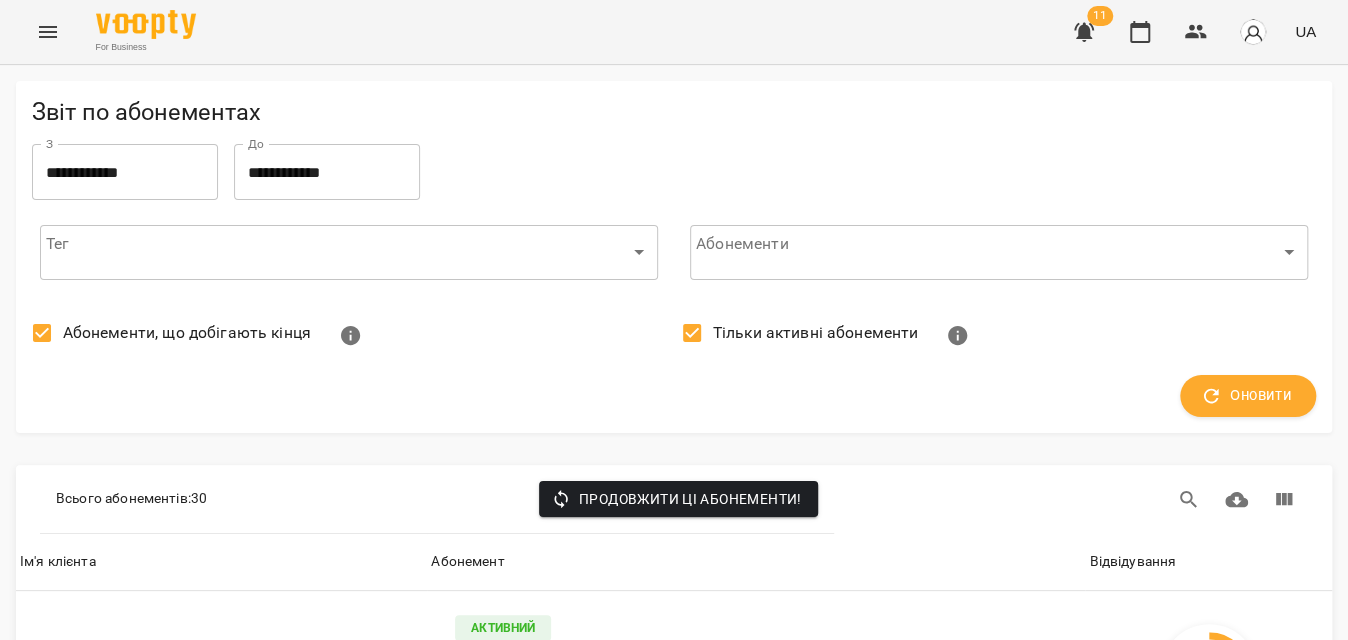 click on "Абонементи, що добігають кінця" at bounding box center [187, 333] 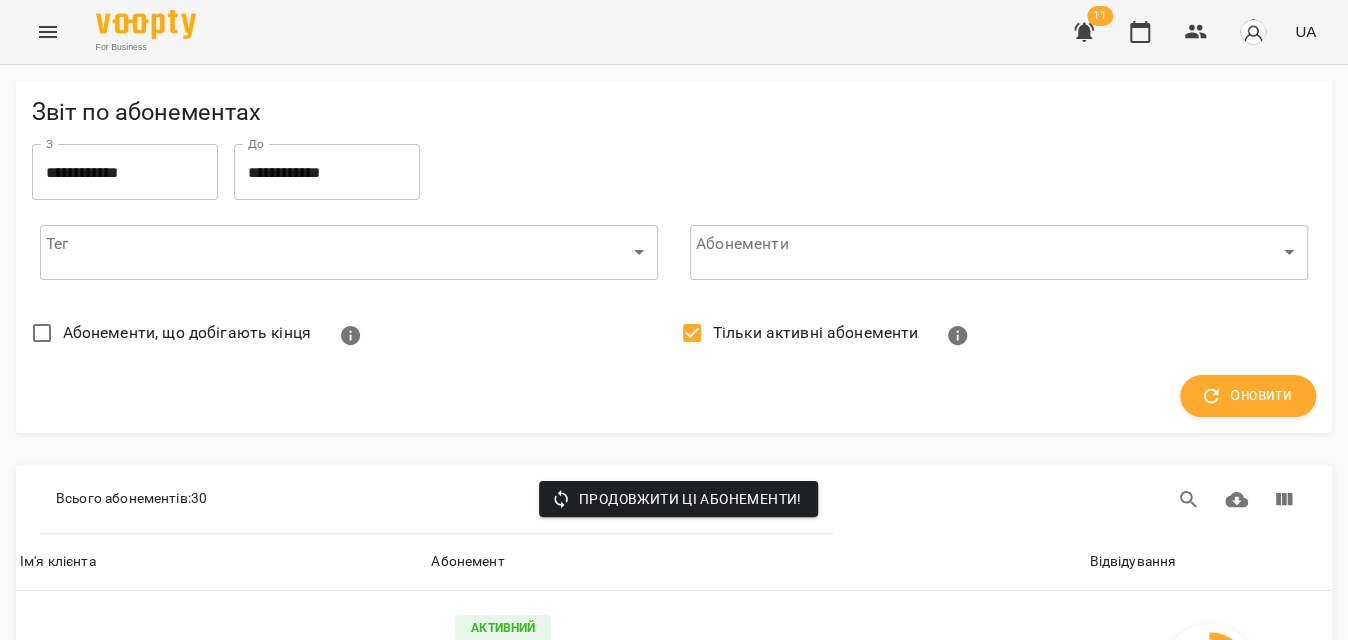 click on "Тільки активні абонементи" at bounding box center [816, 333] 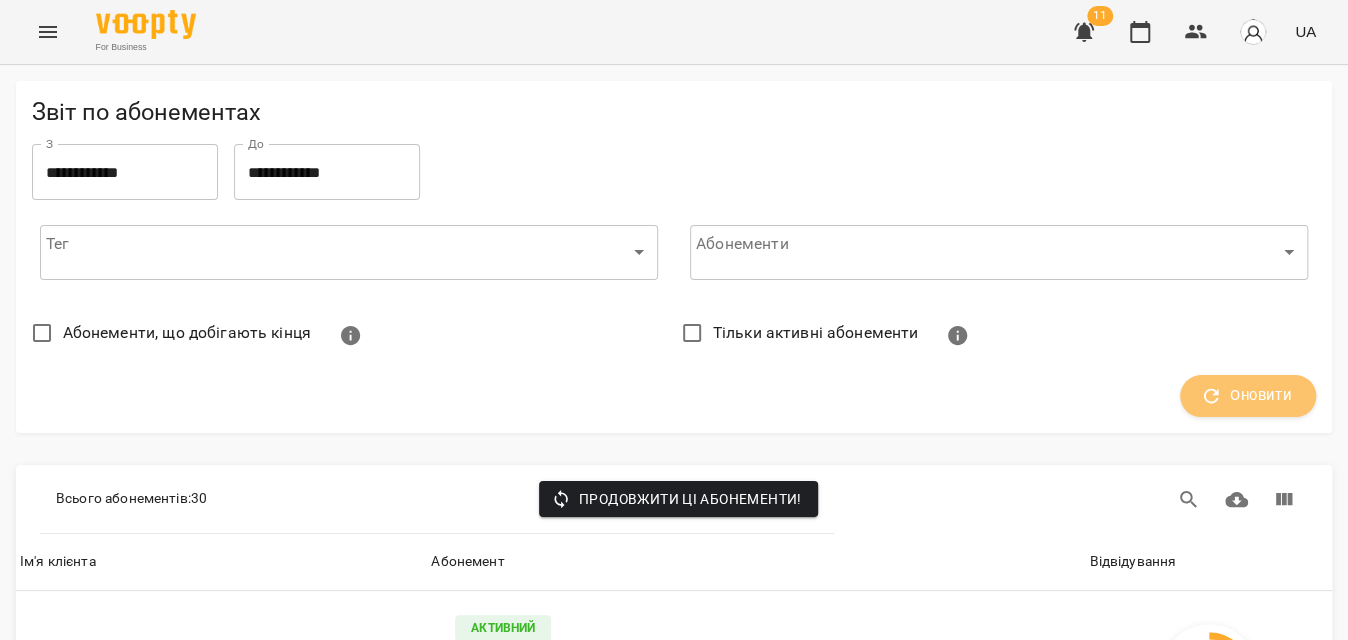 click on "Оновити" at bounding box center (1248, 396) 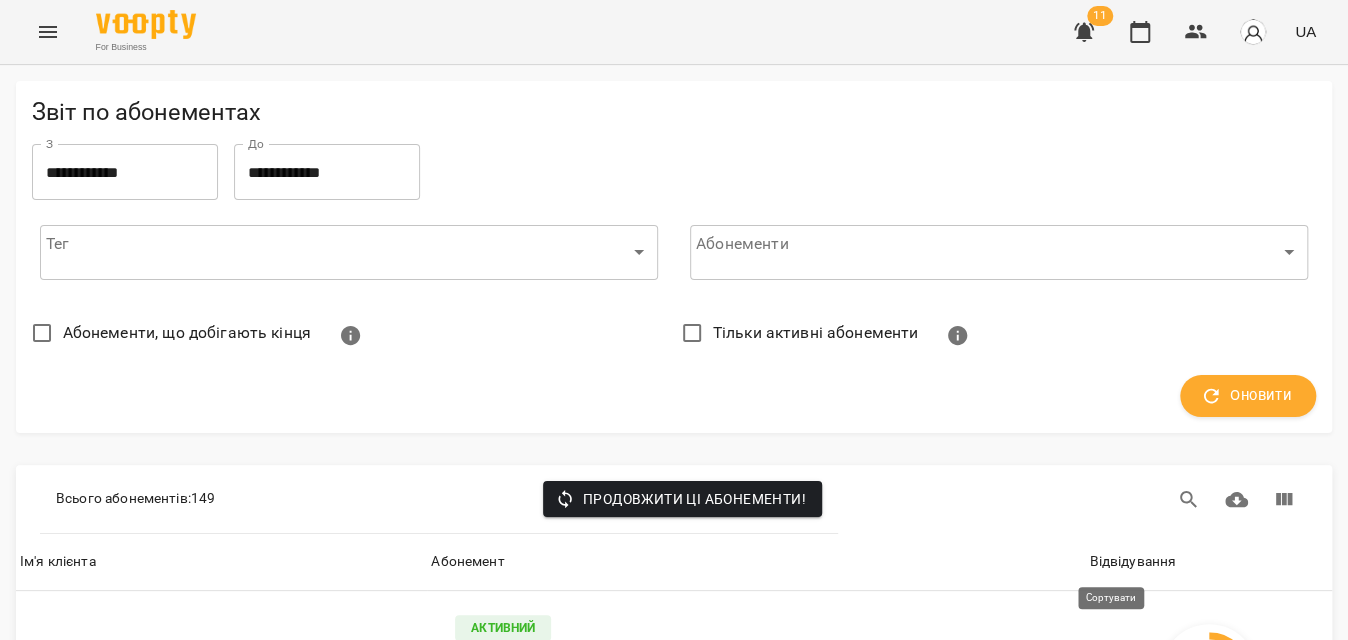 click on "Відвідування" at bounding box center [1132, 562] 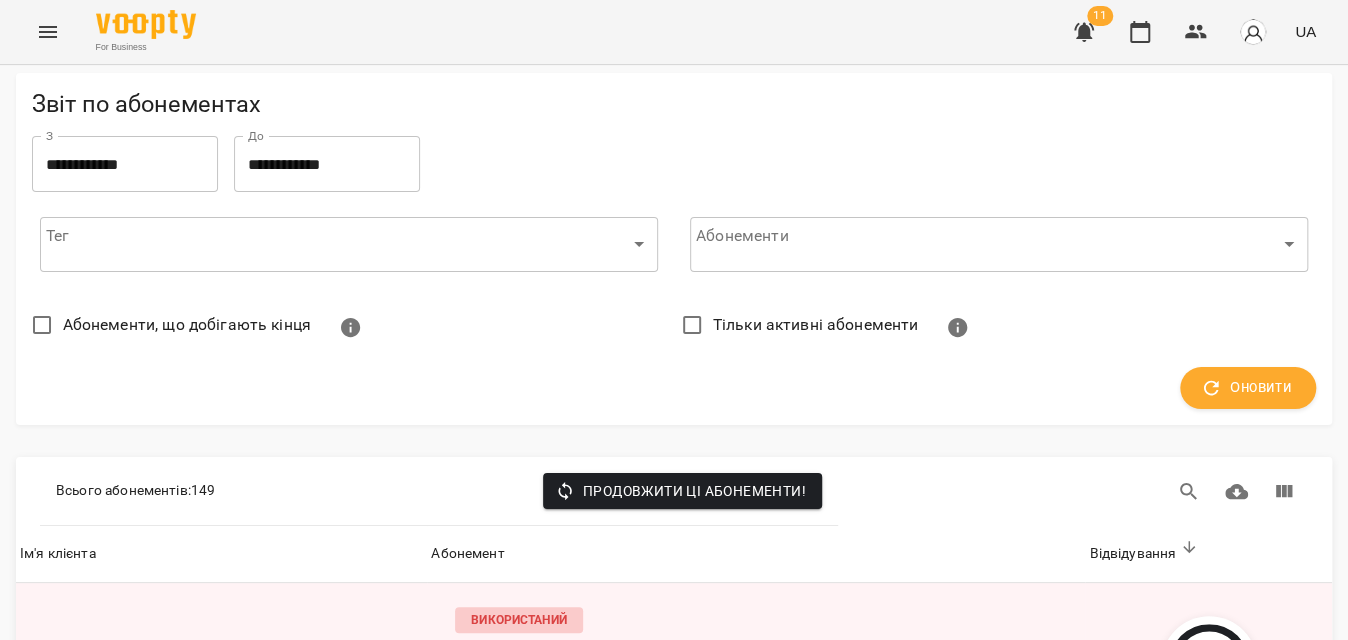 scroll, scrollTop: 636, scrollLeft: 0, axis: vertical 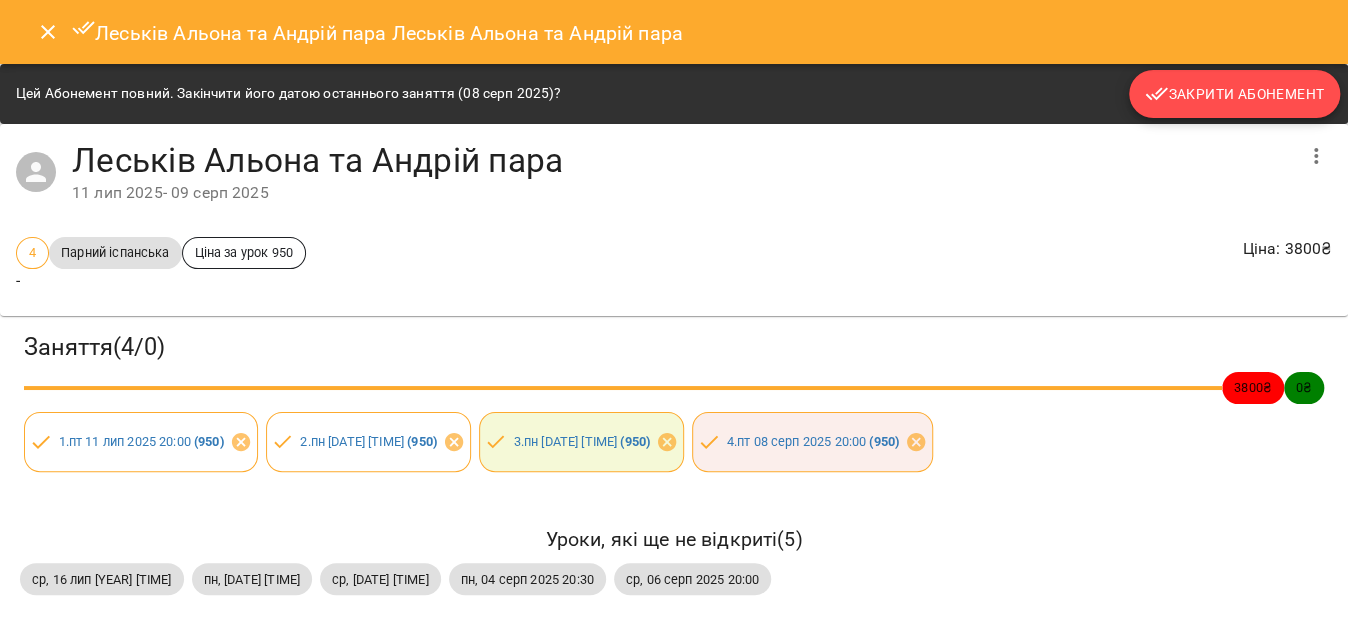 click on "Закрити Абонемент" at bounding box center (1234, 94) 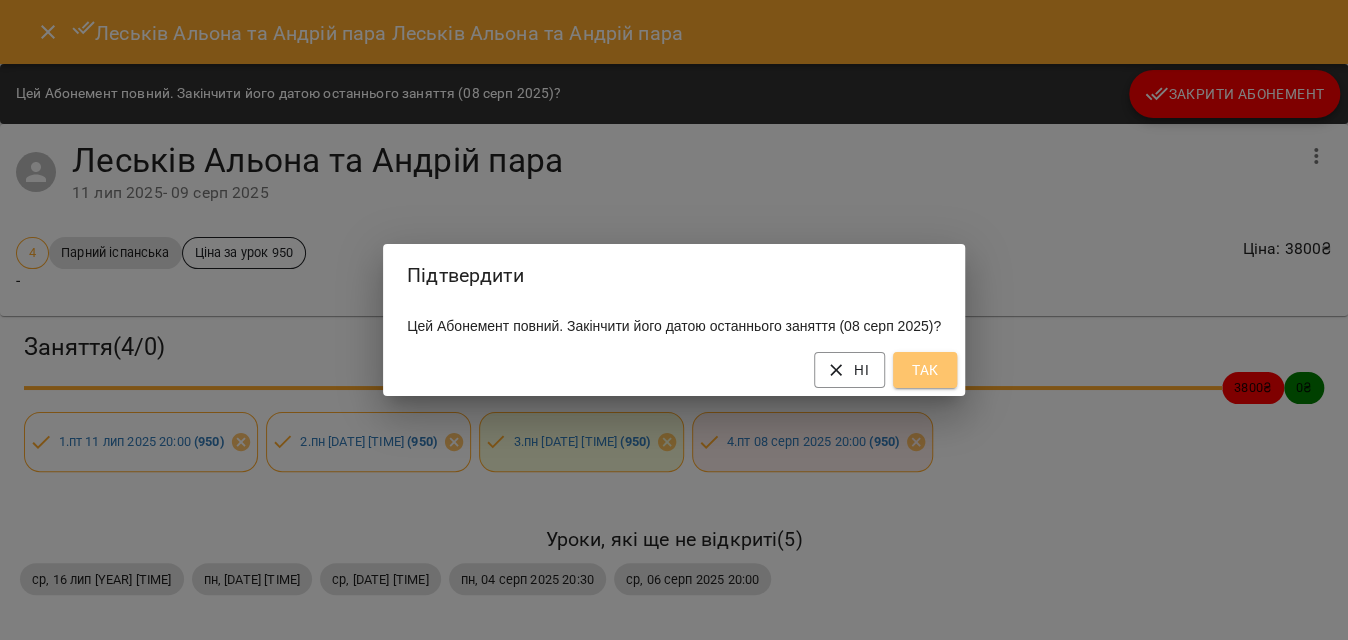 click on "Так" at bounding box center (925, 370) 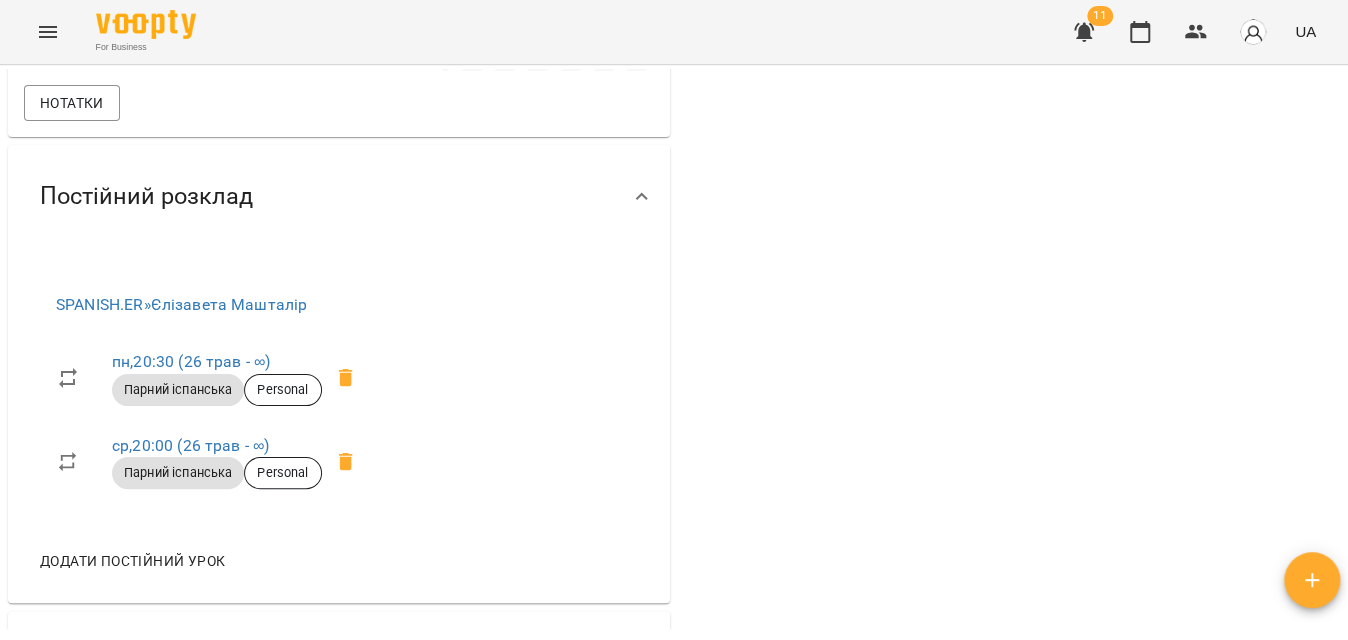 scroll, scrollTop: 727, scrollLeft: 0, axis: vertical 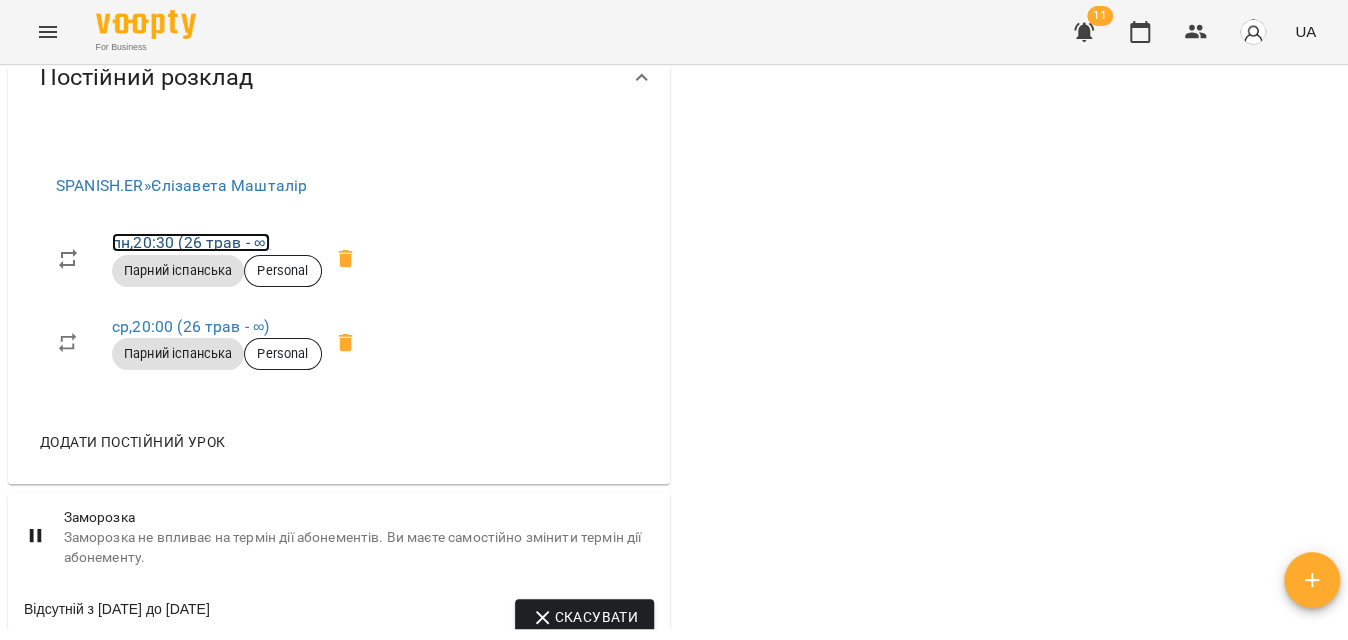 click on "пн ,  [TIME]   ([DATE] - ∞)" at bounding box center (191, 242) 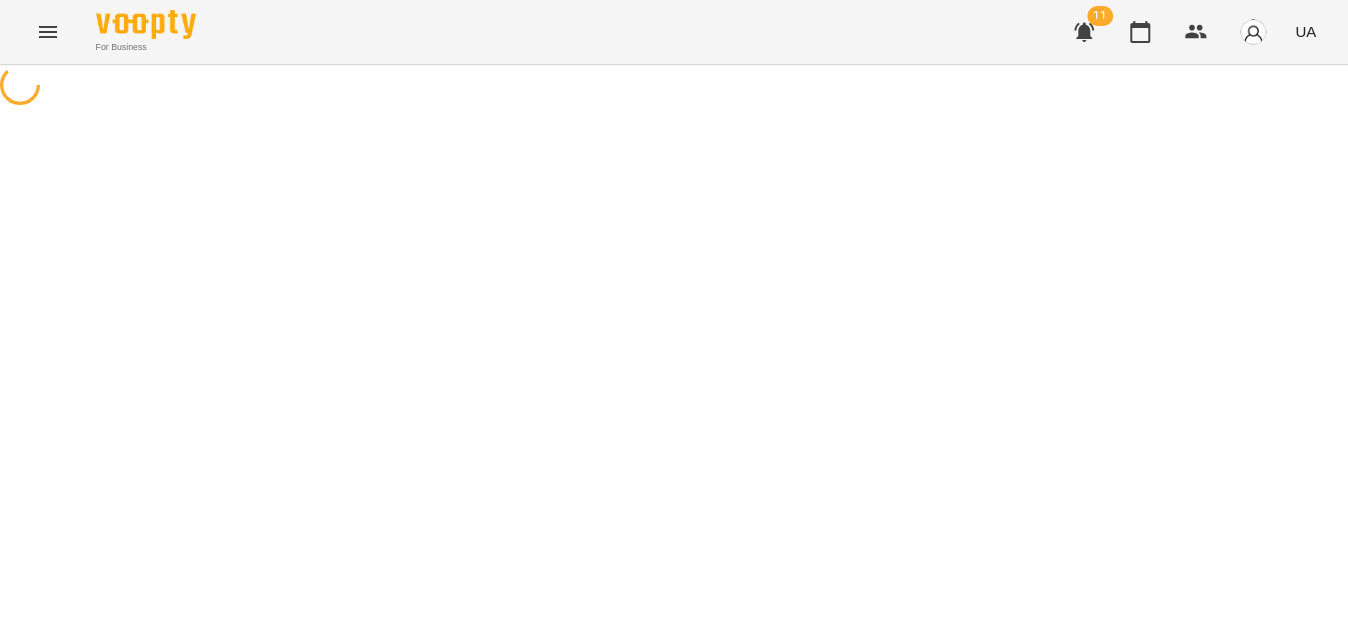 select on "*" 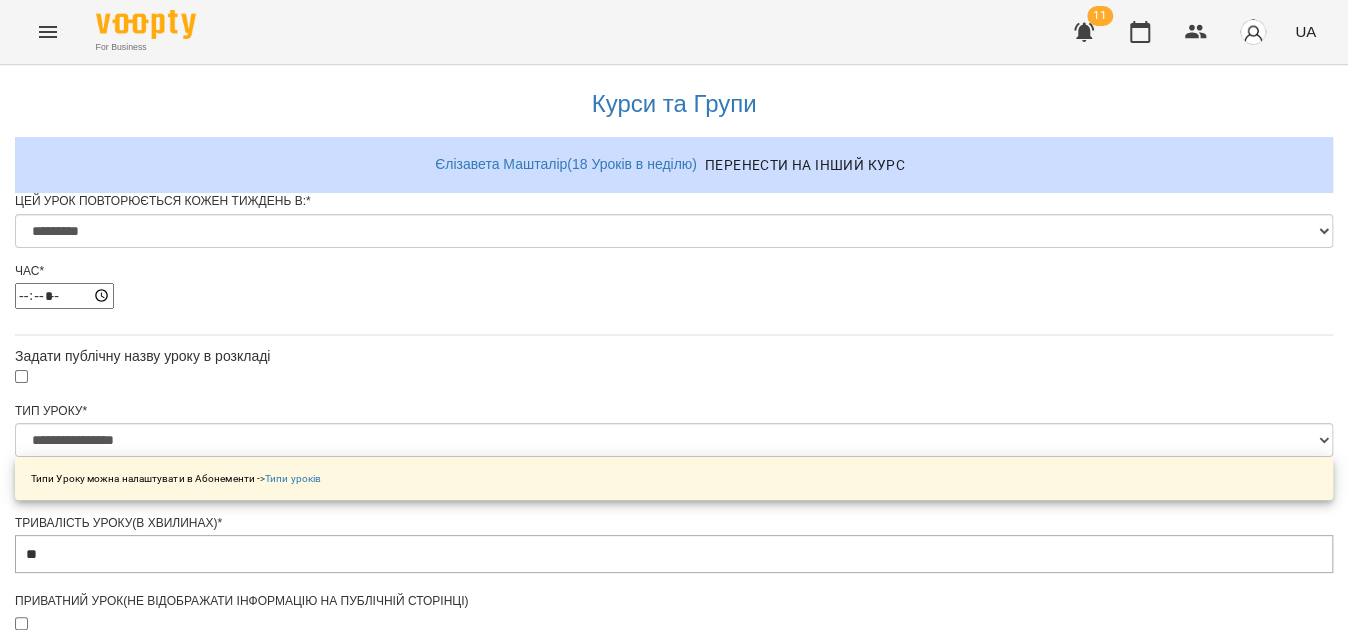 scroll, scrollTop: 967, scrollLeft: 0, axis: vertical 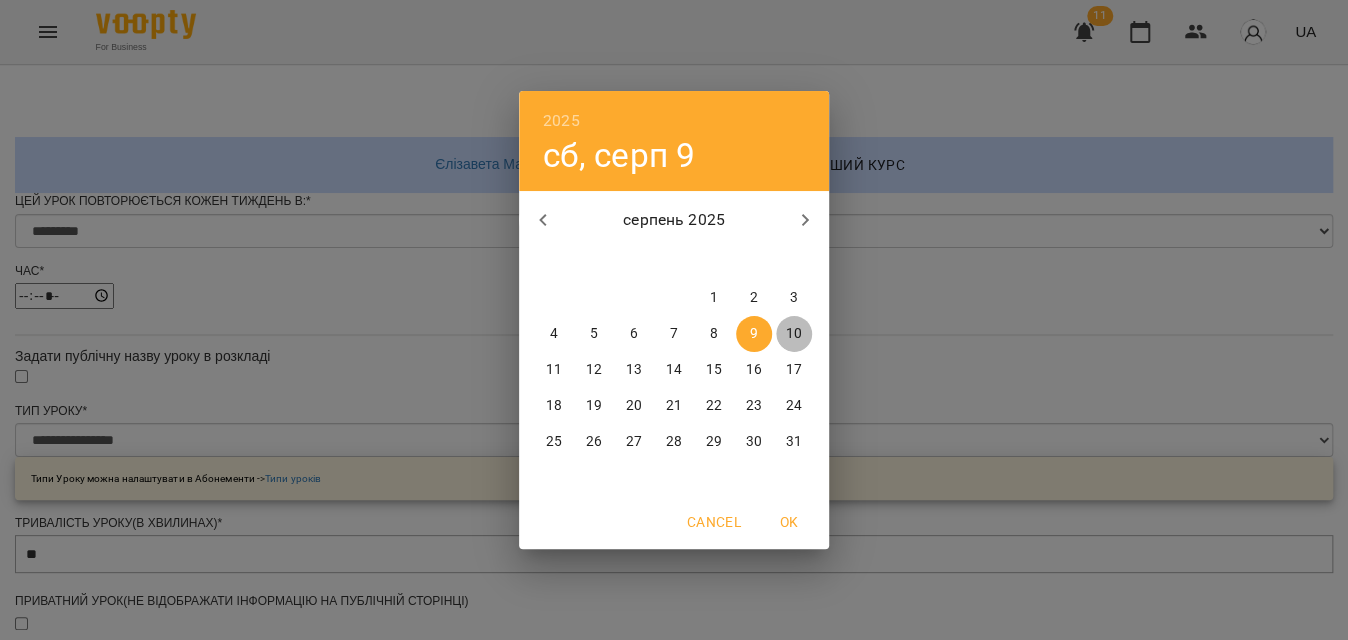 click on "10" at bounding box center (794, 334) 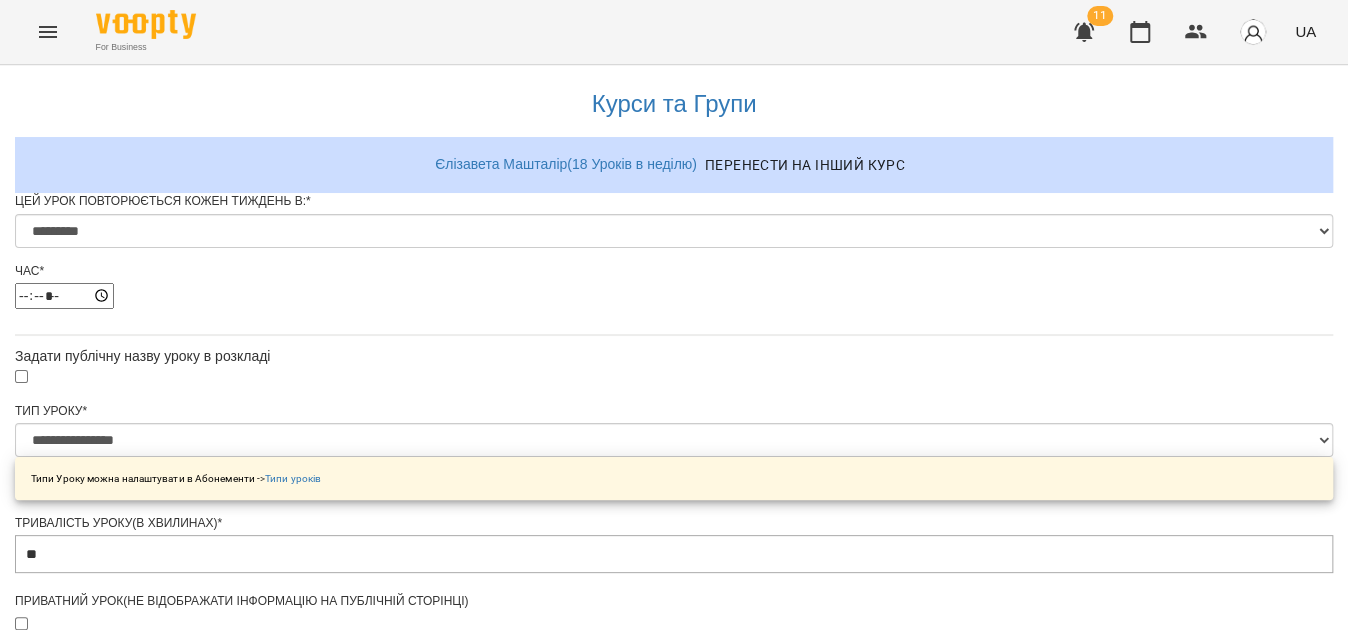 click on "Зберегти" at bounding box center (674, 1429) 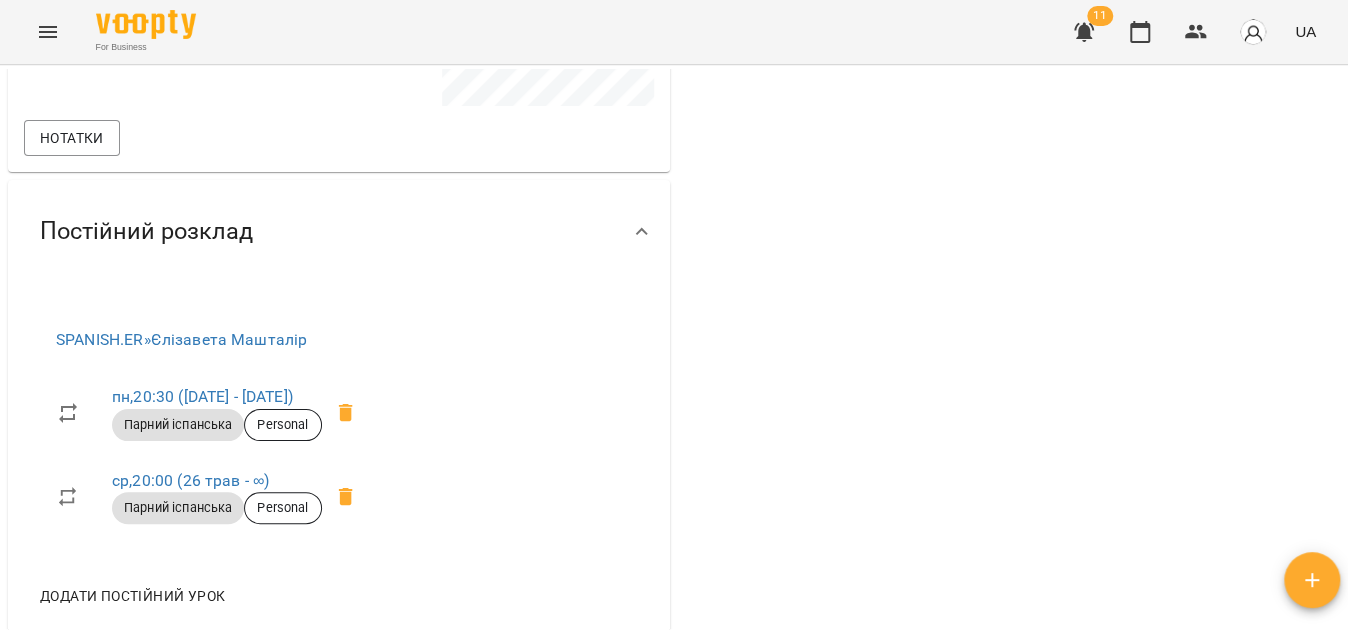 scroll, scrollTop: 603, scrollLeft: 0, axis: vertical 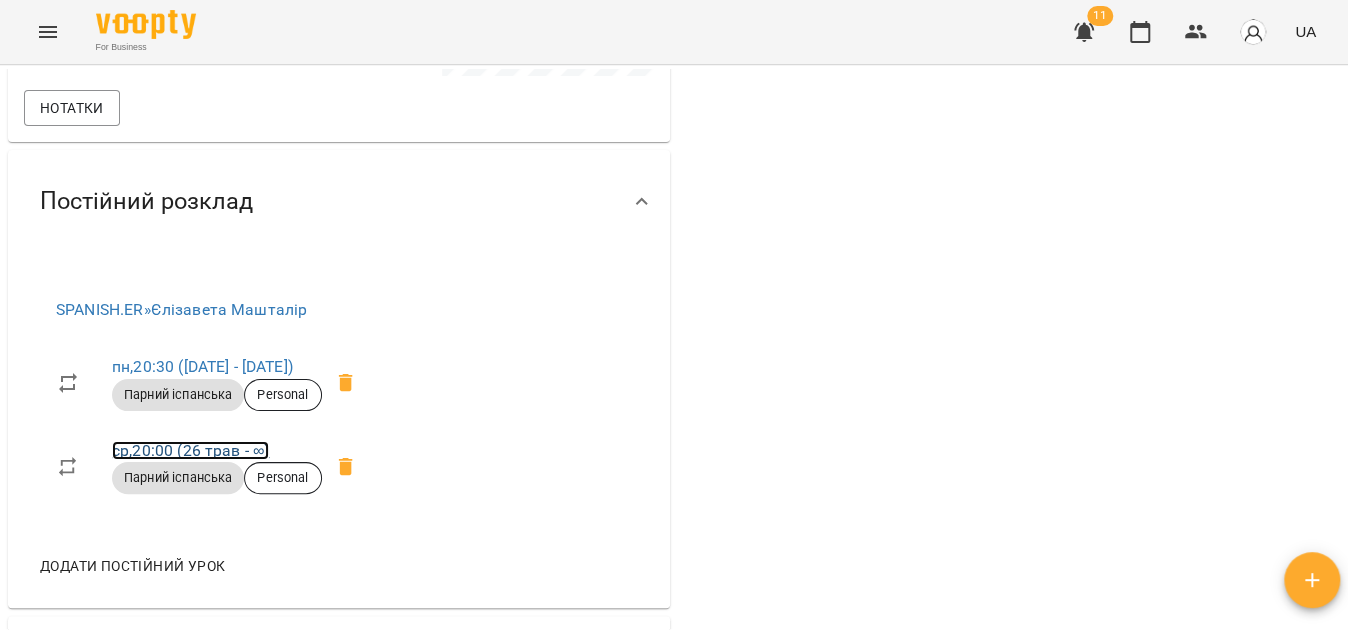 click on "ср ,  [TIME]   ([DATE] - ∞)" at bounding box center [190, 450] 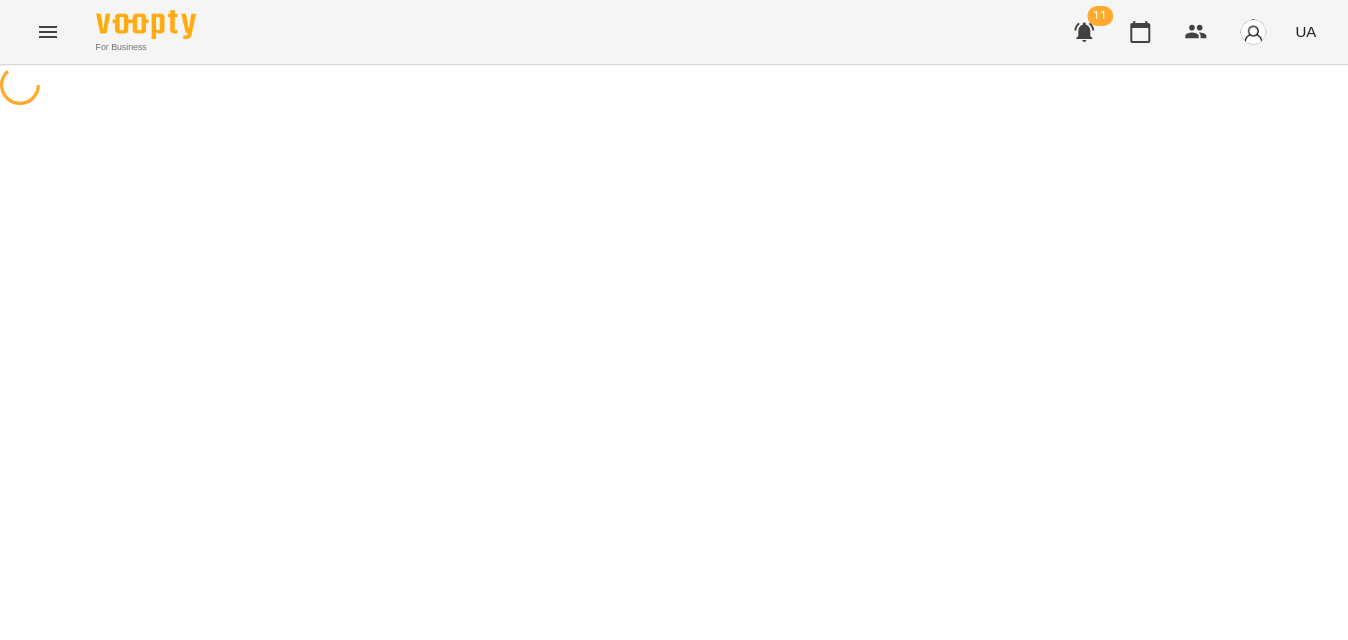 scroll, scrollTop: 0, scrollLeft: 0, axis: both 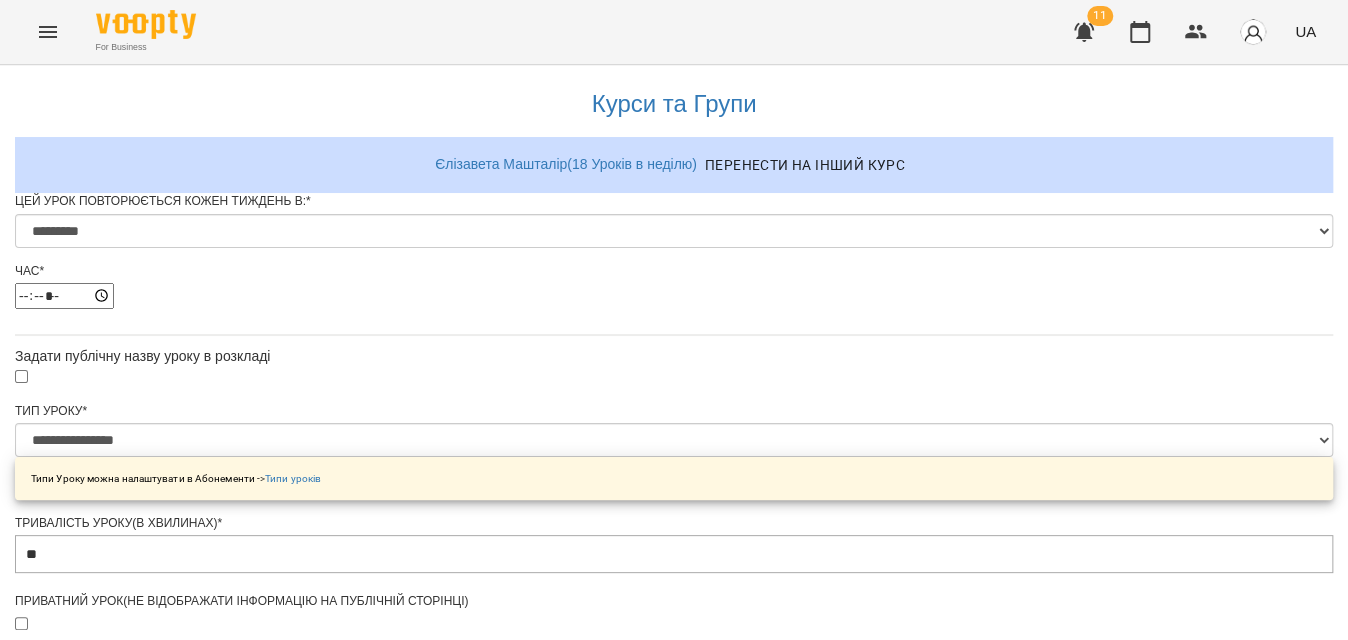 click on "**********" at bounding box center (108, 1313) 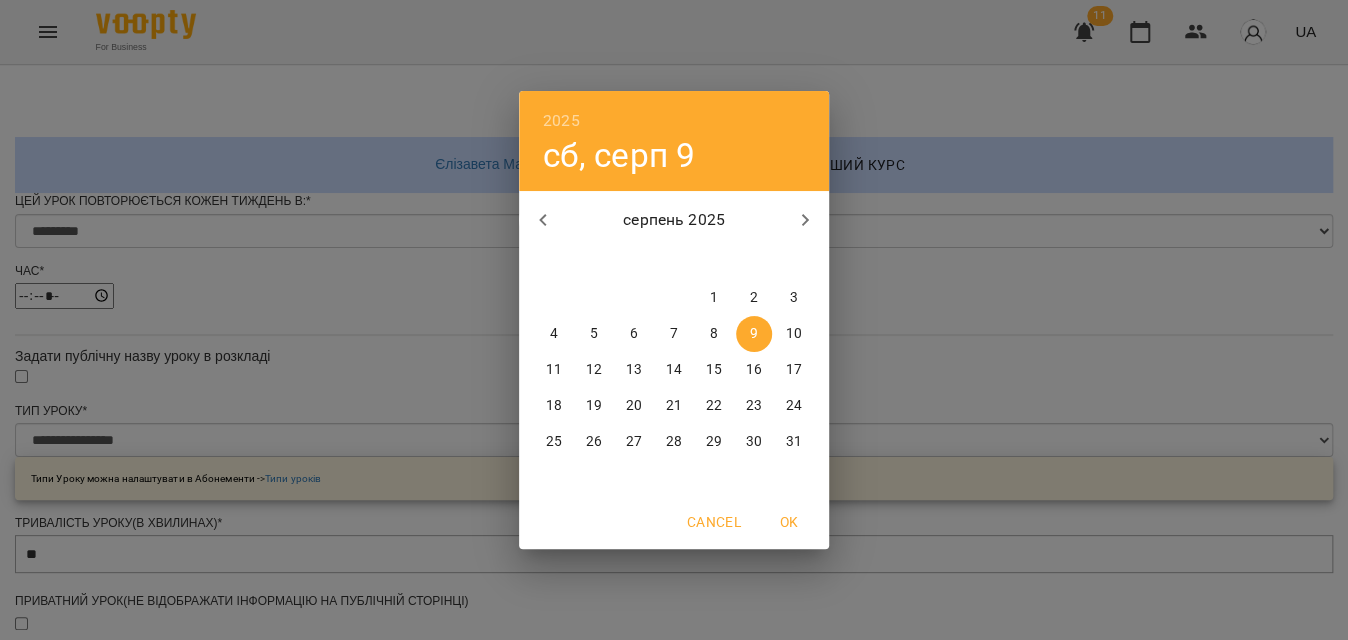 click on "10" at bounding box center [794, 334] 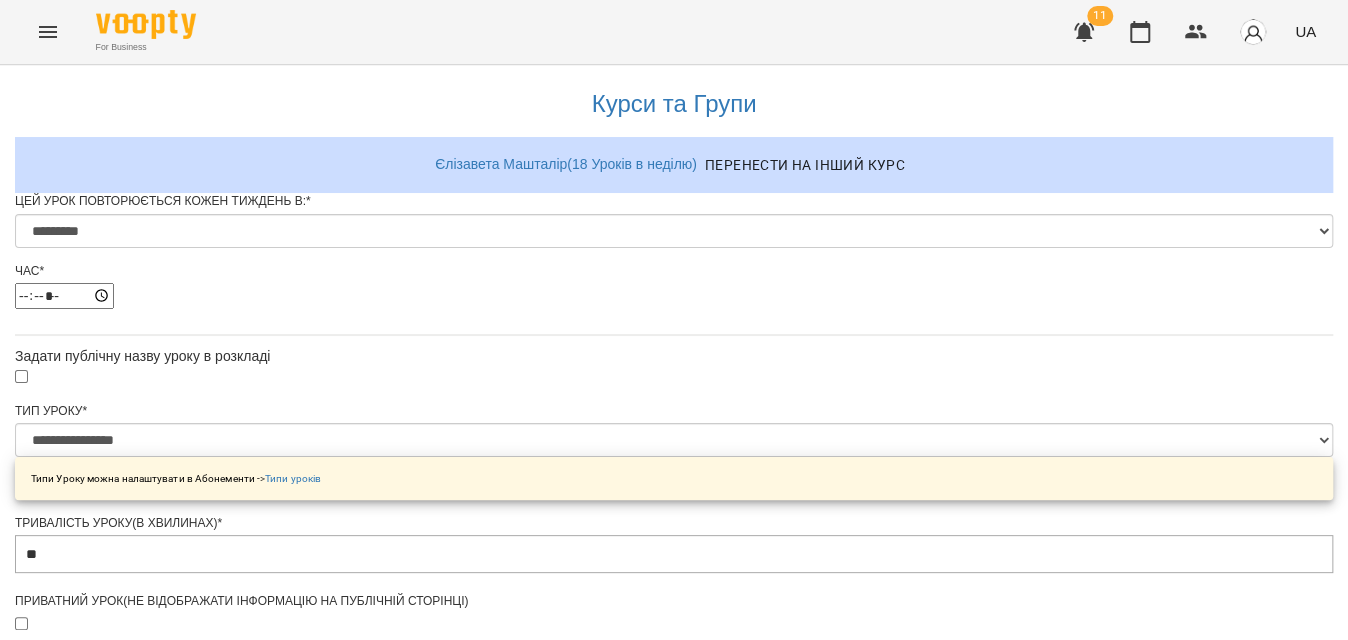 click on "Зберегти" at bounding box center (674, 1429) 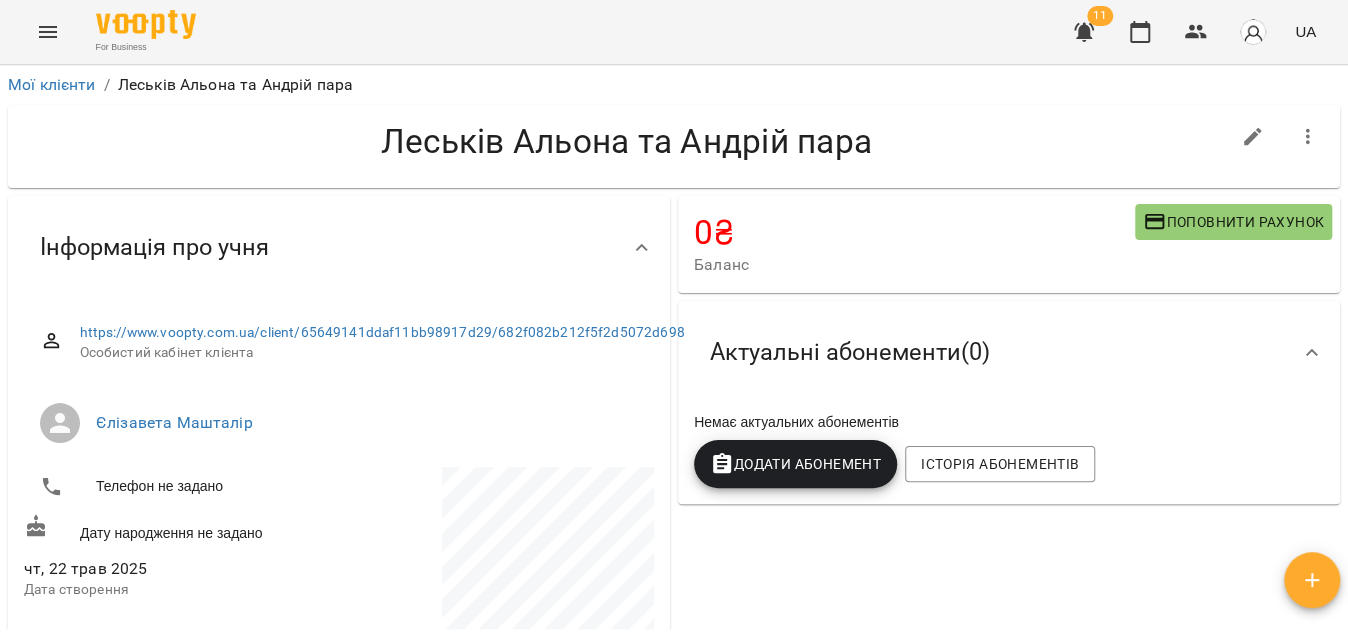click 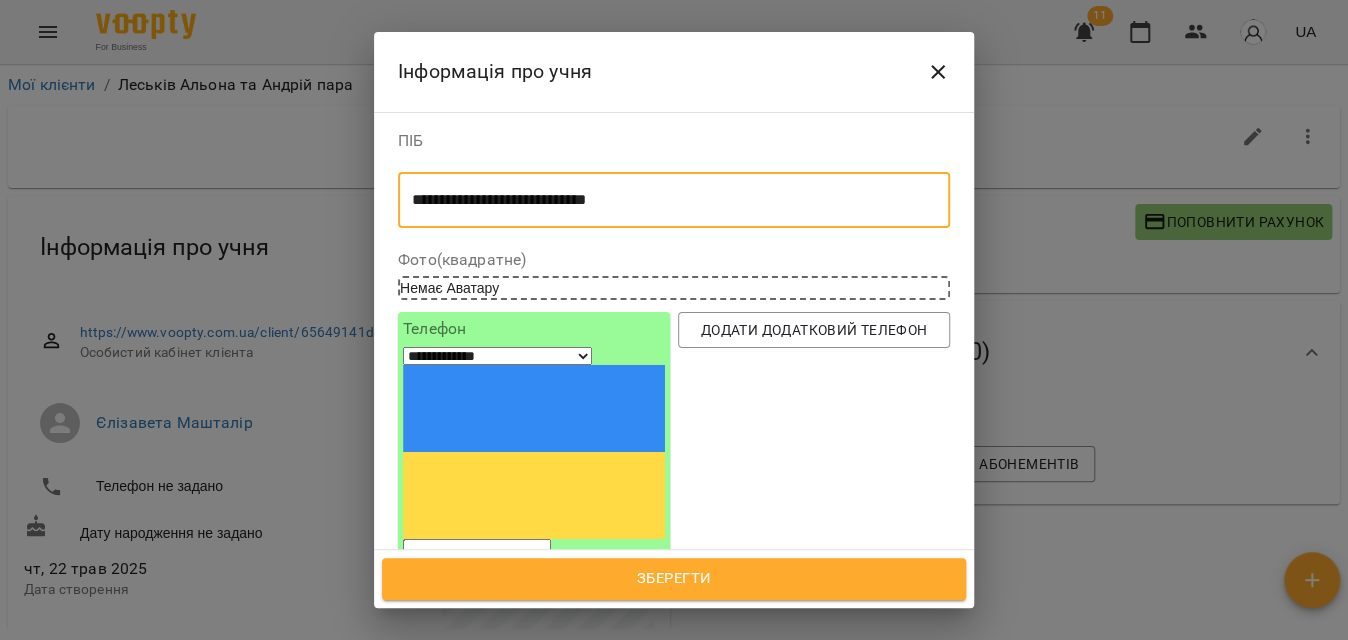 click on "**********" at bounding box center (667, 200) 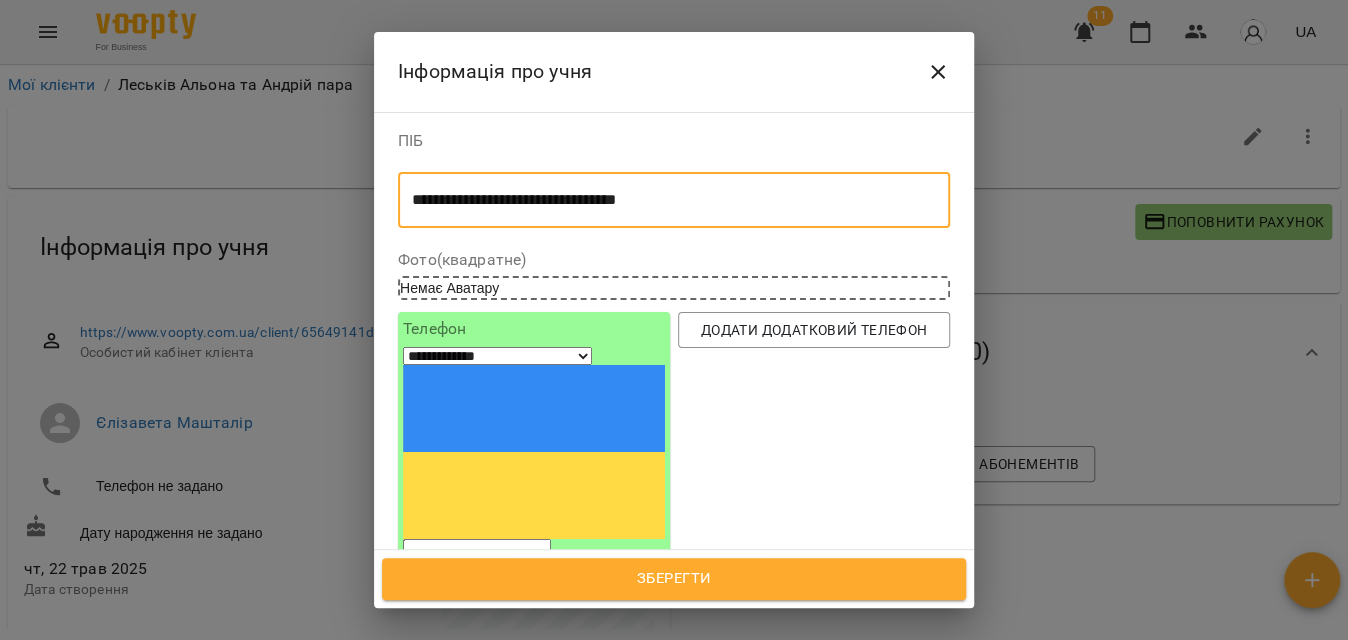 type on "**********" 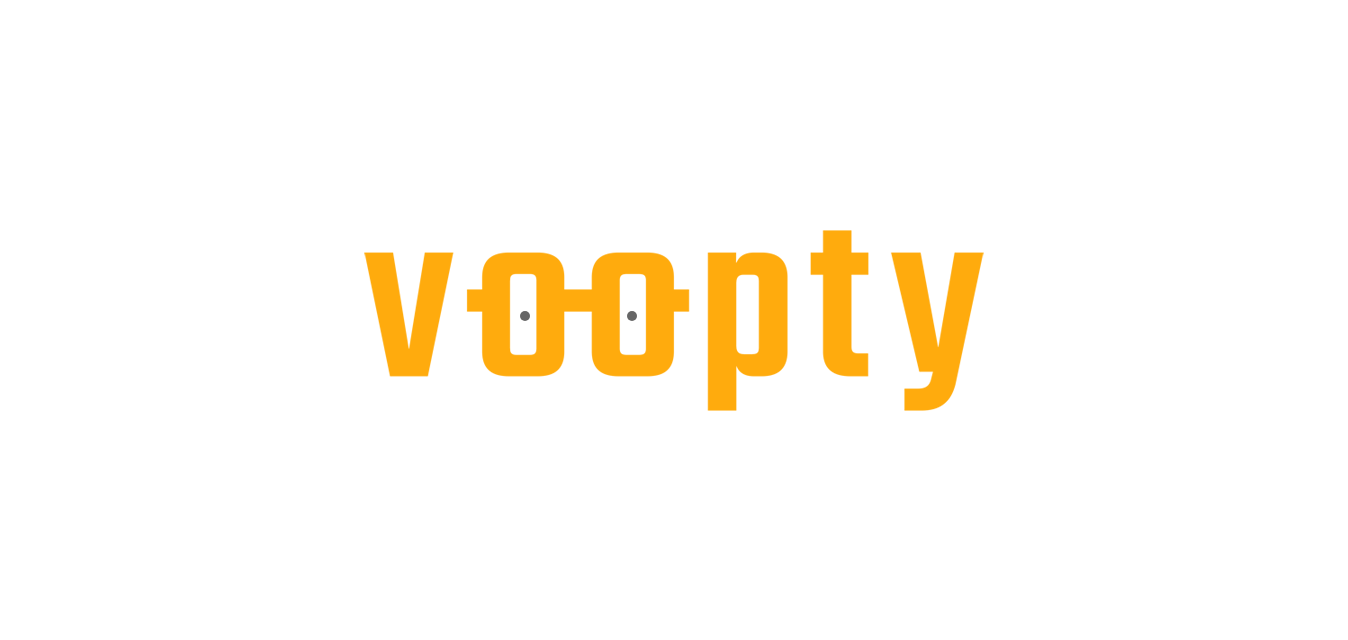 scroll, scrollTop: 0, scrollLeft: 0, axis: both 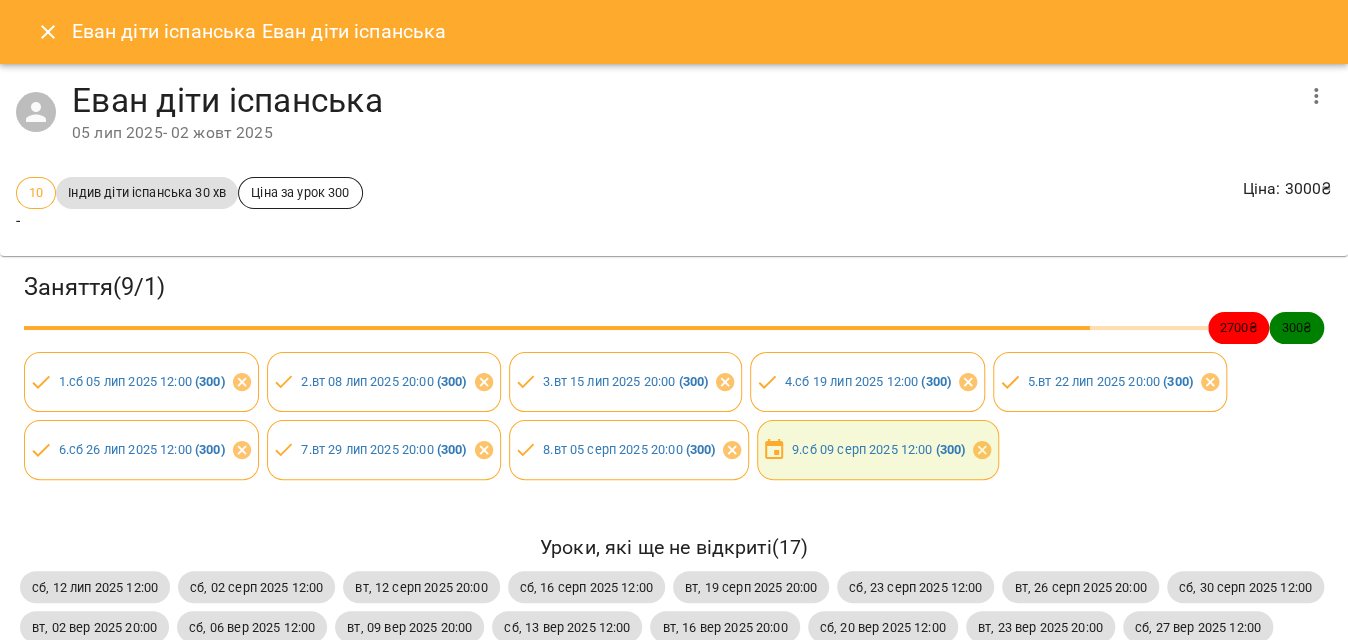click at bounding box center [48, 32] 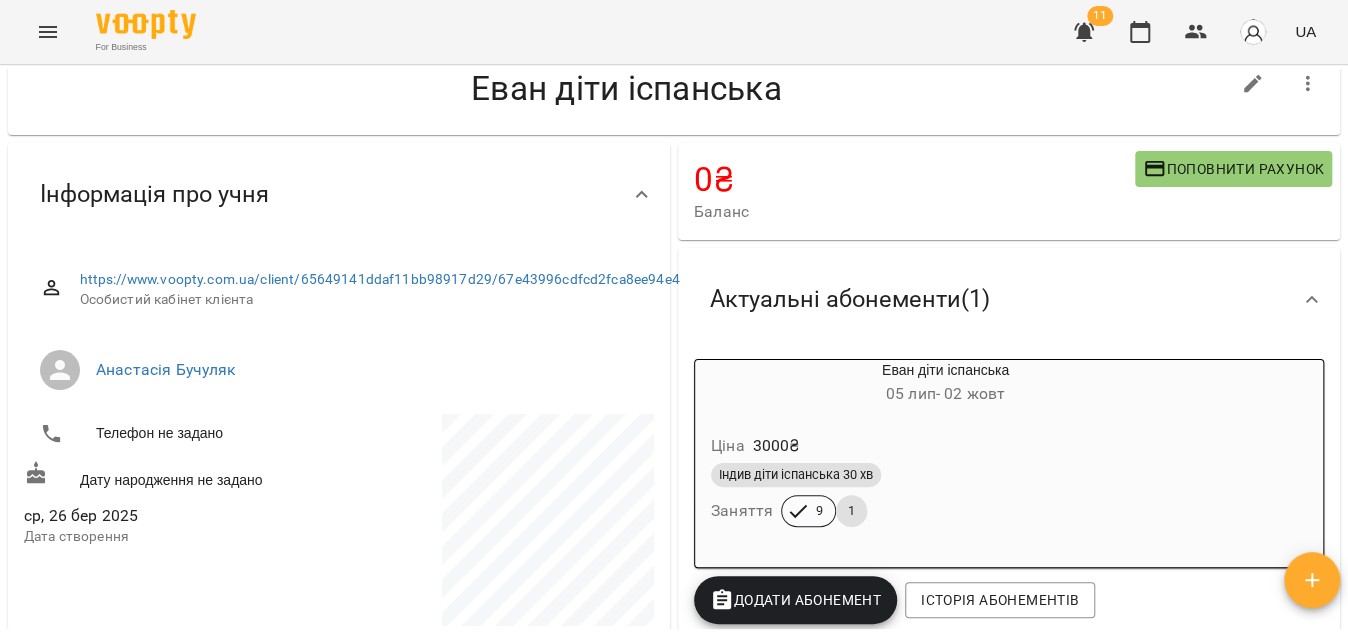 scroll, scrollTop: 42, scrollLeft: 0, axis: vertical 